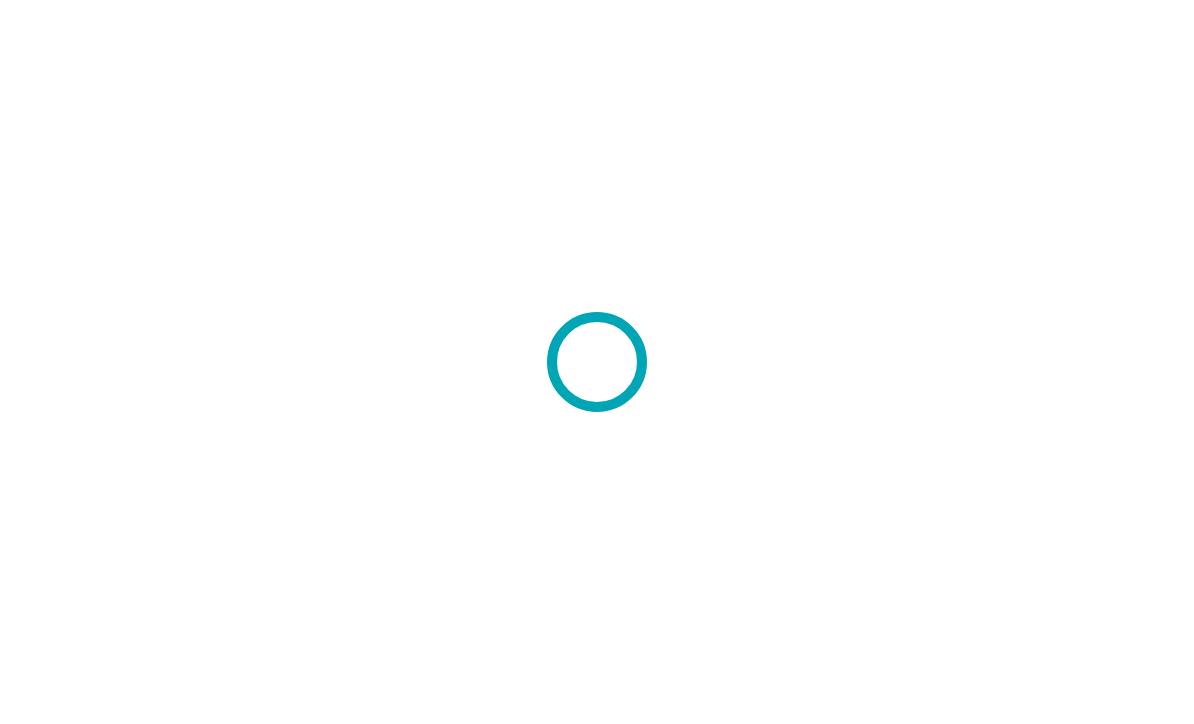 scroll, scrollTop: 0, scrollLeft: 0, axis: both 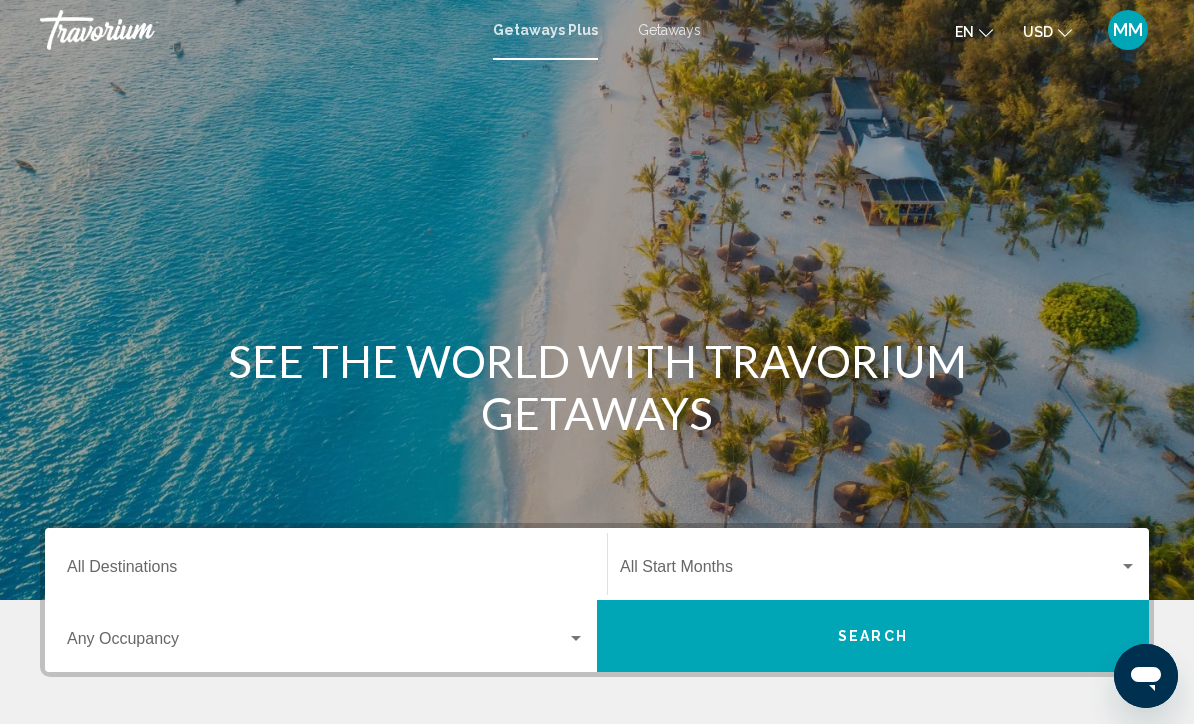 click on "Getaways" at bounding box center [669, 30] 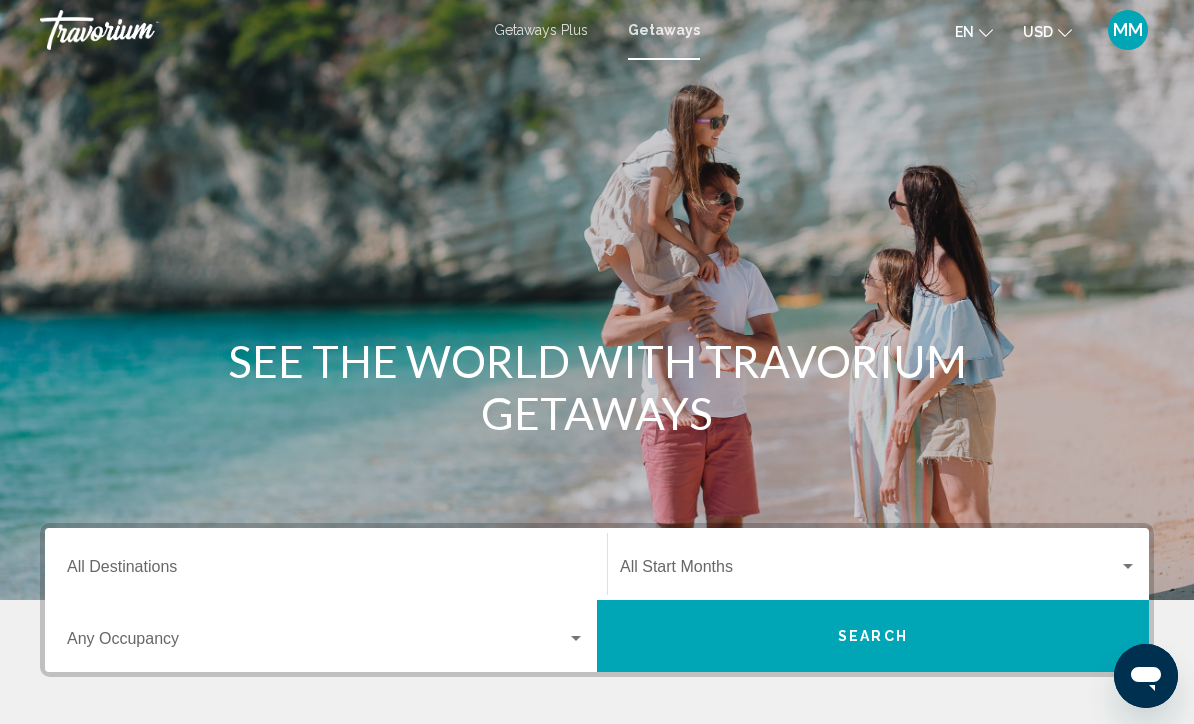 click on "Destination All Destinations" at bounding box center (326, 571) 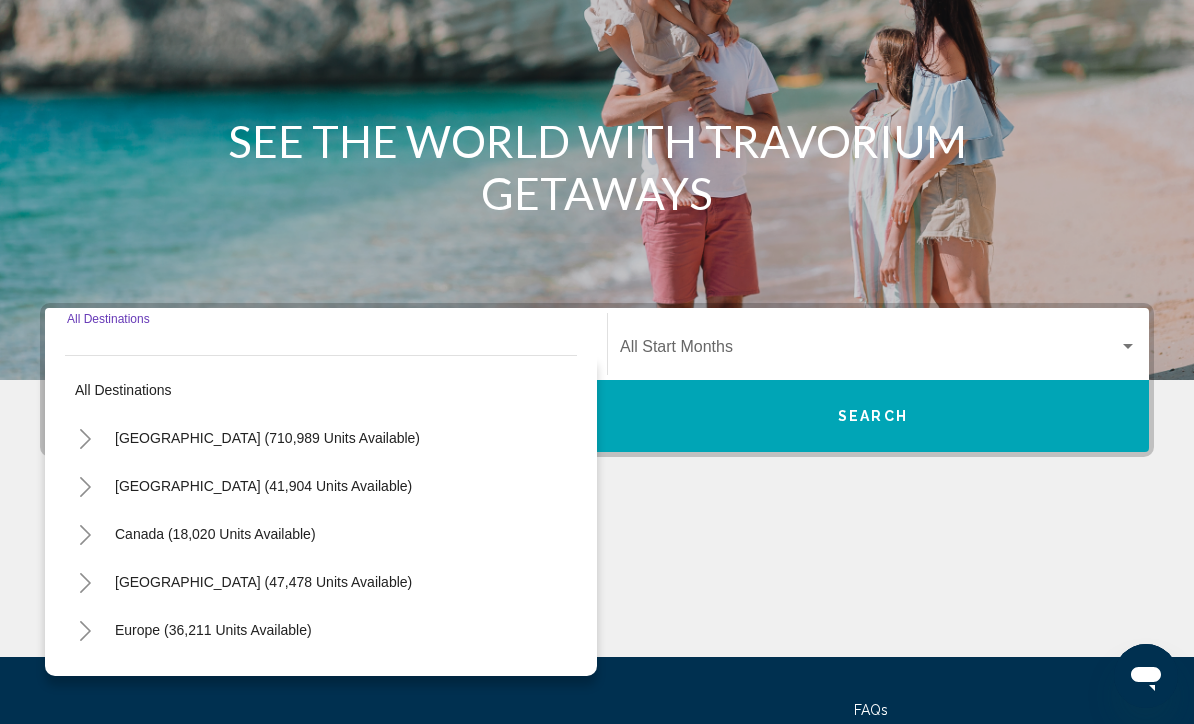 scroll, scrollTop: 398, scrollLeft: 0, axis: vertical 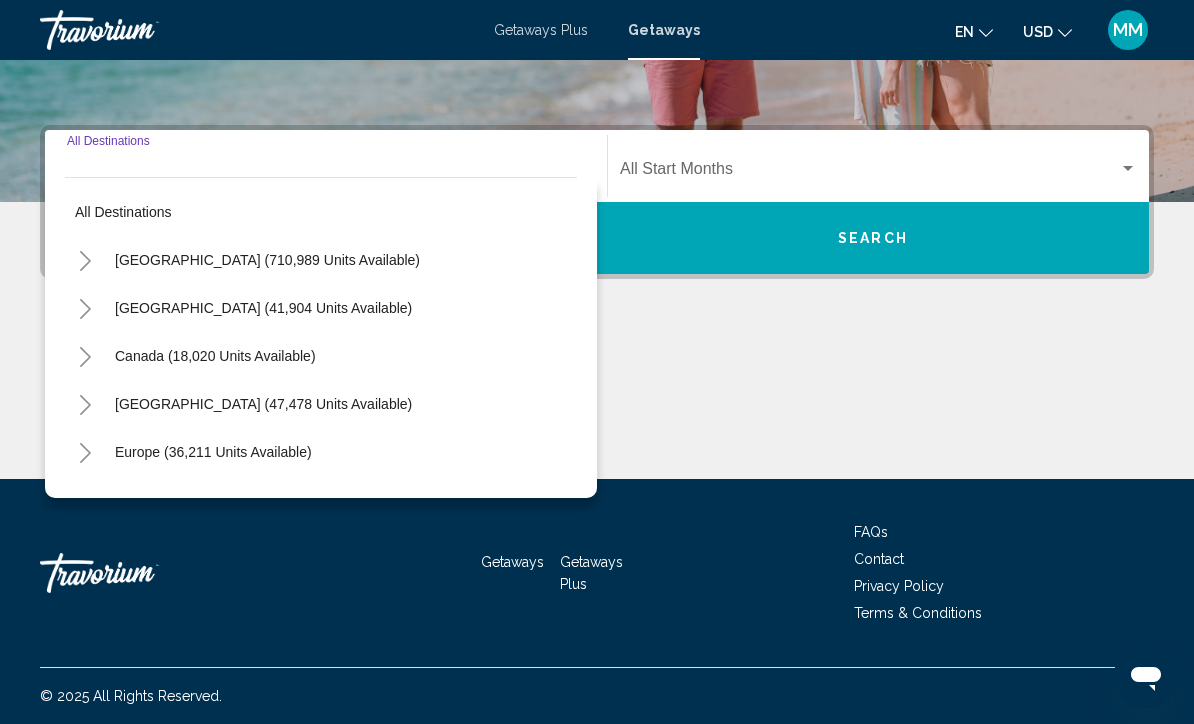 click 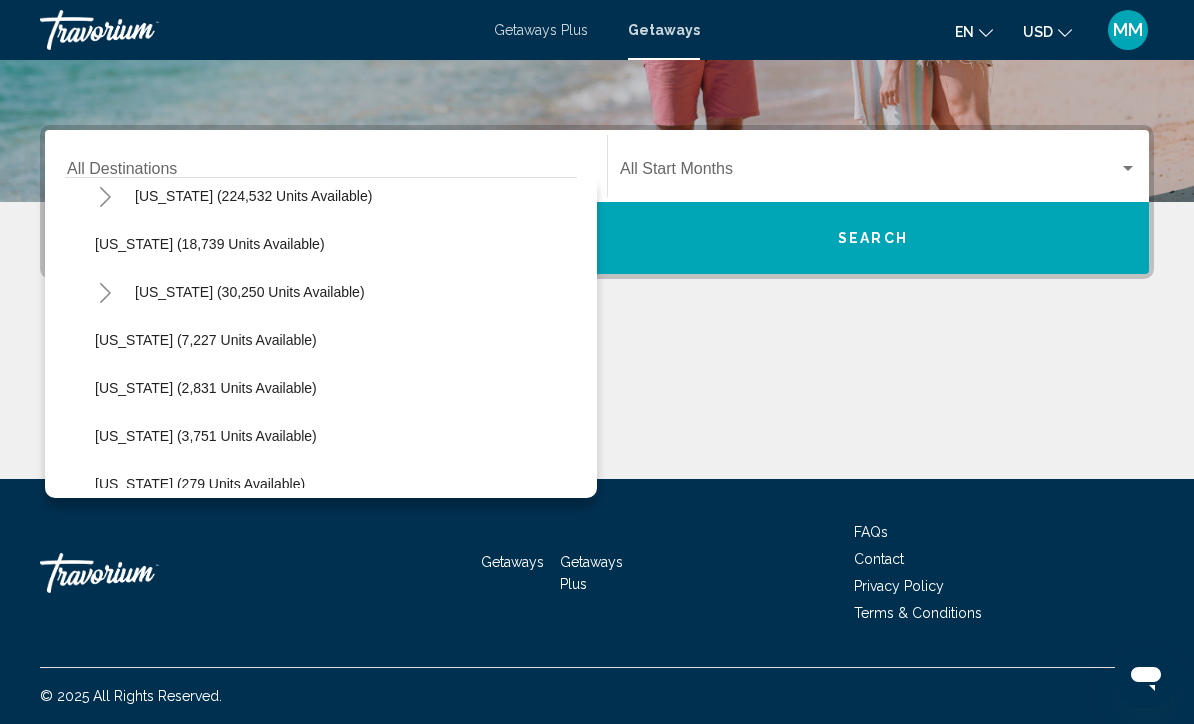 scroll, scrollTop: 406, scrollLeft: 0, axis: vertical 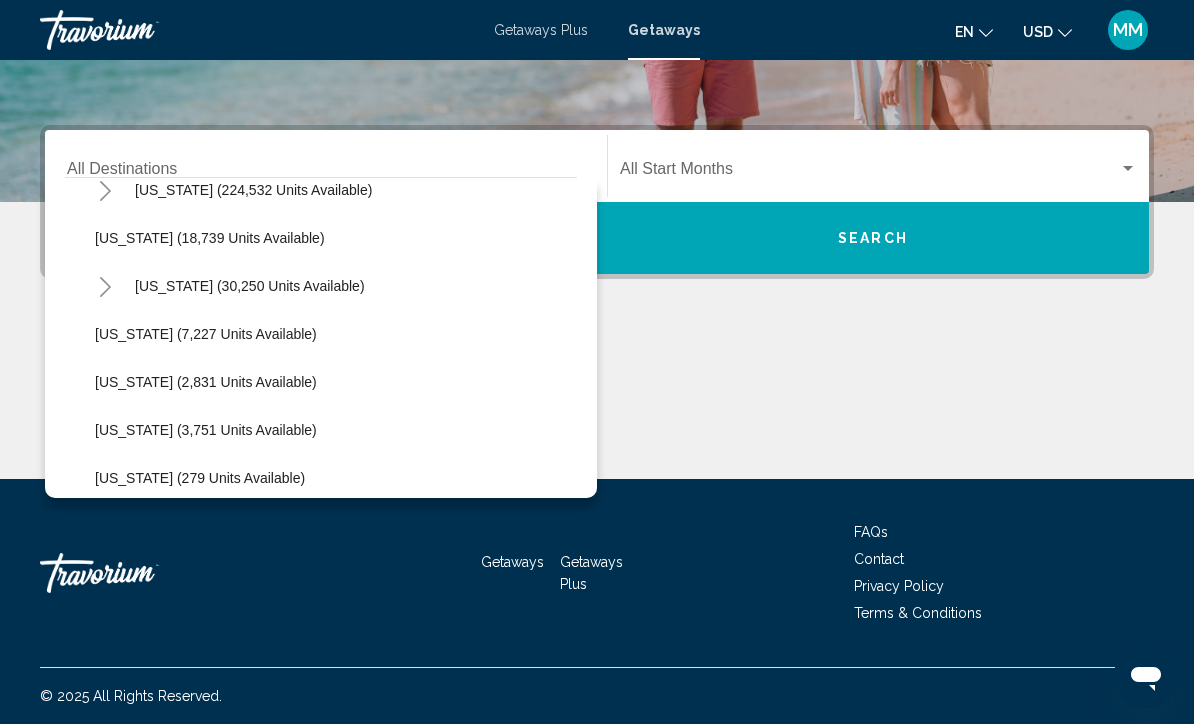 click on "Hawaii (30,250 units available)" 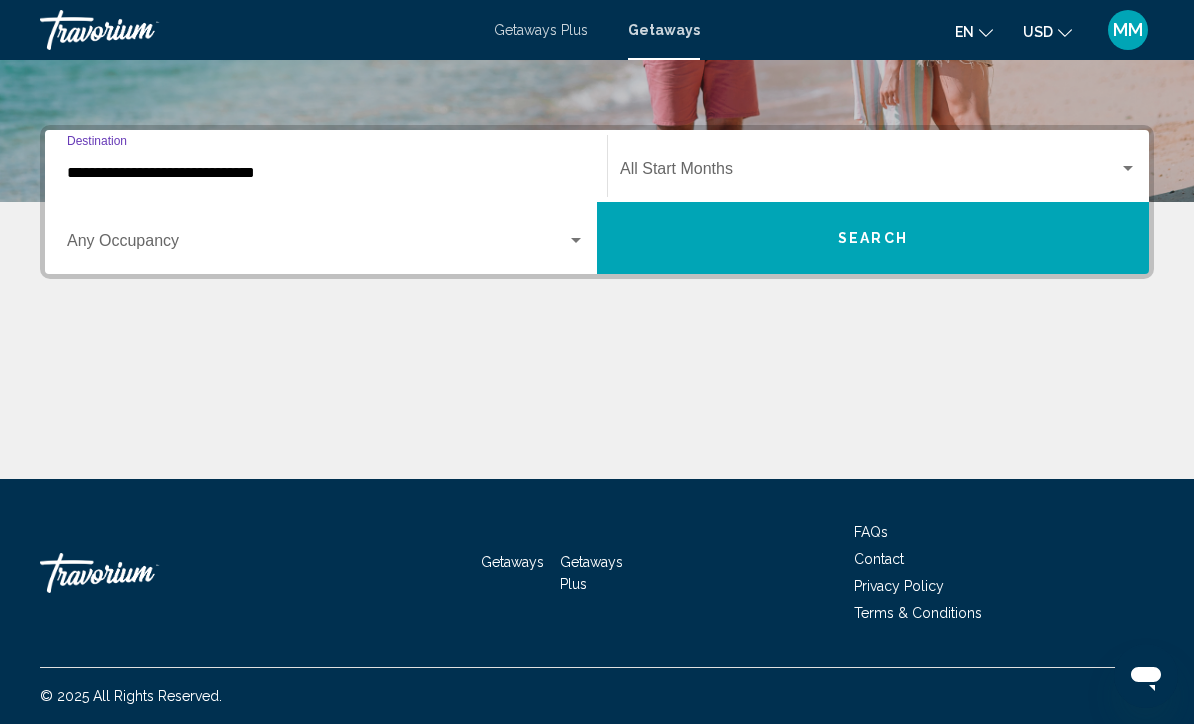 click at bounding box center [869, 173] 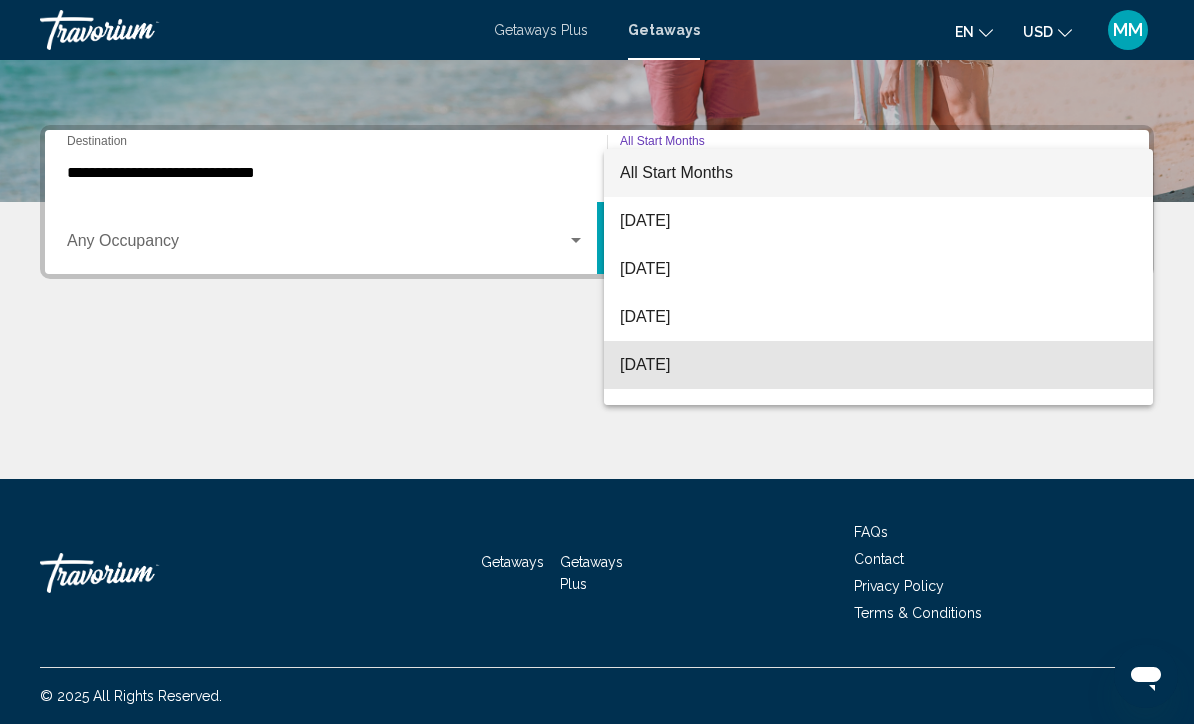 click on "[DATE]" at bounding box center (878, 365) 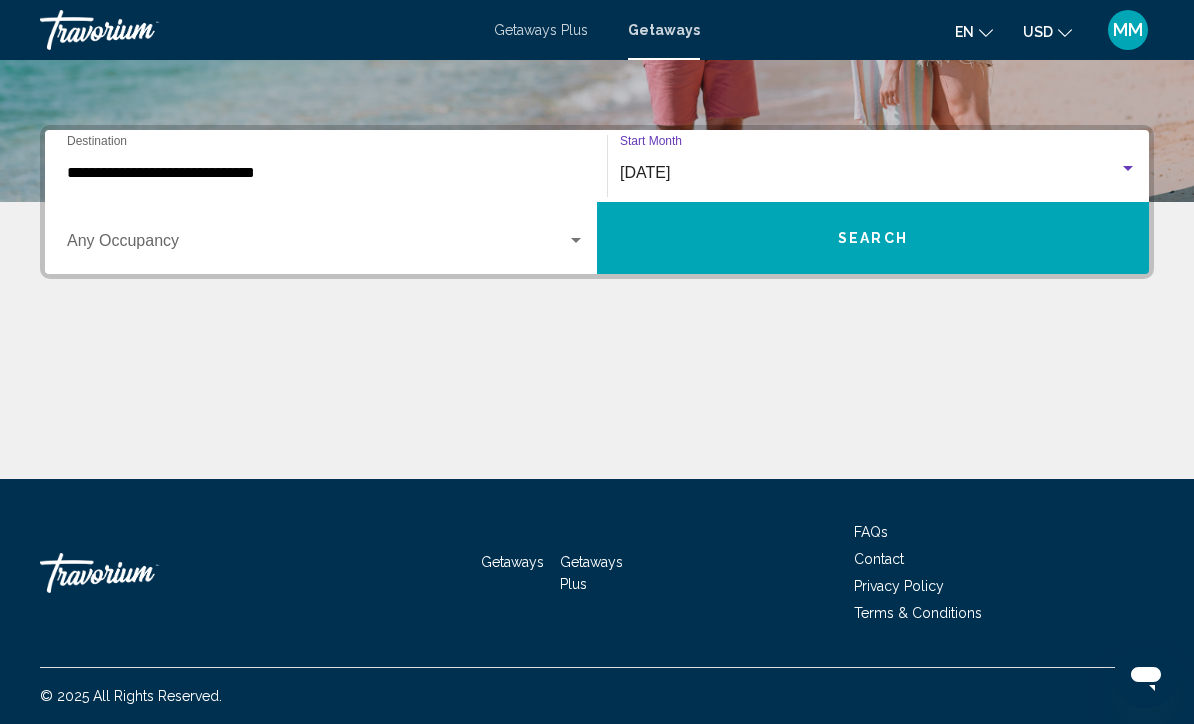 click on "Search" at bounding box center [873, 238] 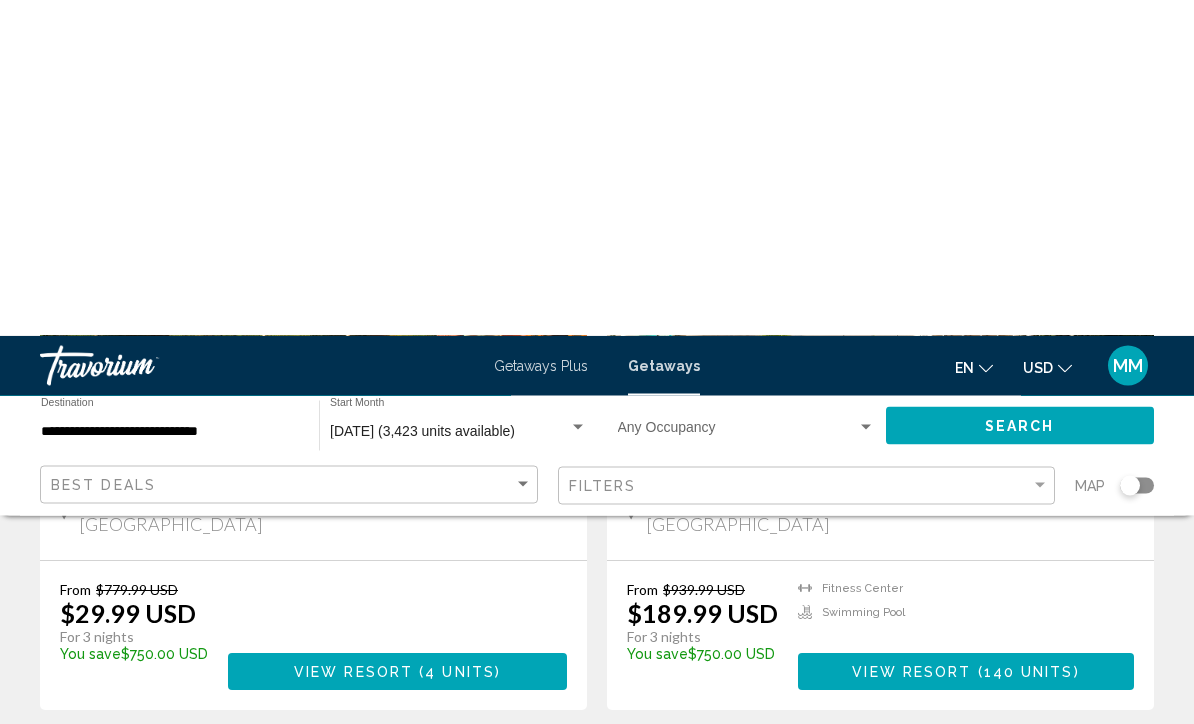 scroll, scrollTop: 0, scrollLeft: 0, axis: both 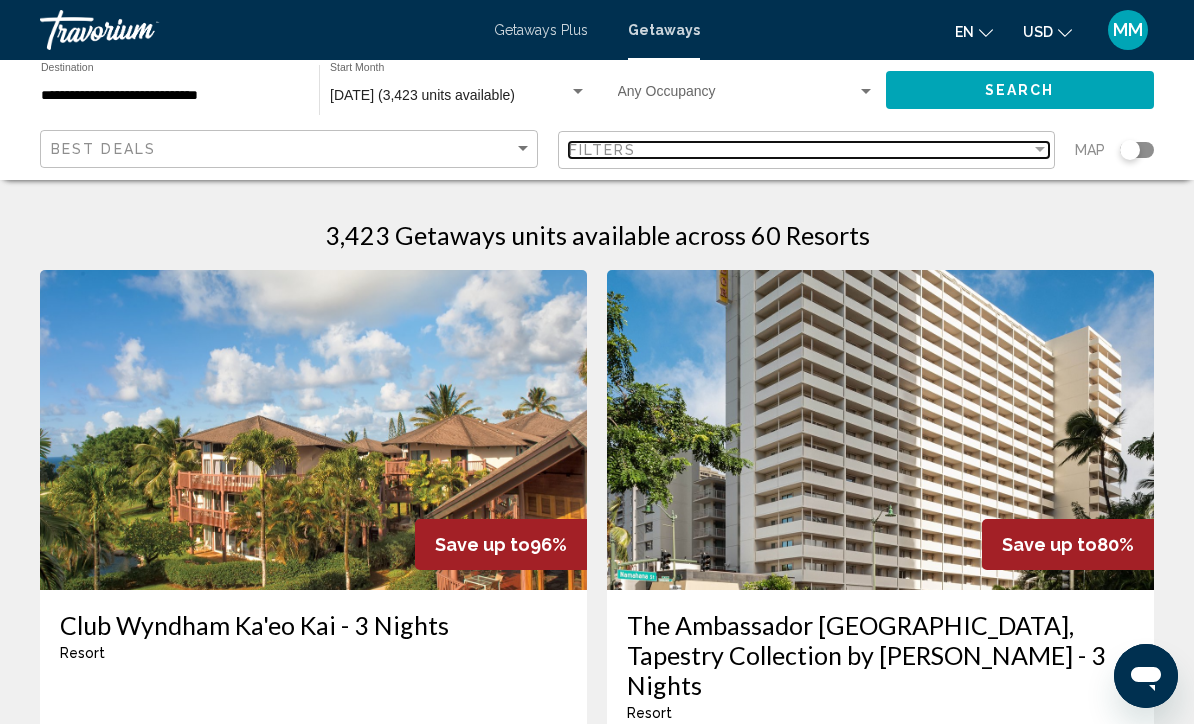 click on "Filters" at bounding box center (800, 150) 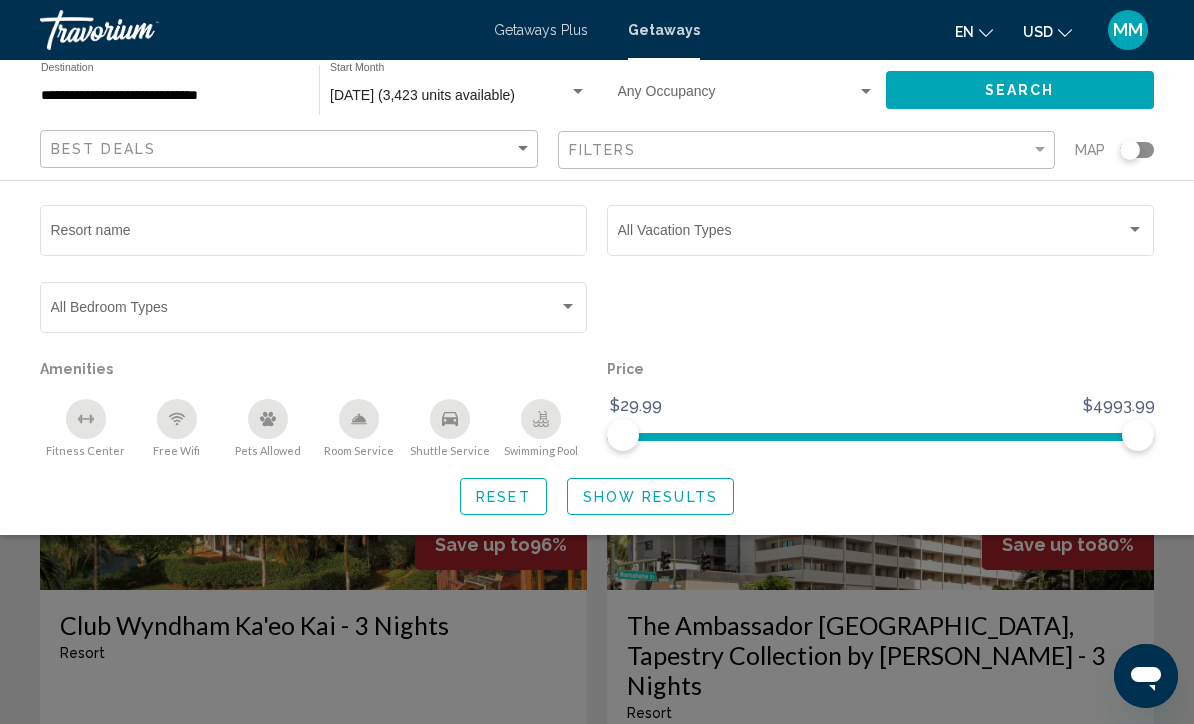 click at bounding box center [881, 234] 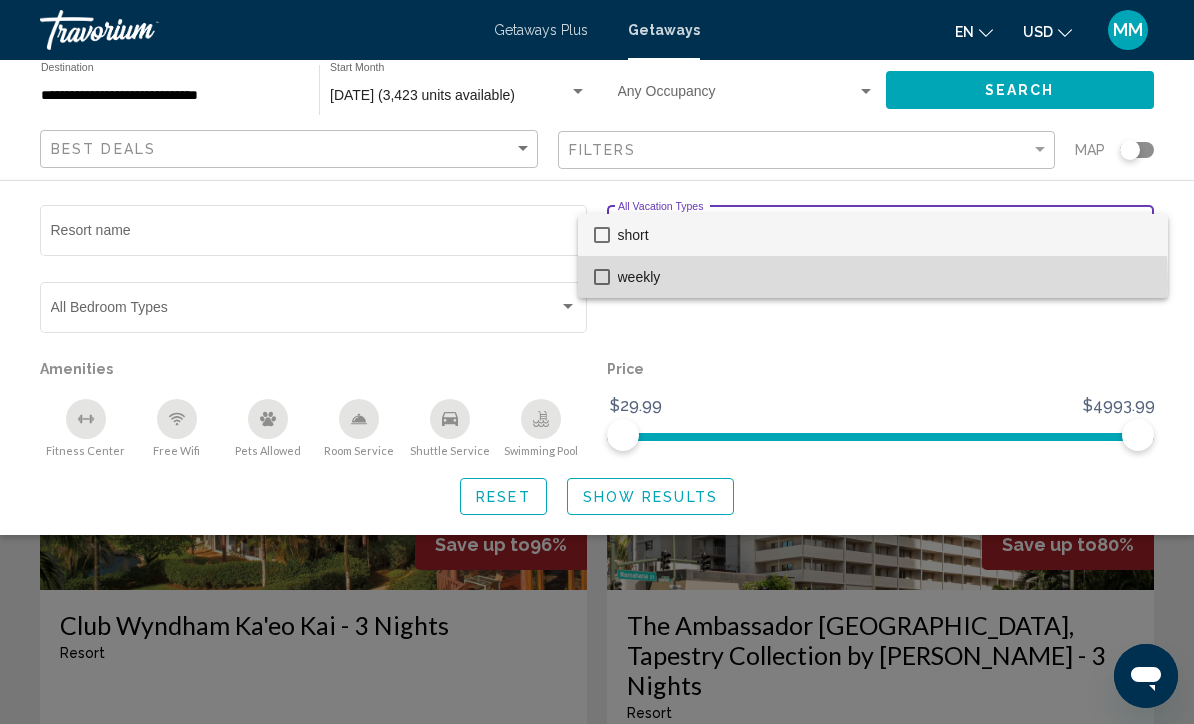 click on "weekly" at bounding box center [885, 277] 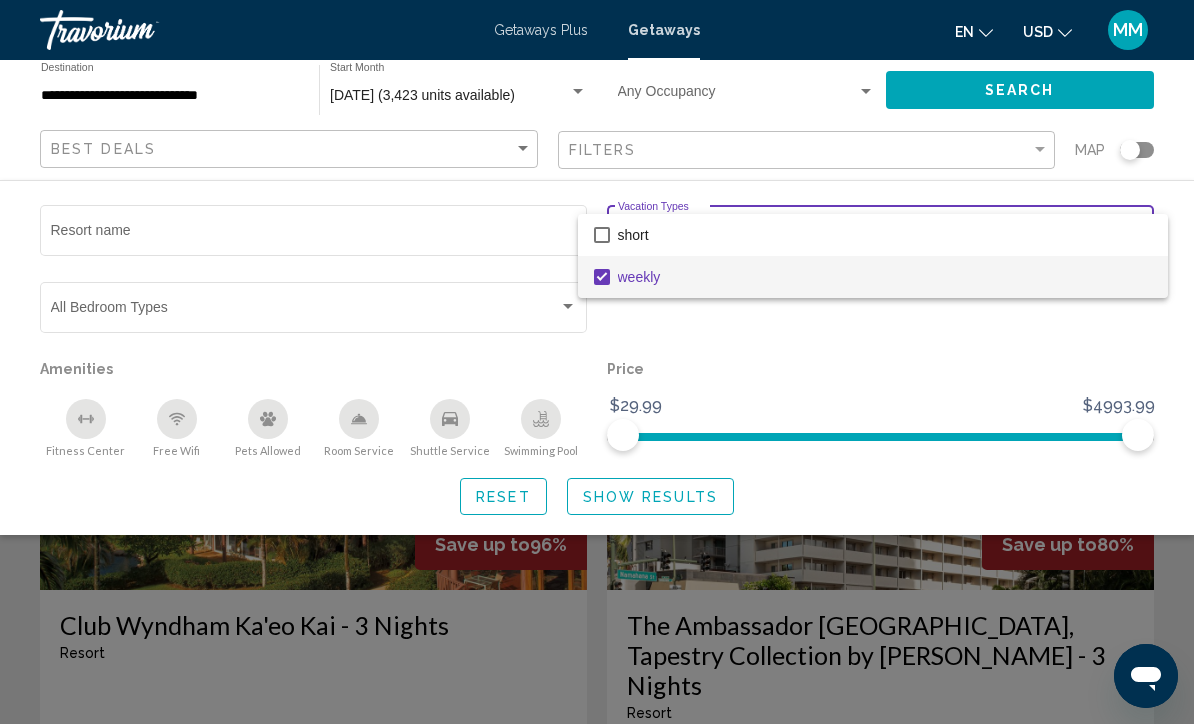 click at bounding box center [597, 362] 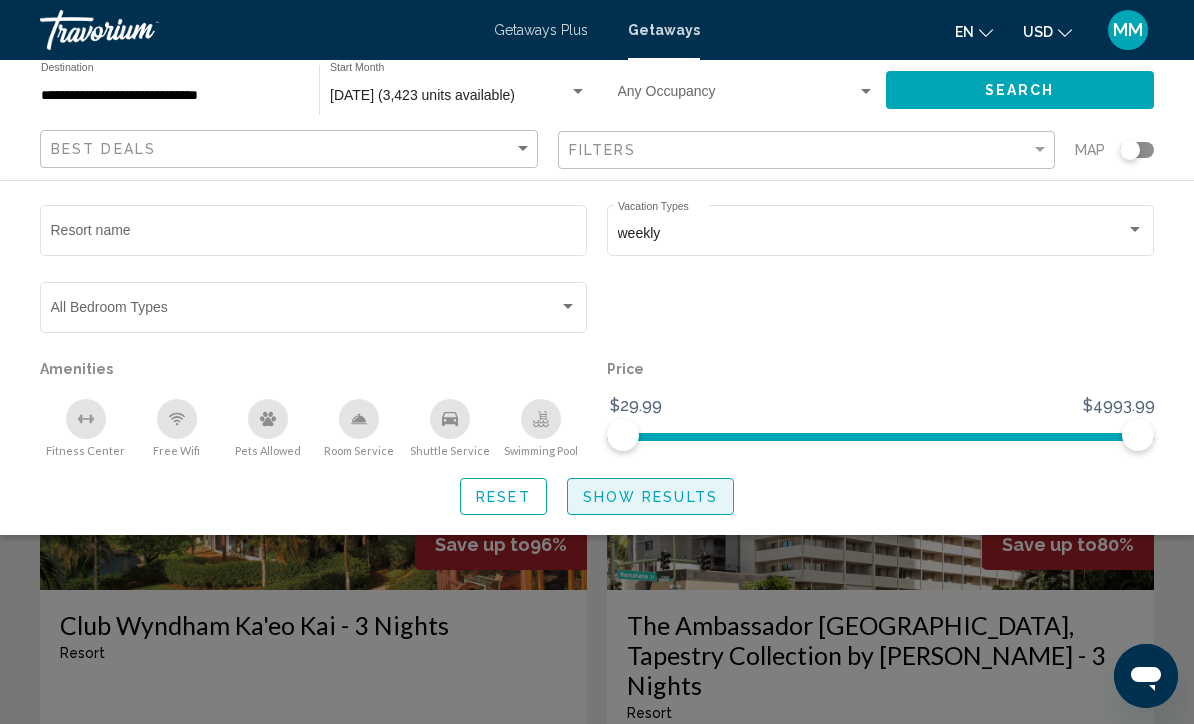 click on "Show Results" 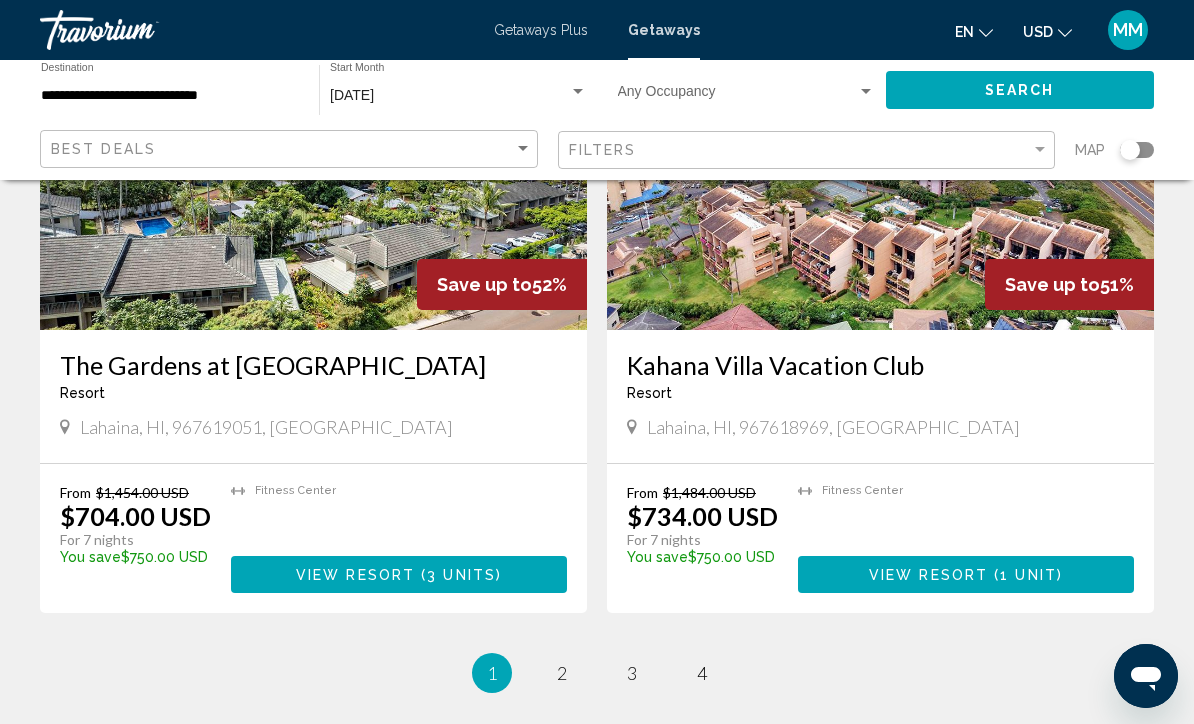 scroll, scrollTop: 3680, scrollLeft: 0, axis: vertical 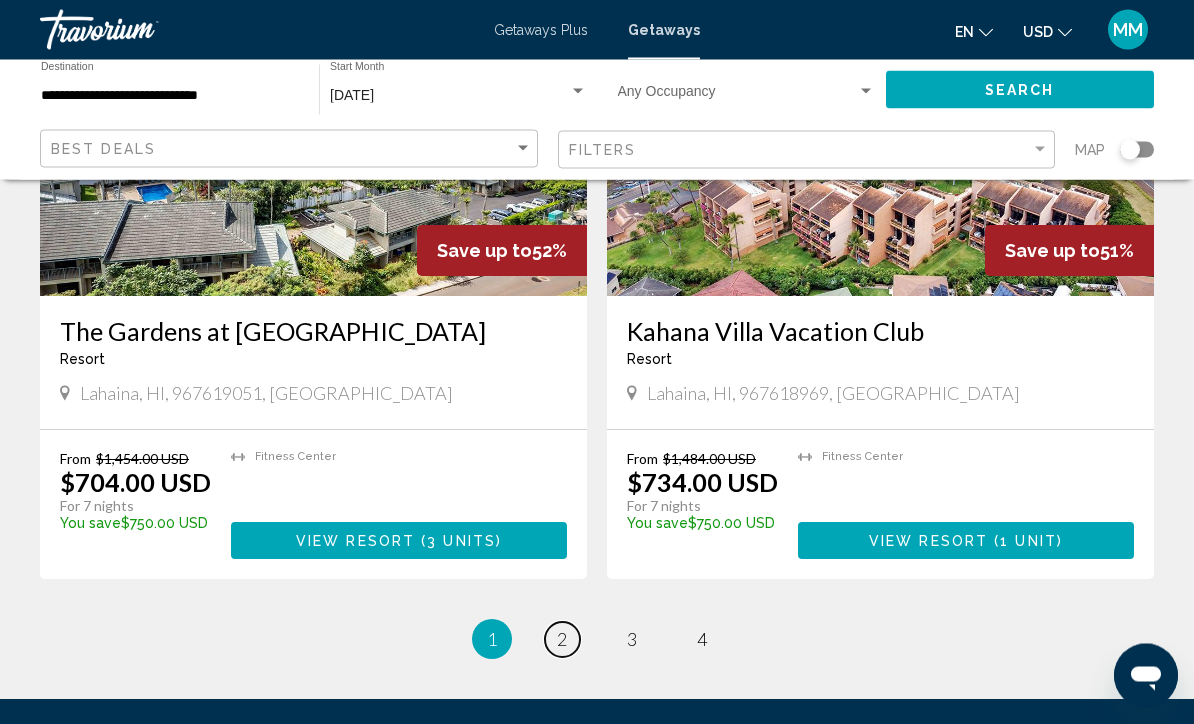 click on "2" at bounding box center [562, 640] 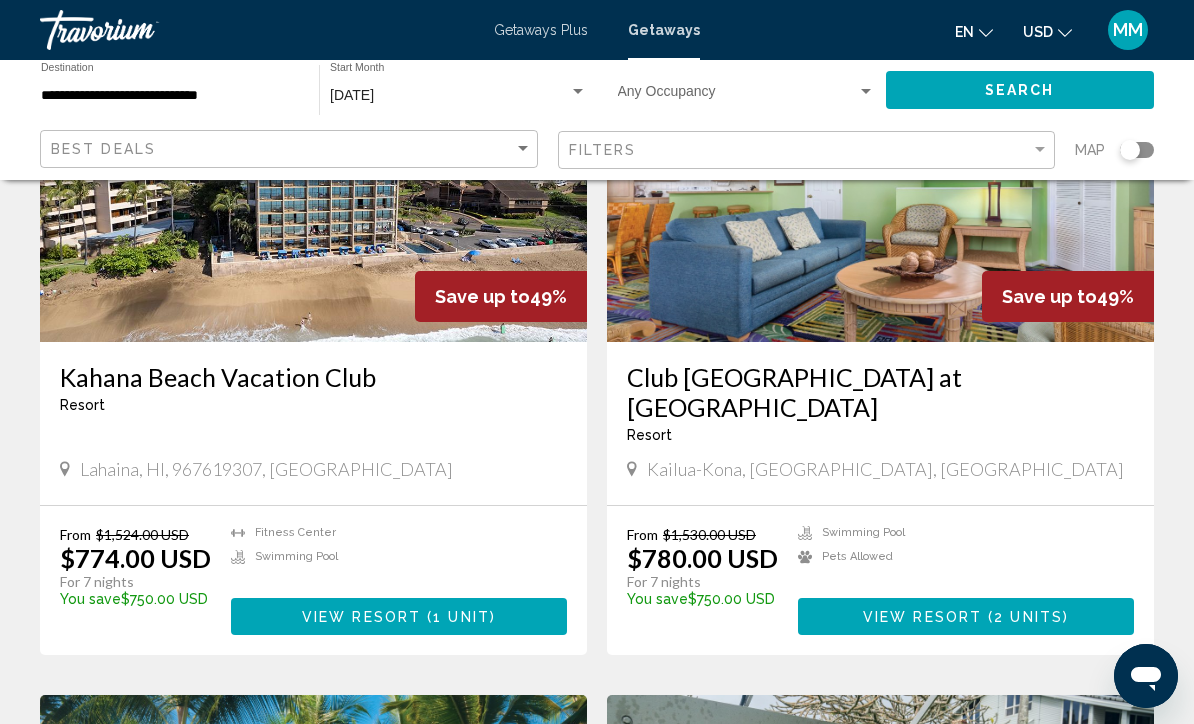 scroll, scrollTop: 1583, scrollLeft: 0, axis: vertical 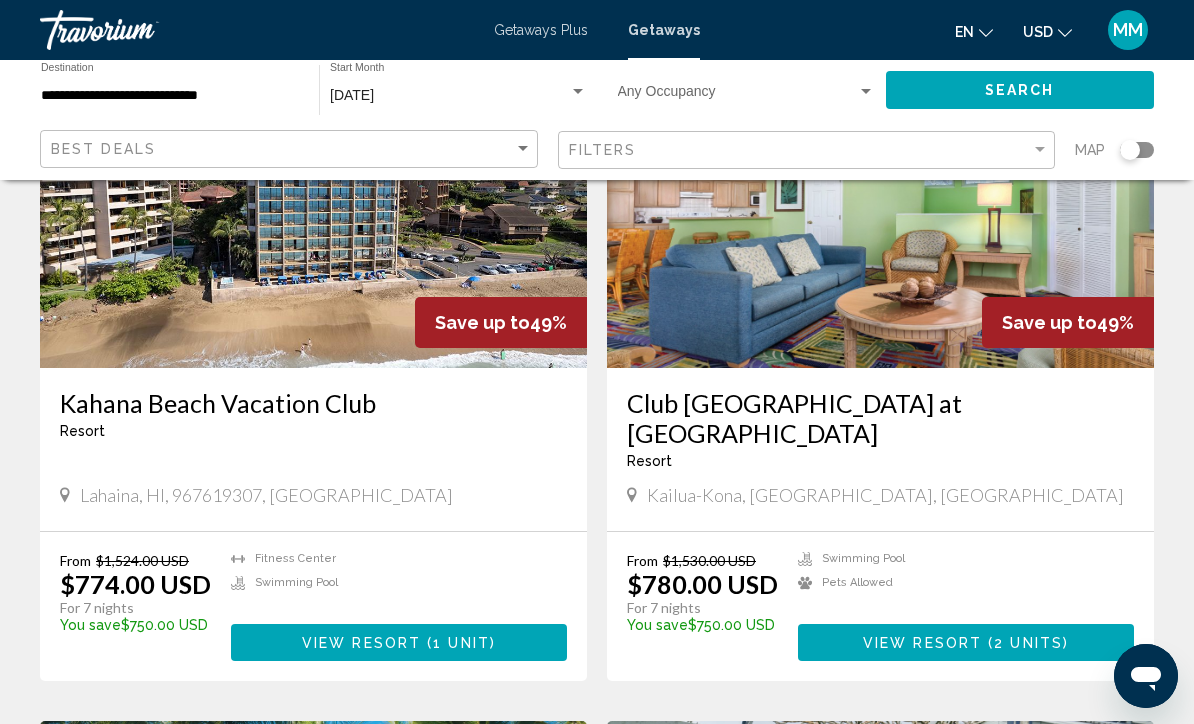 click on "[DATE]" at bounding box center (449, 96) 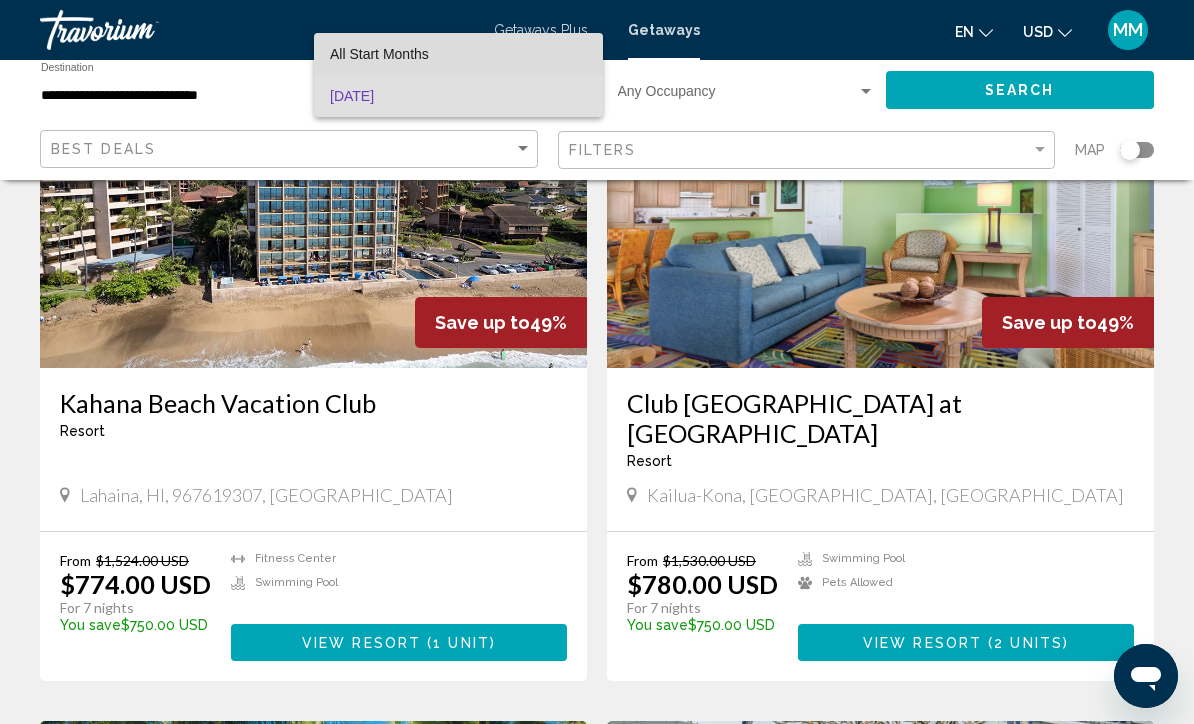 click on "All Start Months" at bounding box center [379, 54] 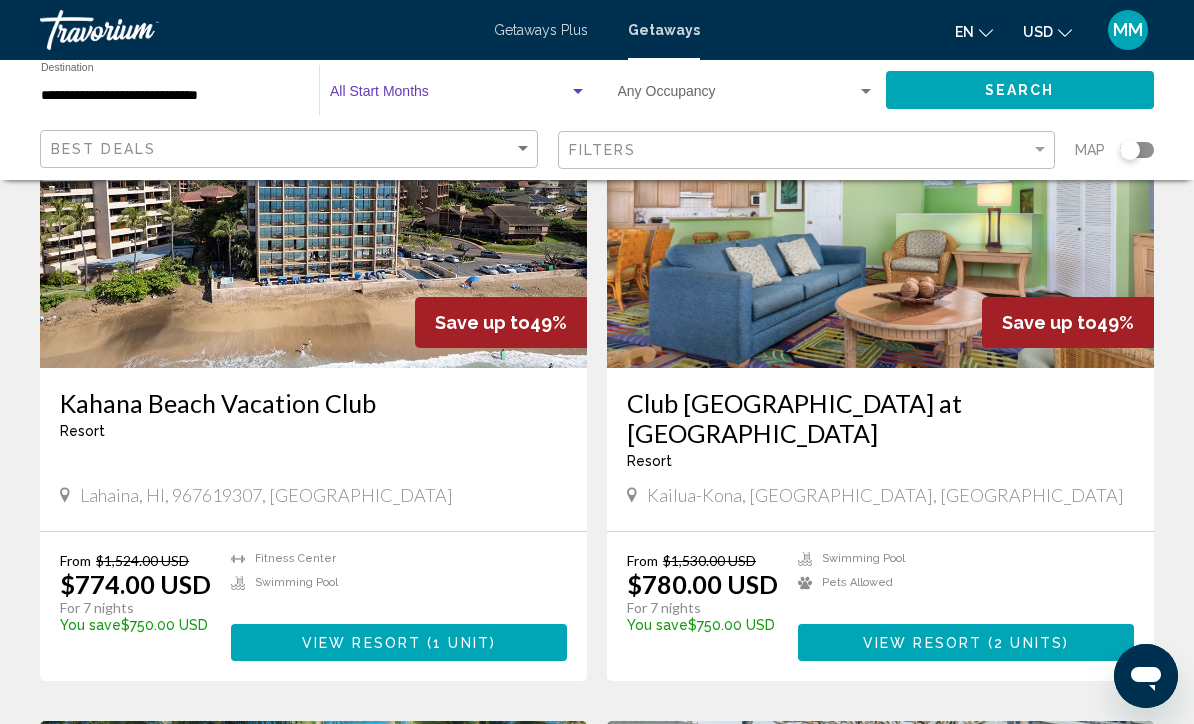 click at bounding box center [449, 96] 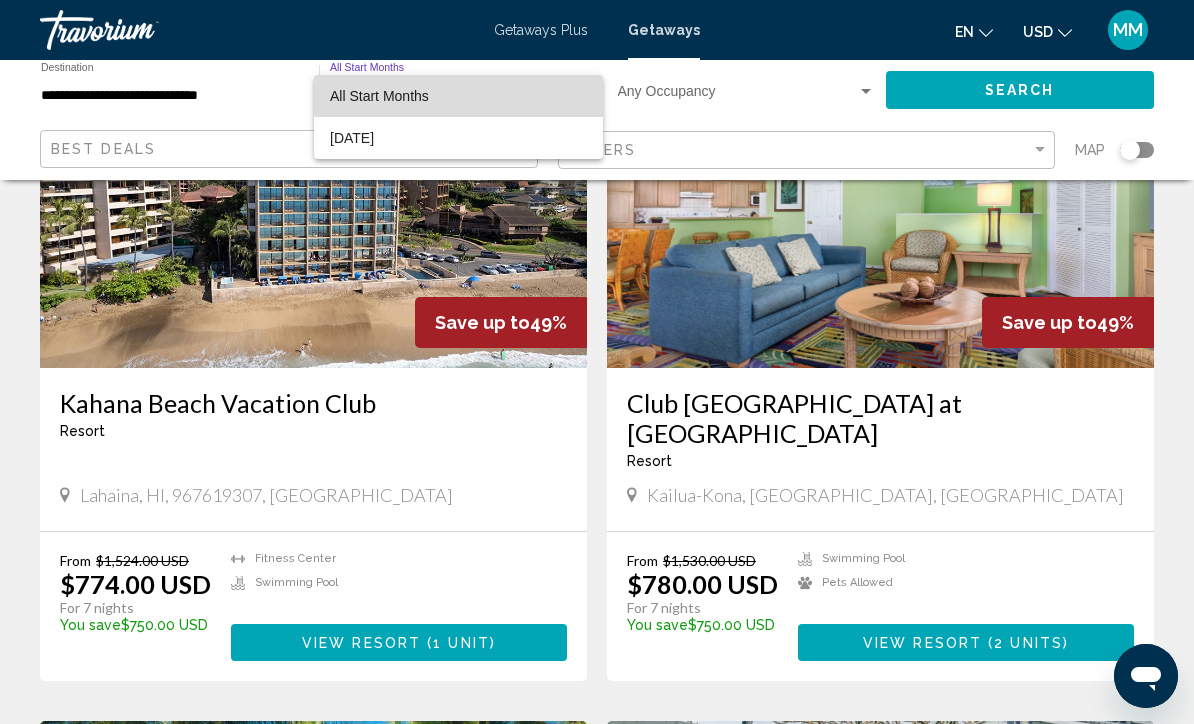 click on "All Start Months" at bounding box center [379, 96] 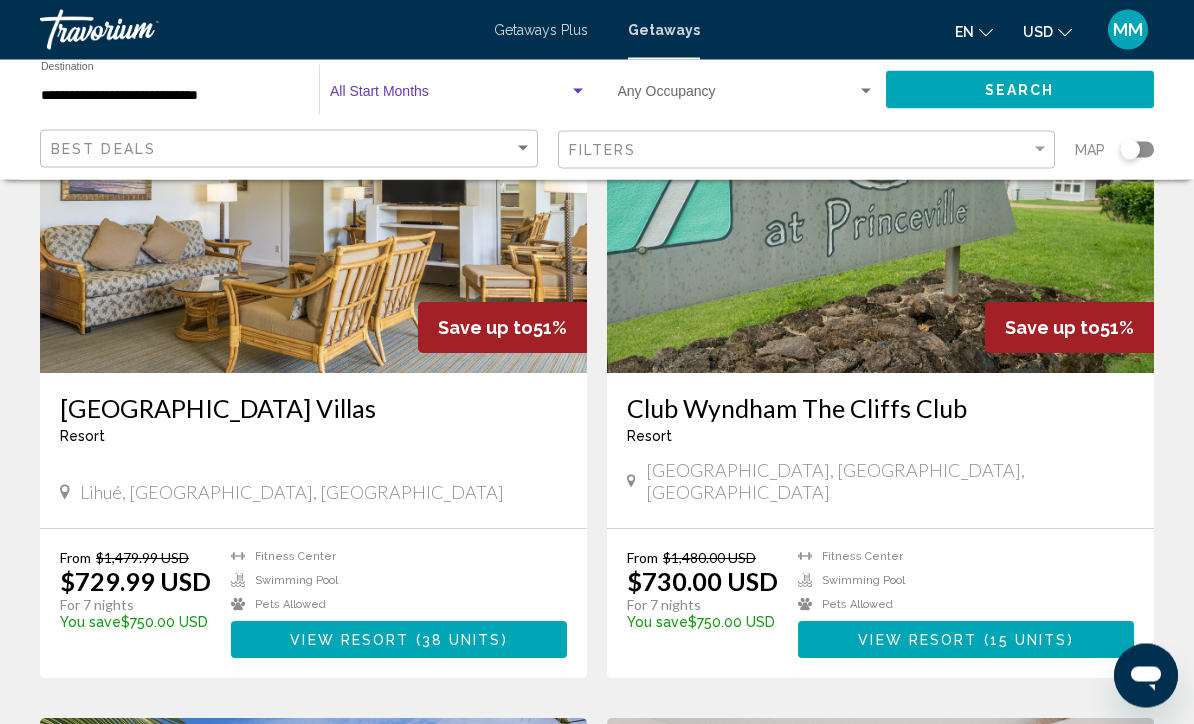 scroll, scrollTop: 107, scrollLeft: 0, axis: vertical 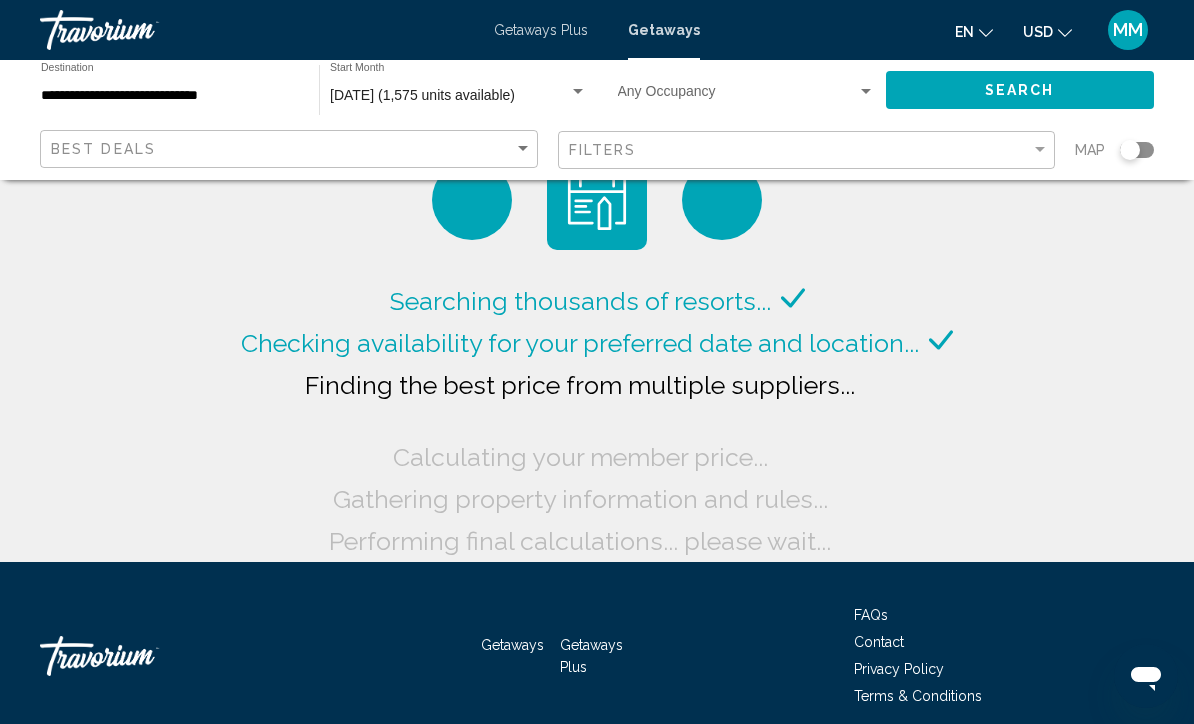 click on "October 2025 (1,575 units available)" at bounding box center (422, 95) 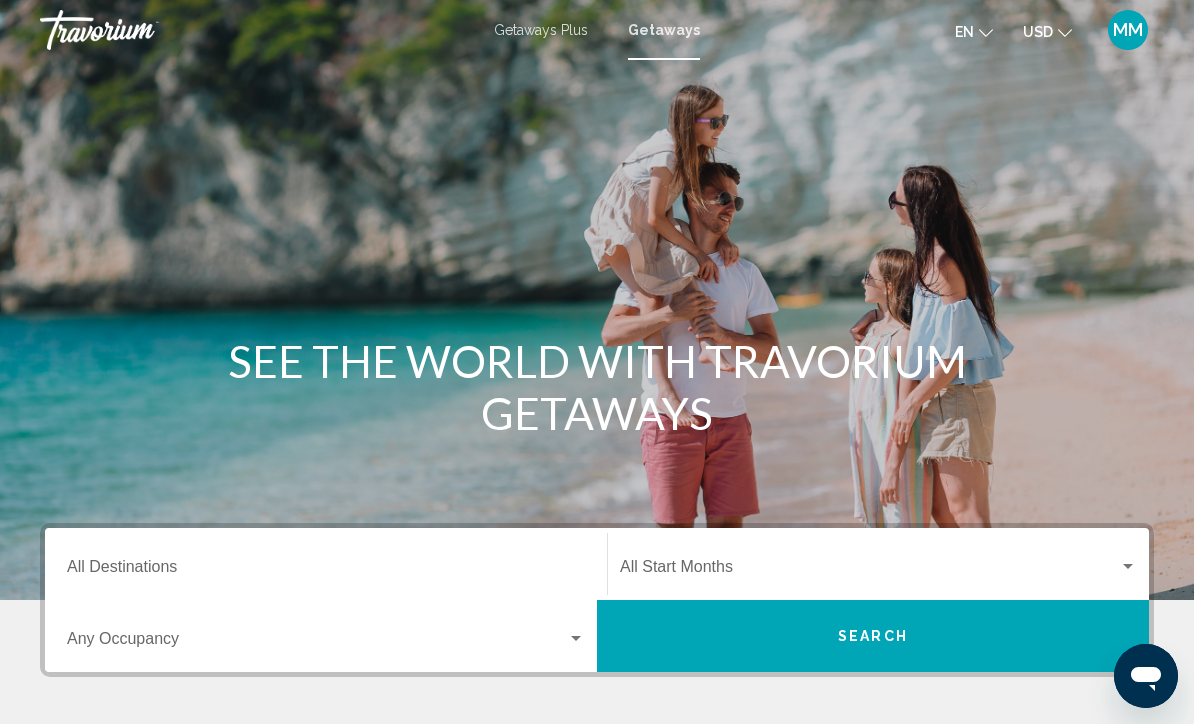 click on "Destination All Destinations" at bounding box center [326, 571] 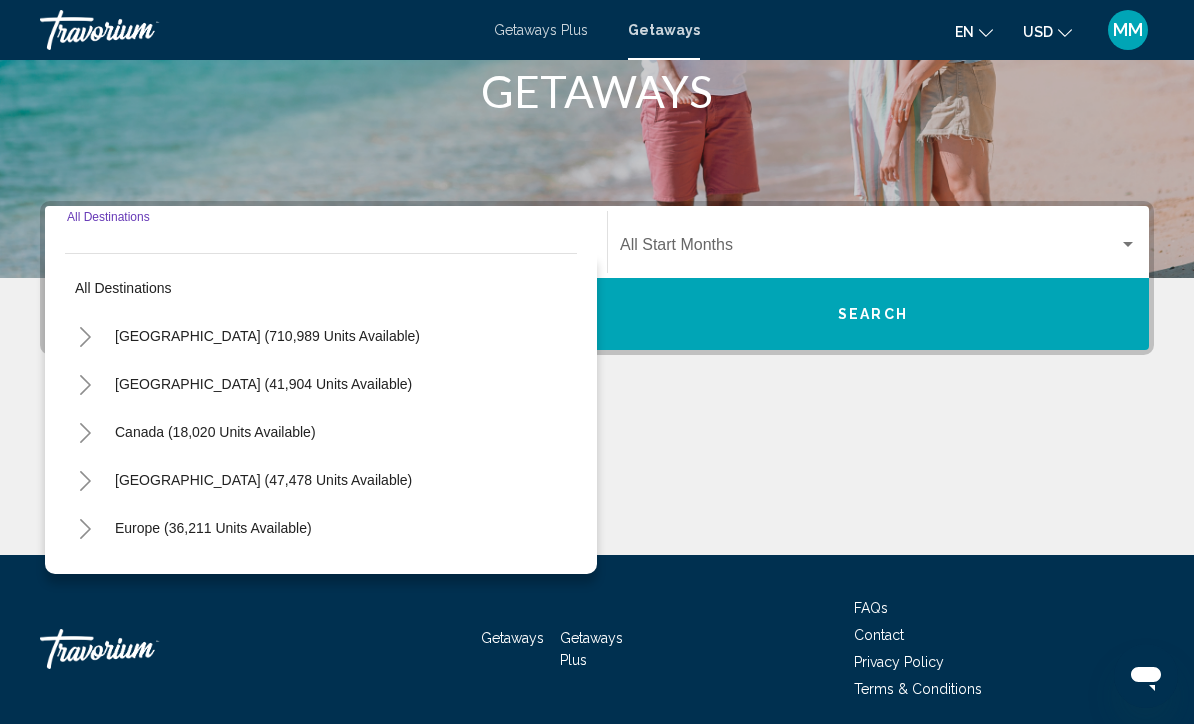 scroll, scrollTop: 398, scrollLeft: 0, axis: vertical 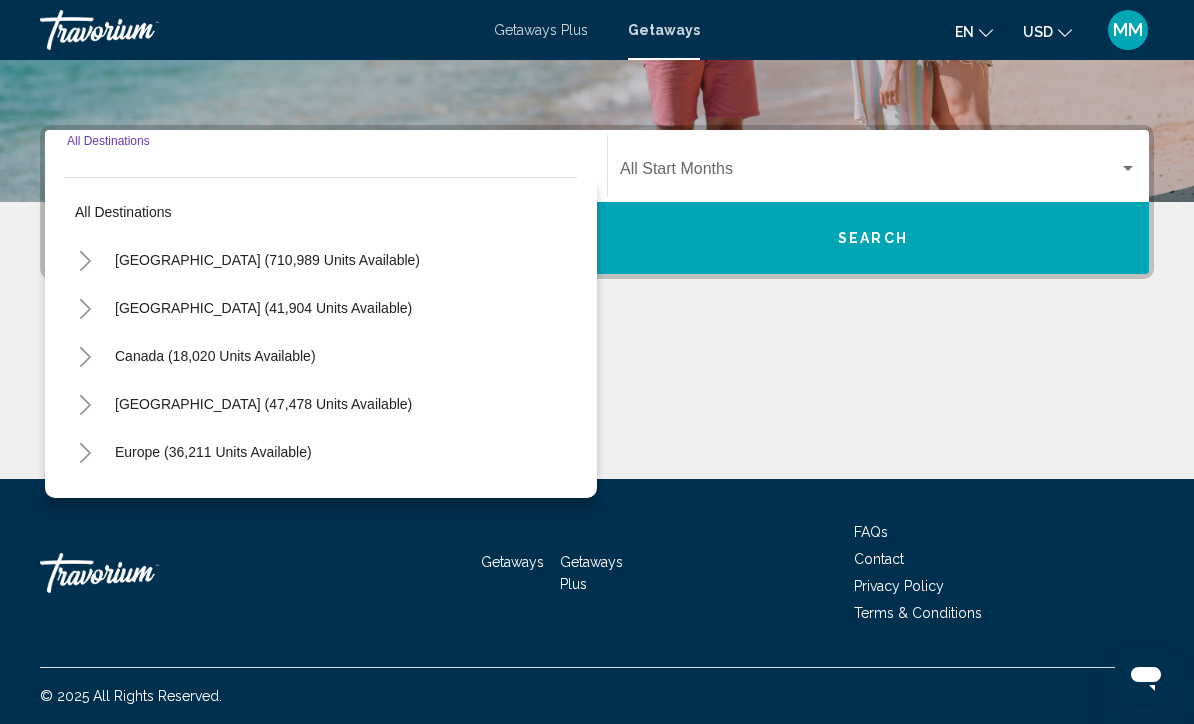 click 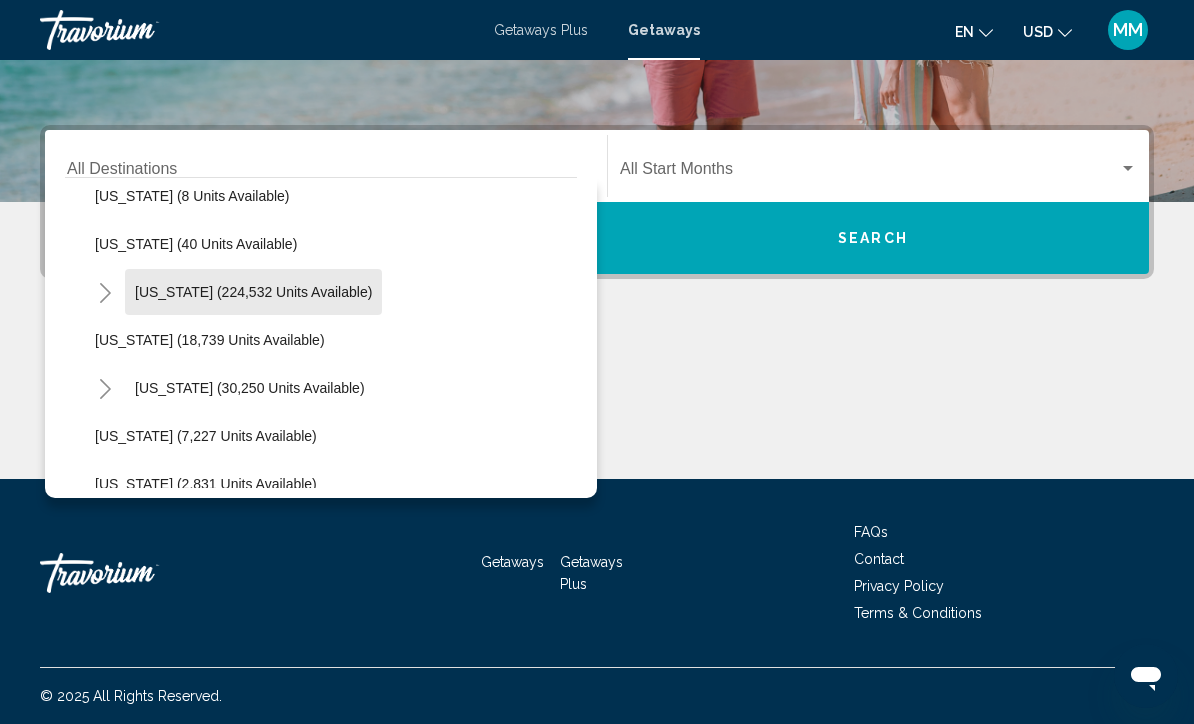 scroll, scrollTop: 331, scrollLeft: 0, axis: vertical 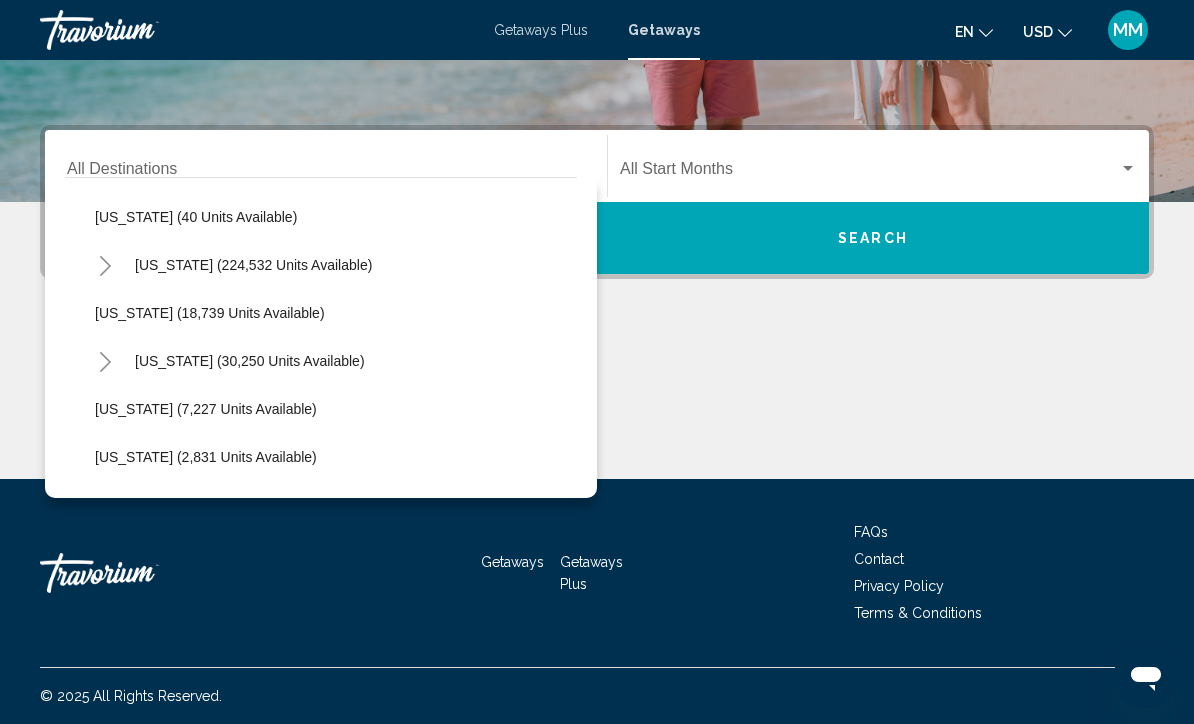 click on "Hawaii (30,250 units available)" 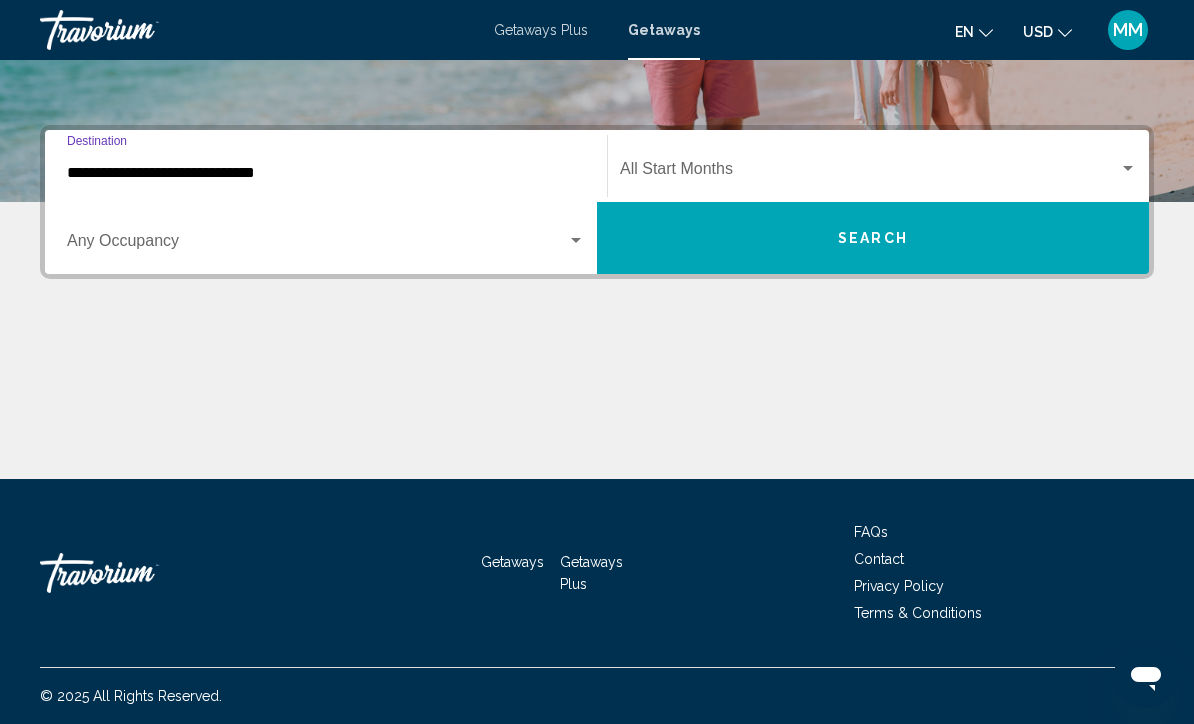 click at bounding box center [869, 173] 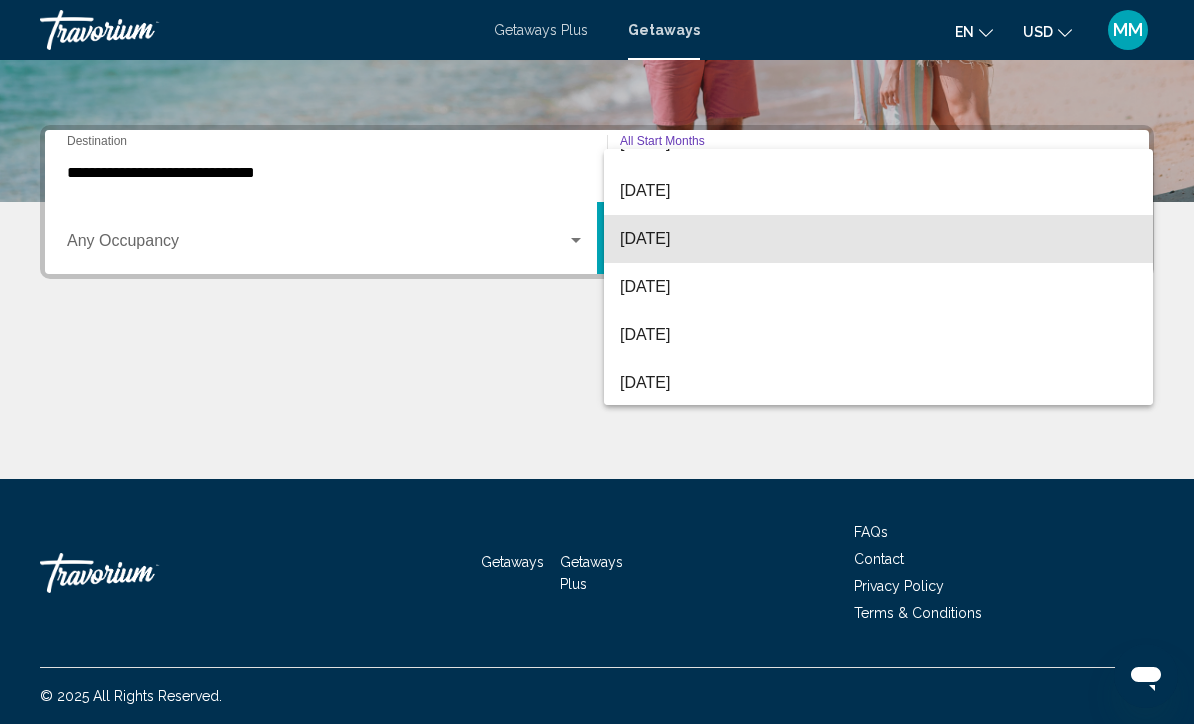 scroll, scrollTop: 138, scrollLeft: 0, axis: vertical 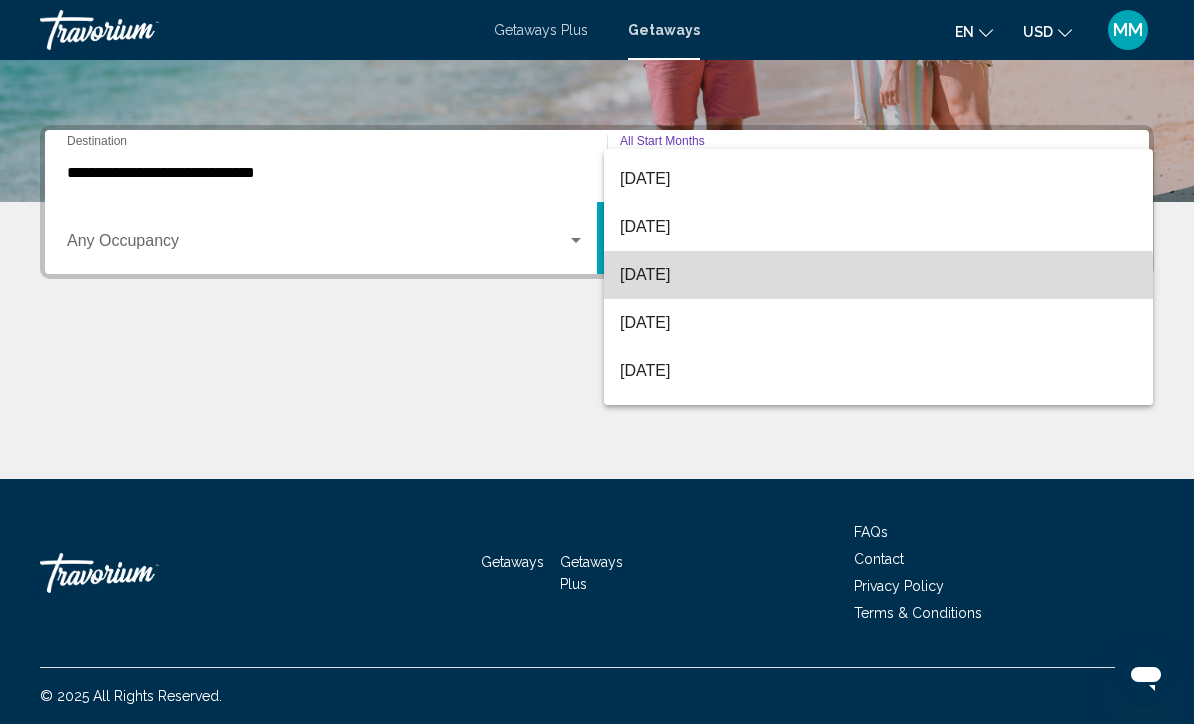 click on "November 2025" at bounding box center (878, 275) 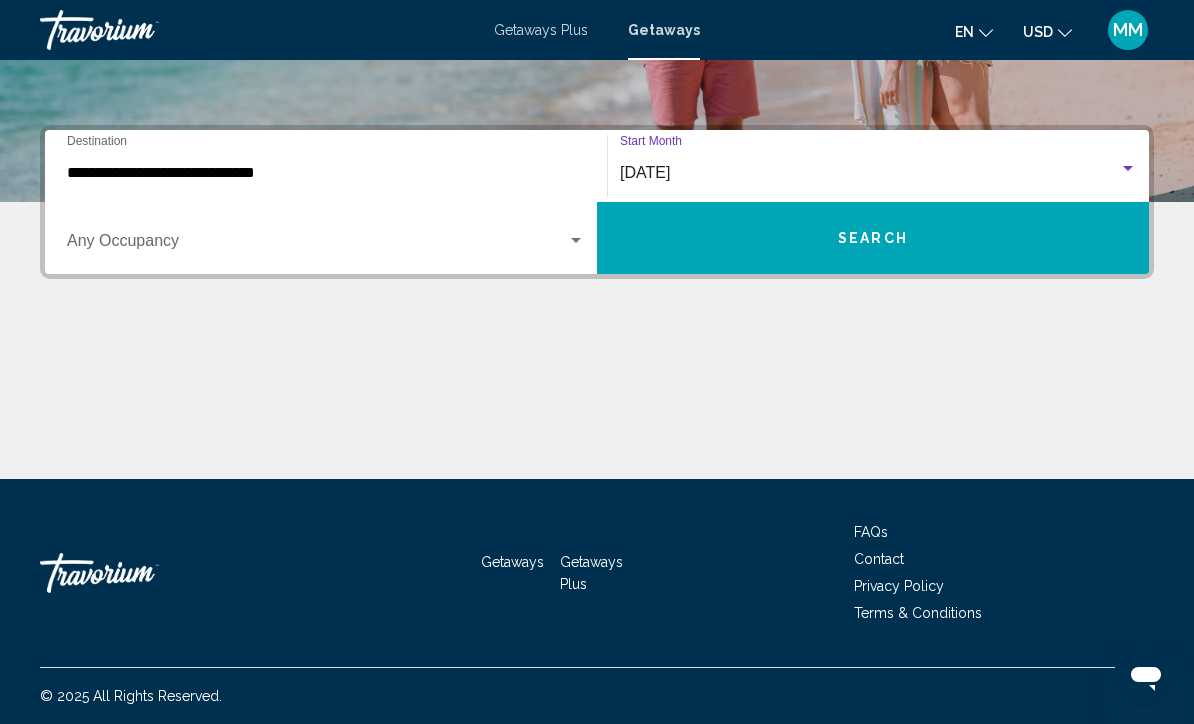 click on "Search" at bounding box center [873, 239] 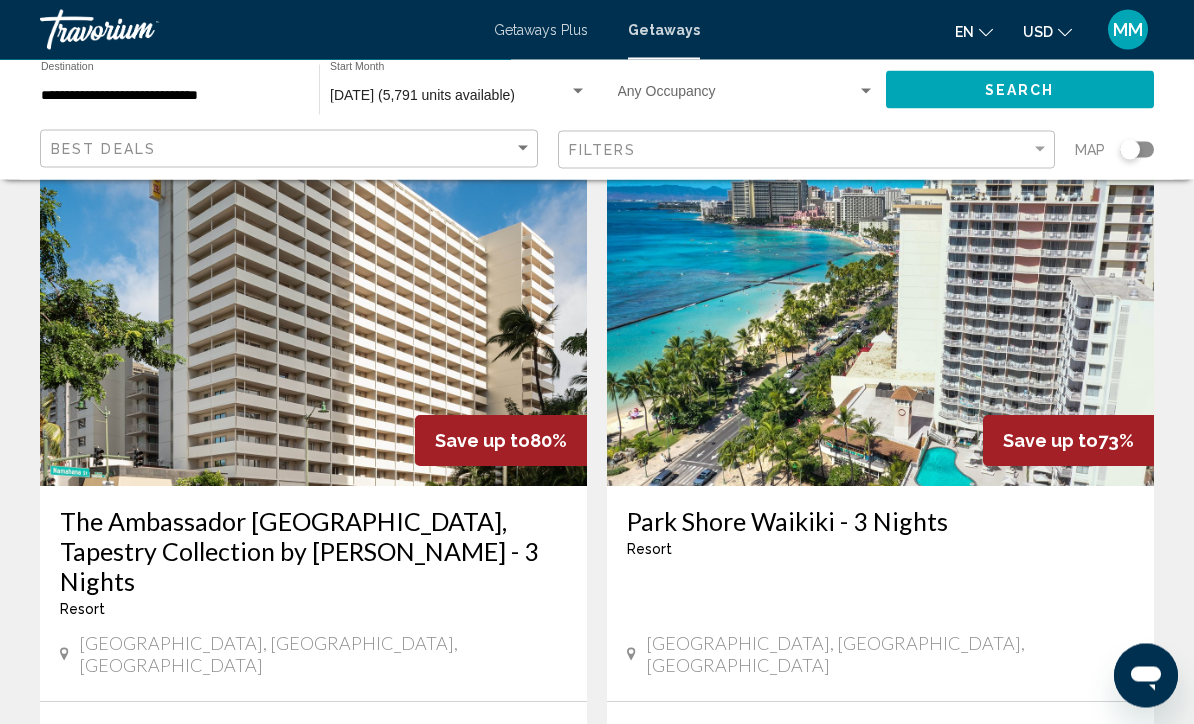 scroll, scrollTop: 107, scrollLeft: 0, axis: vertical 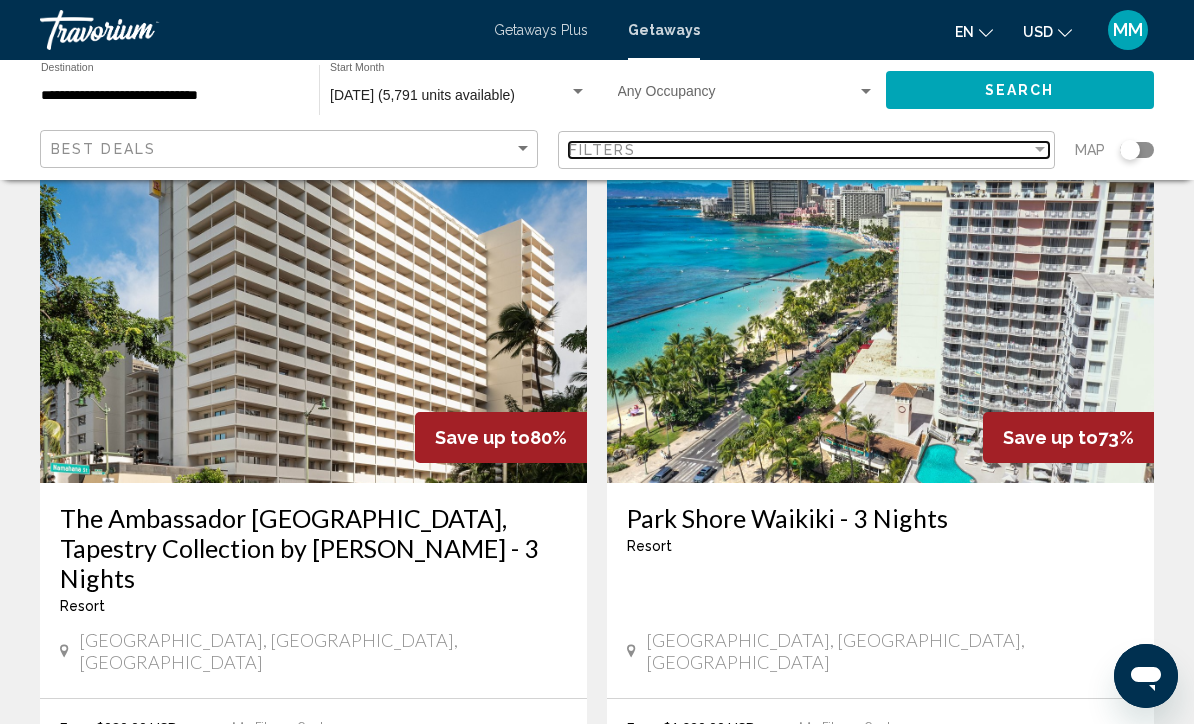 click at bounding box center [1040, 149] 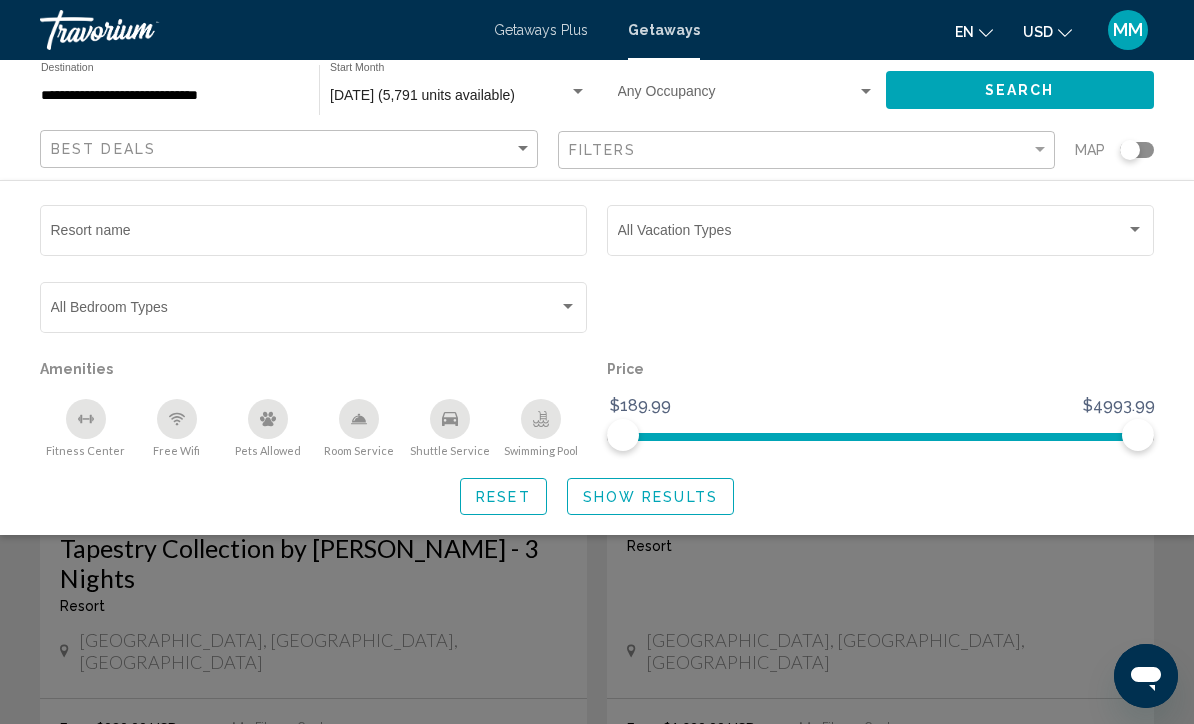 click at bounding box center [872, 234] 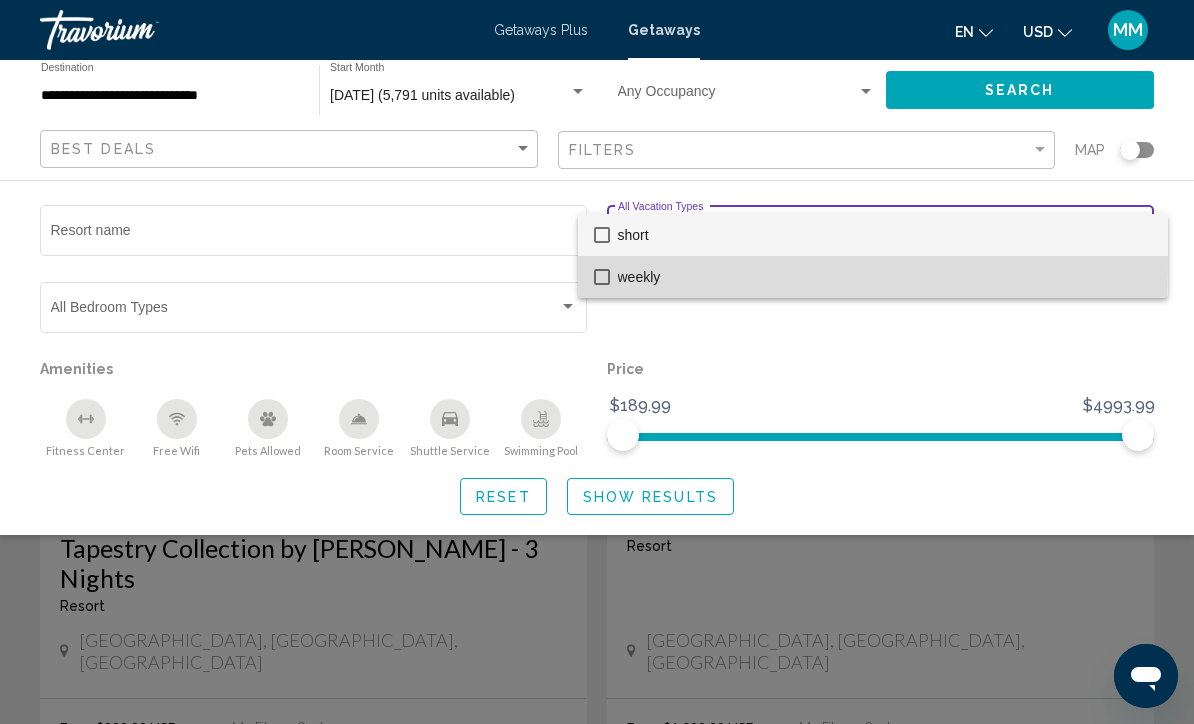 click on "weekly" at bounding box center [885, 277] 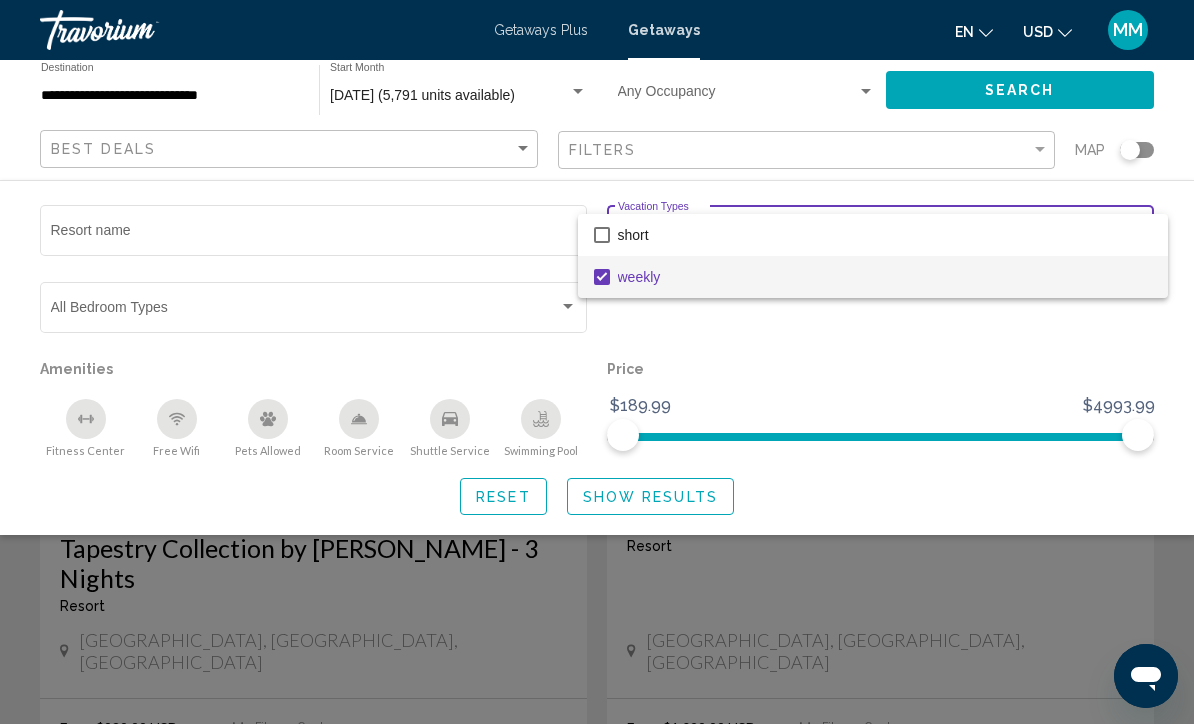 click at bounding box center [597, 362] 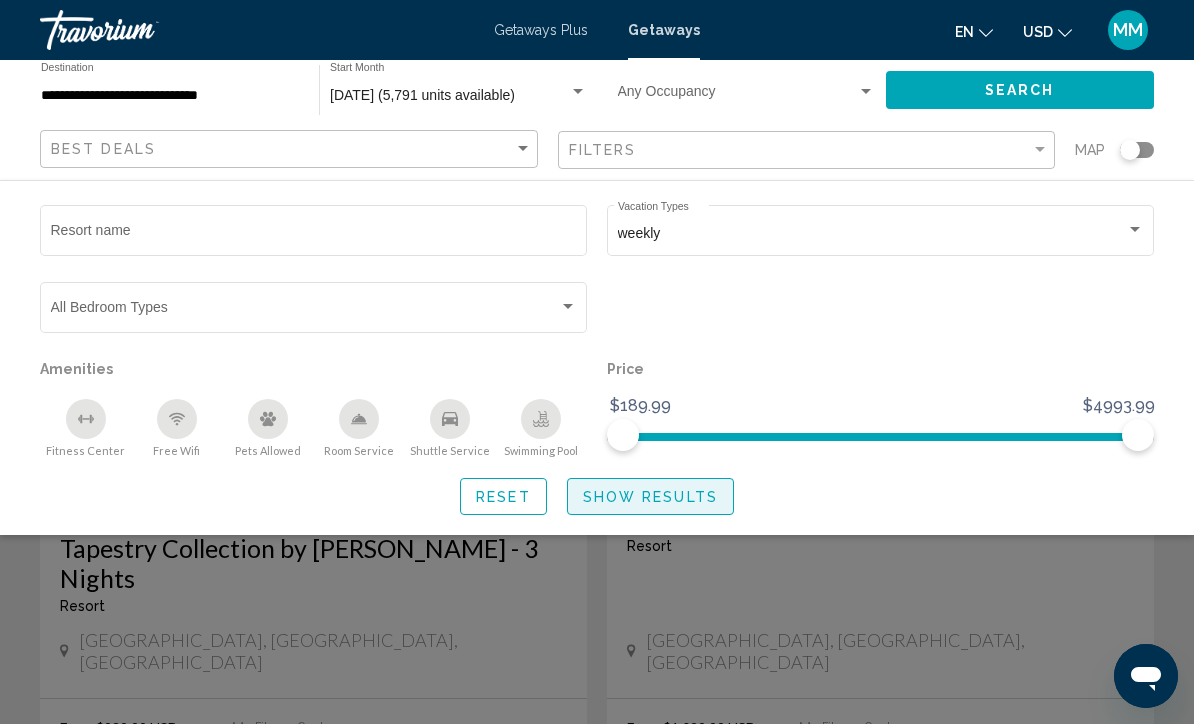 click on "Show Results" 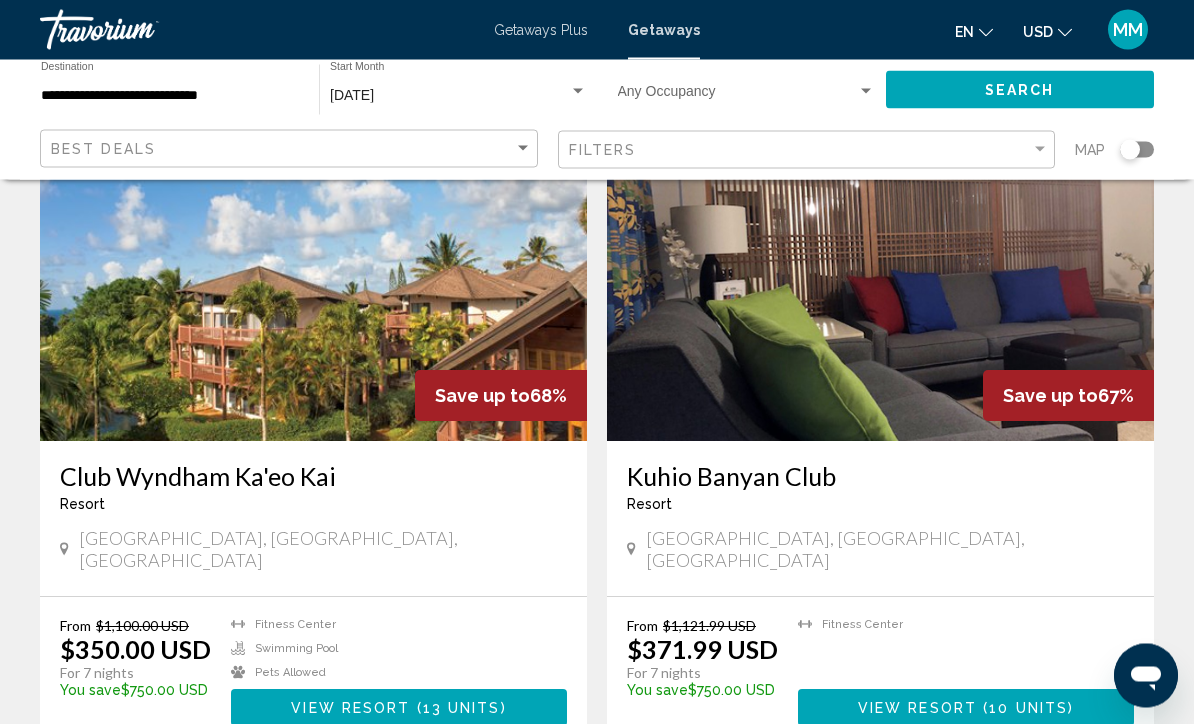 scroll, scrollTop: 151, scrollLeft: 0, axis: vertical 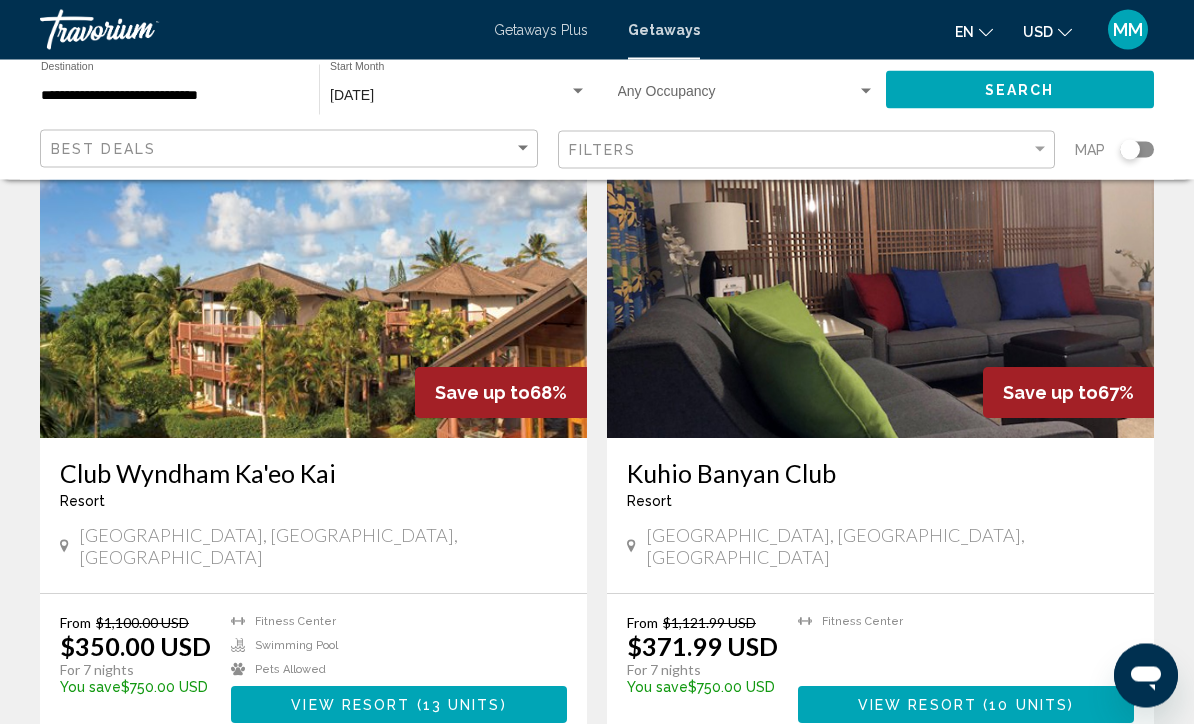 click on "13 units" at bounding box center (462, 706) 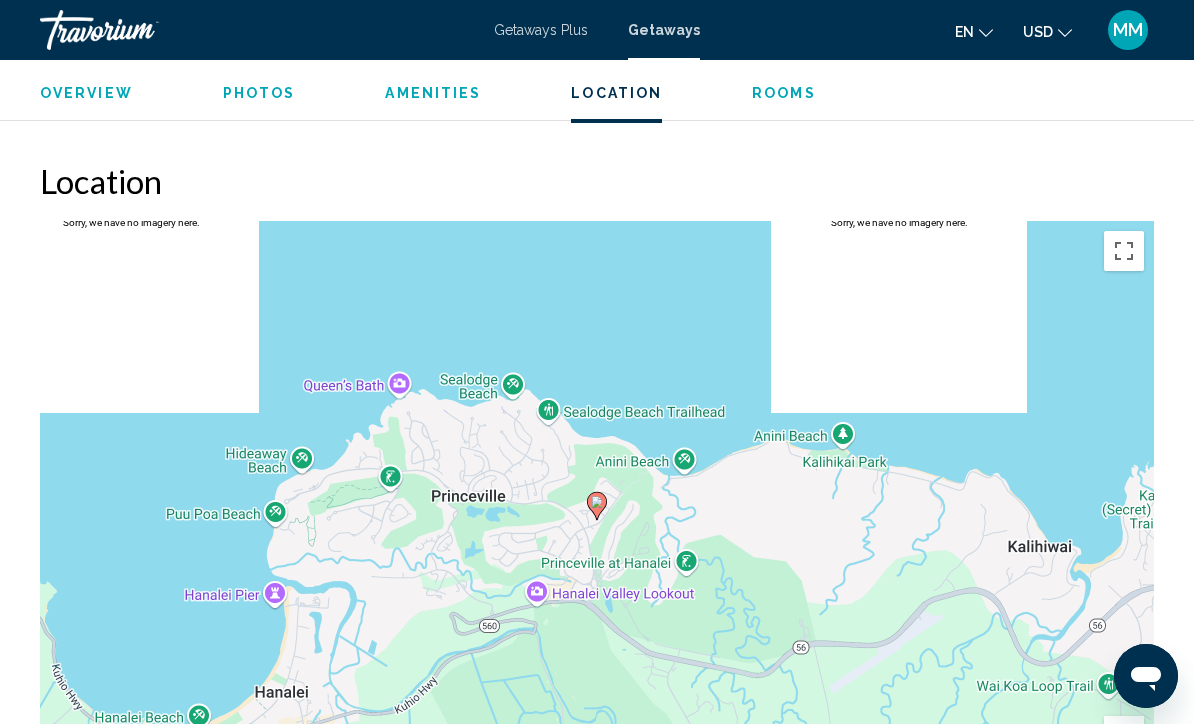 scroll, scrollTop: 3602, scrollLeft: 0, axis: vertical 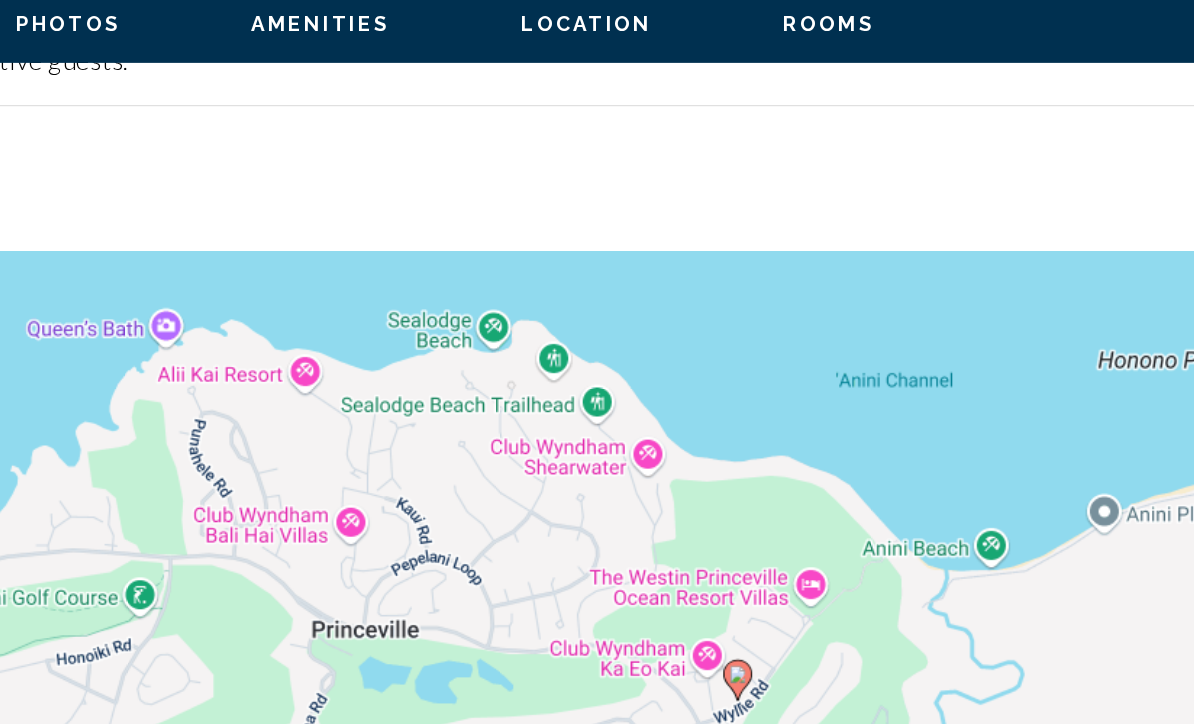 click on "To navigate, press the arrow keys. To activate drag with keyboard, press Alt + Enter. Once in keyboard drag state, use the arrow keys to move the marker. To complete the drag, press the Enter key. To cancel, press Escape." at bounding box center [597, 550] 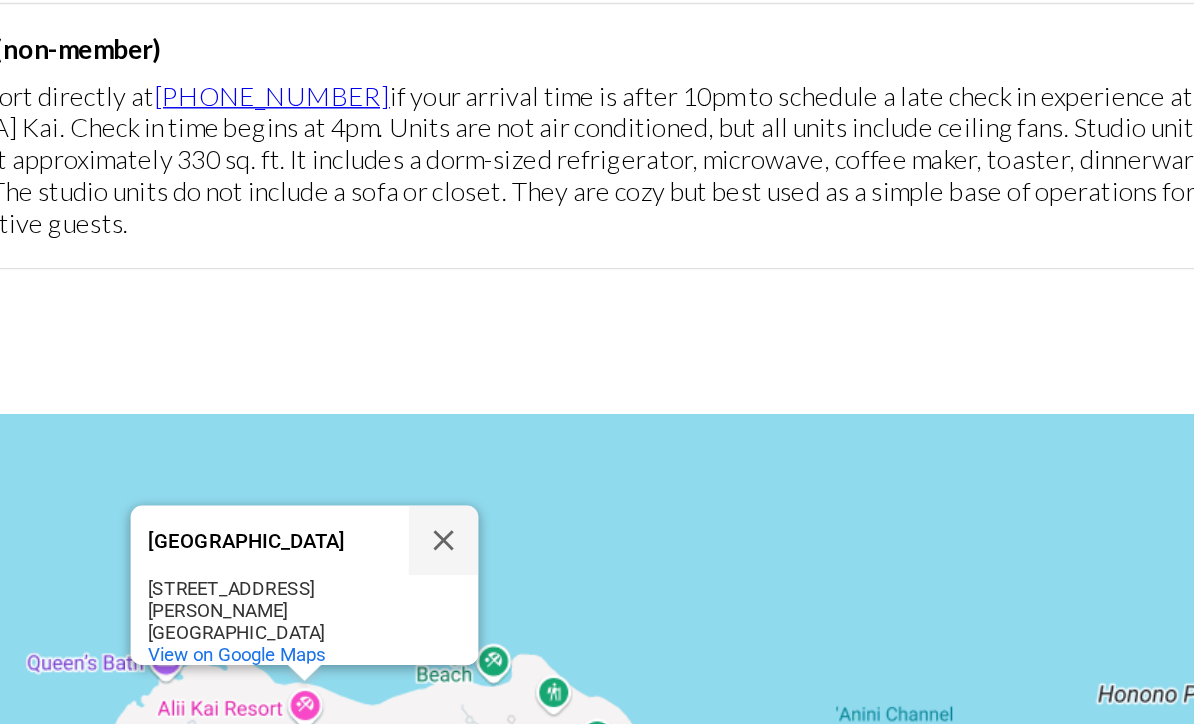 scroll, scrollTop: 3352, scrollLeft: 0, axis: vertical 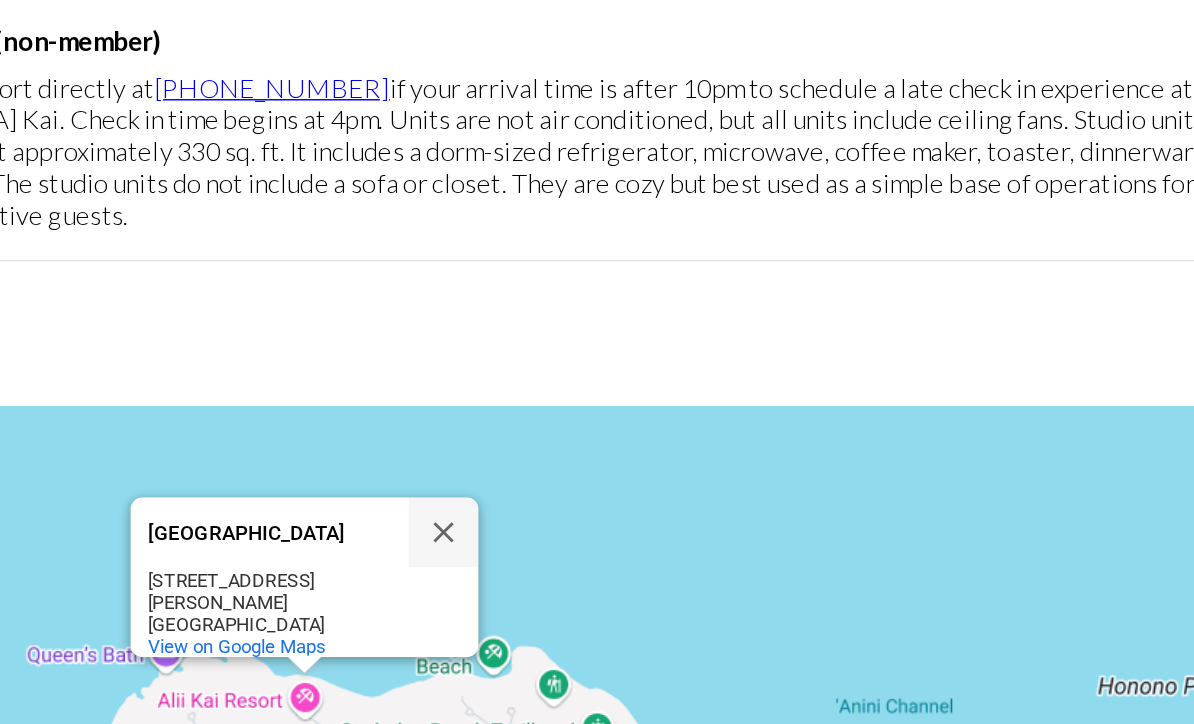click at bounding box center [518, 546] 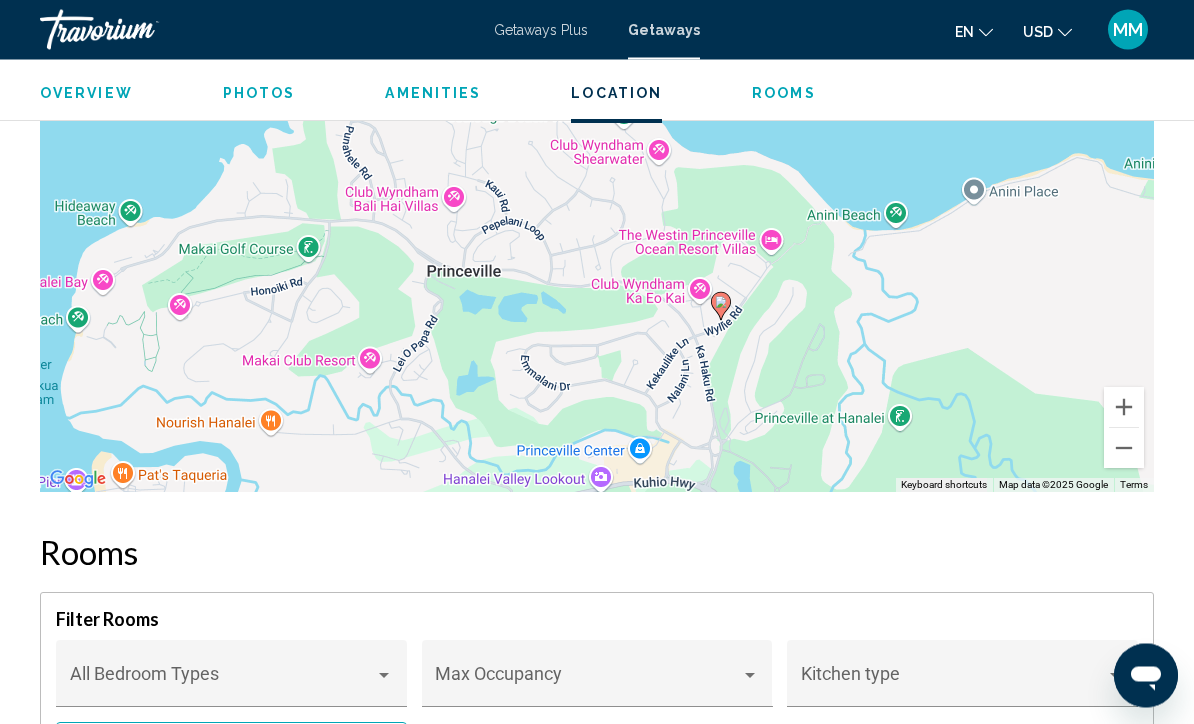 scroll, scrollTop: 3884, scrollLeft: 0, axis: vertical 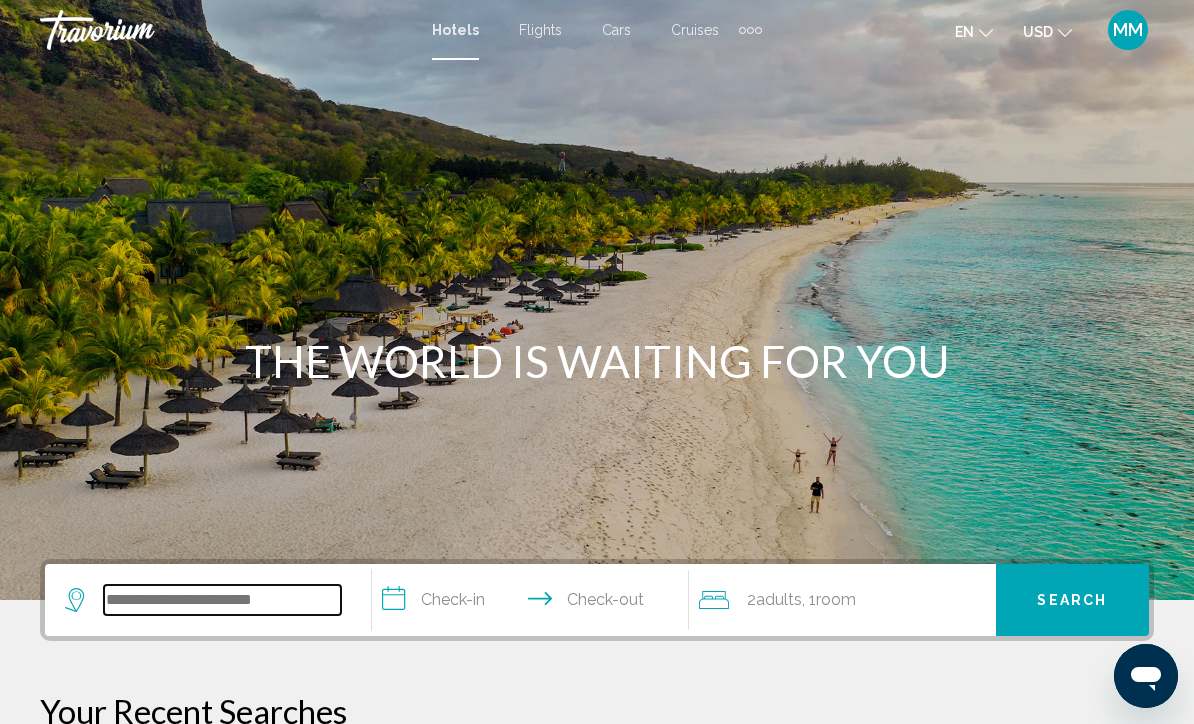 click at bounding box center (222, 600) 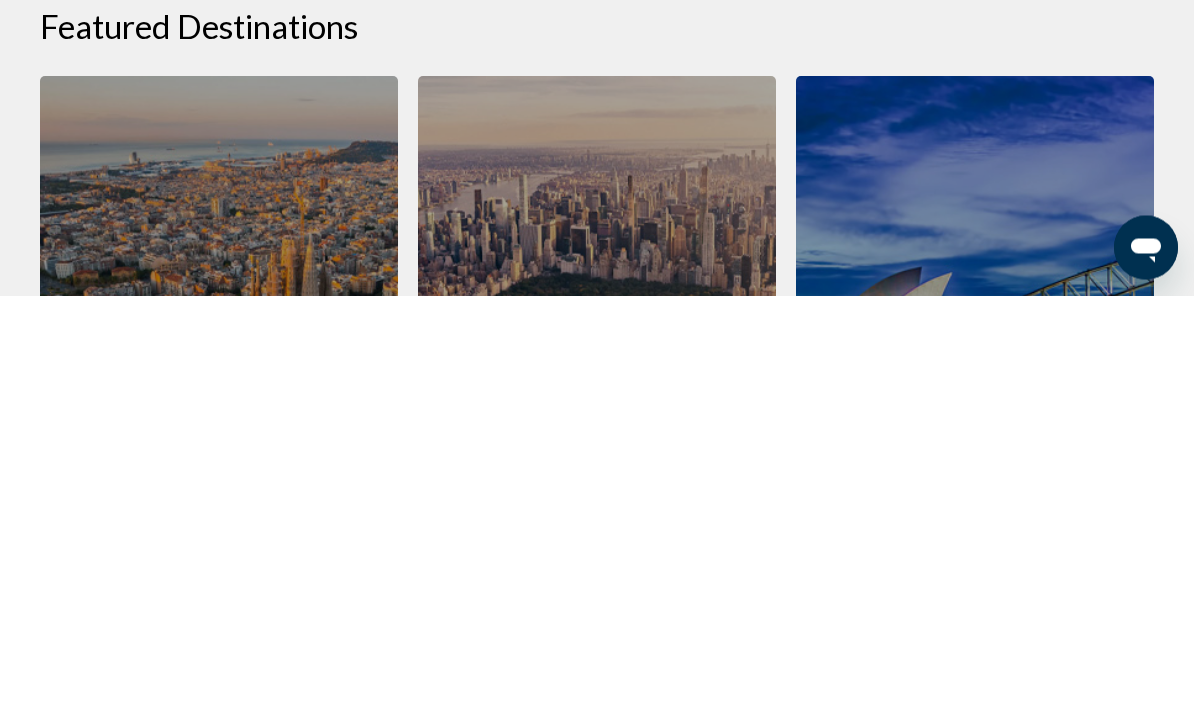 scroll, scrollTop: 452, scrollLeft: 0, axis: vertical 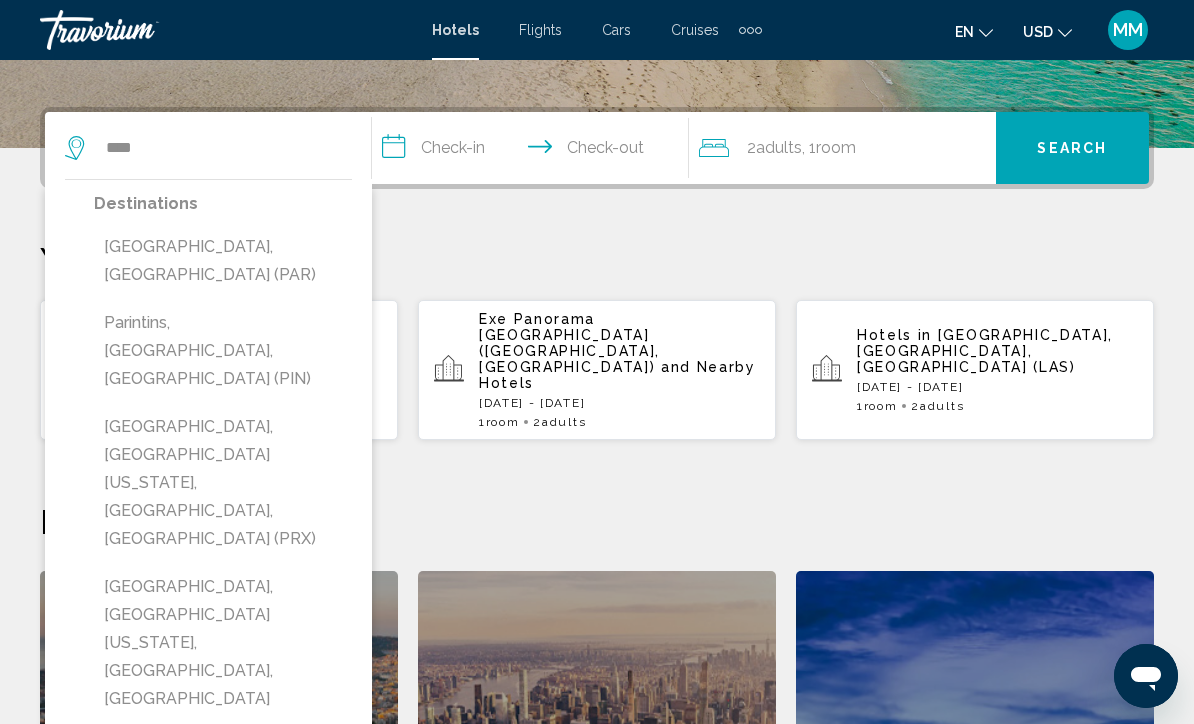 click on "Paris, France (PAR)" at bounding box center [223, 261] 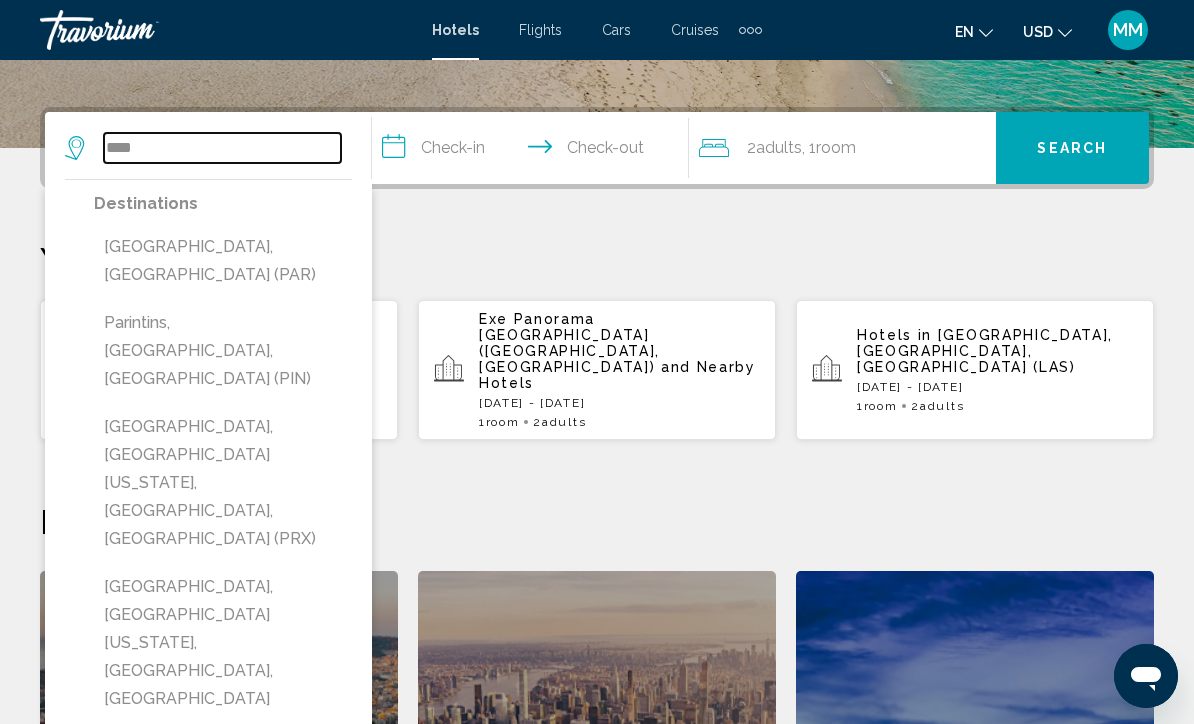 type on "**********" 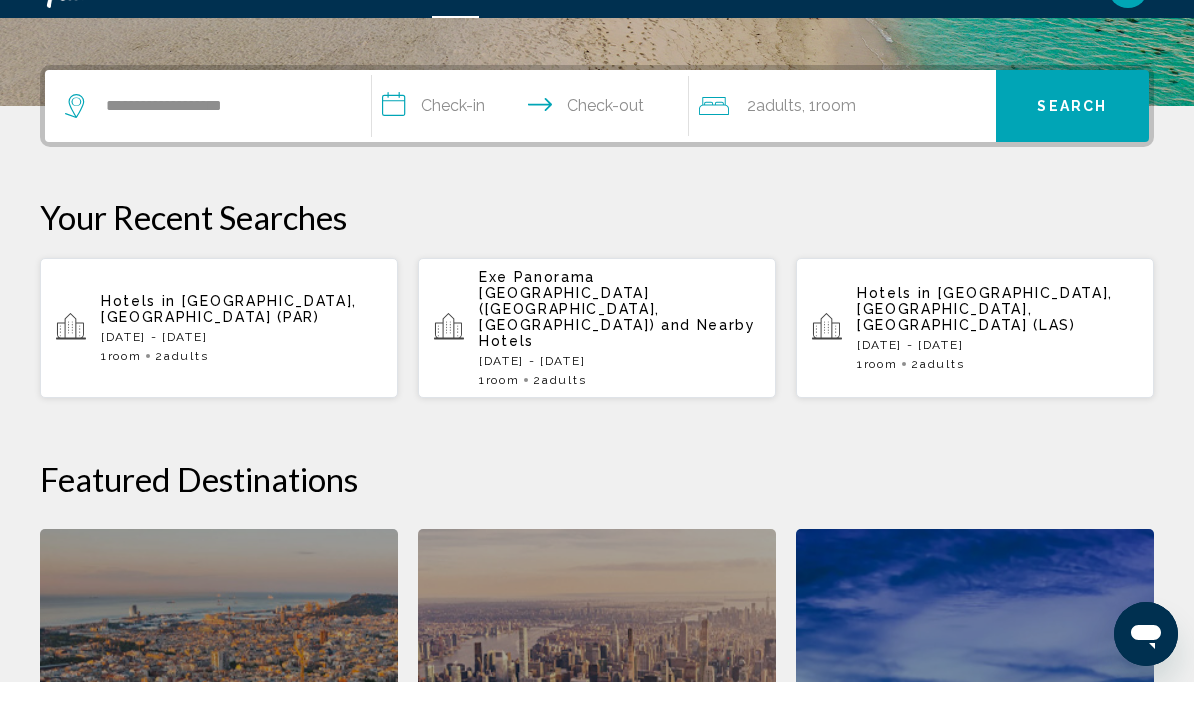 click on "**********" at bounding box center (534, 151) 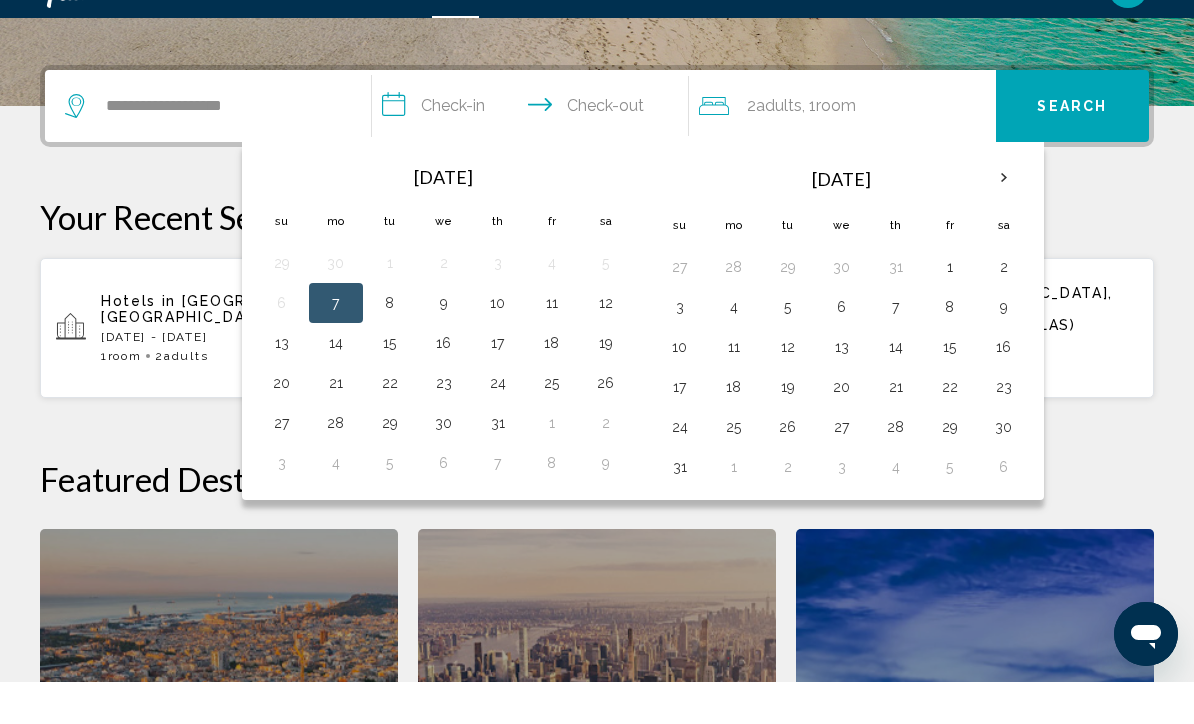 scroll, scrollTop: 494, scrollLeft: 0, axis: vertical 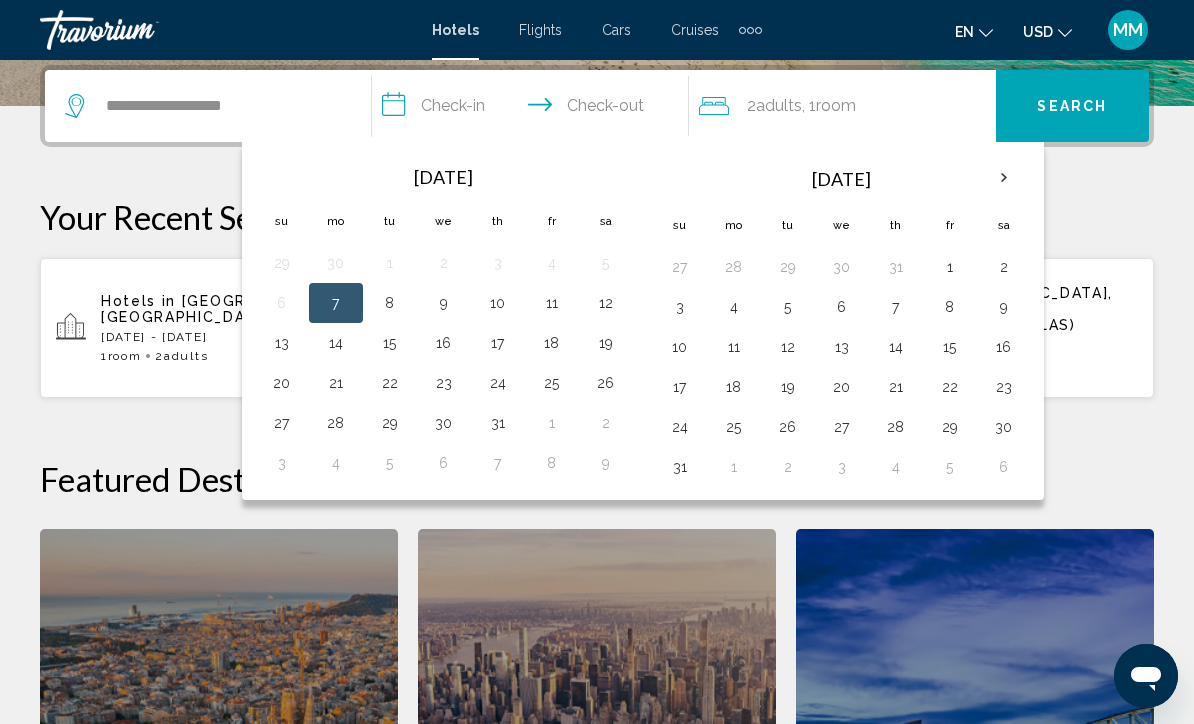 click on "21" at bounding box center [336, 383] 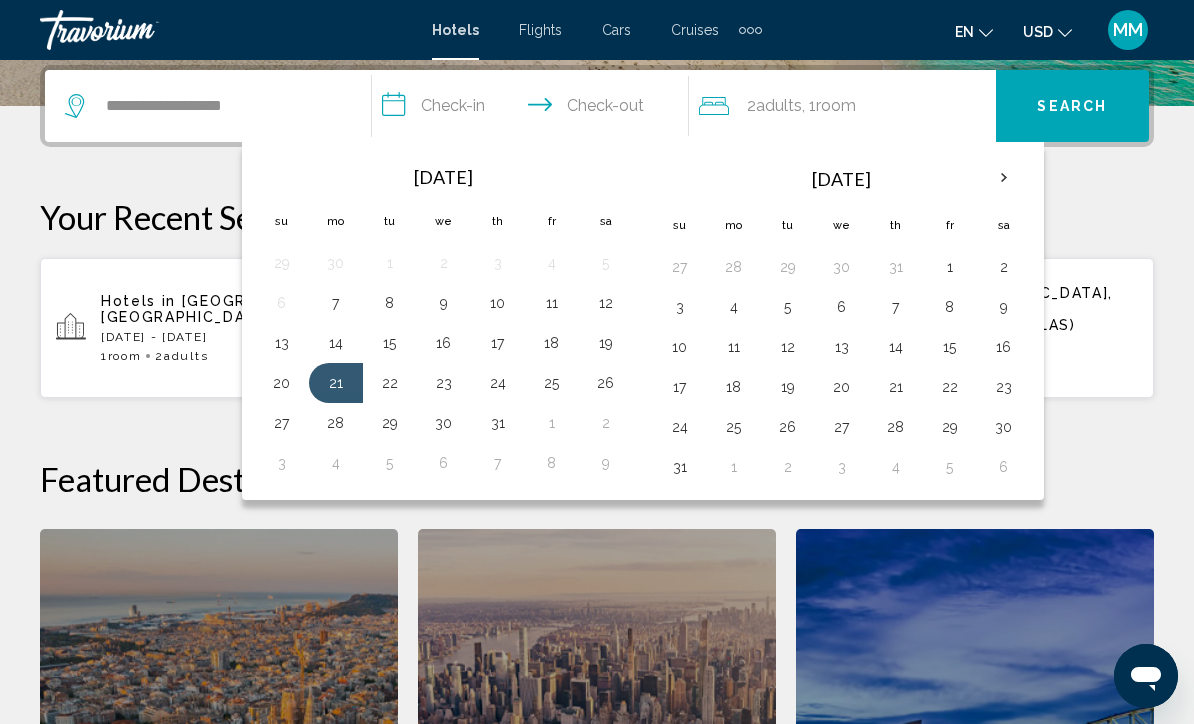 click on "23" at bounding box center (444, 383) 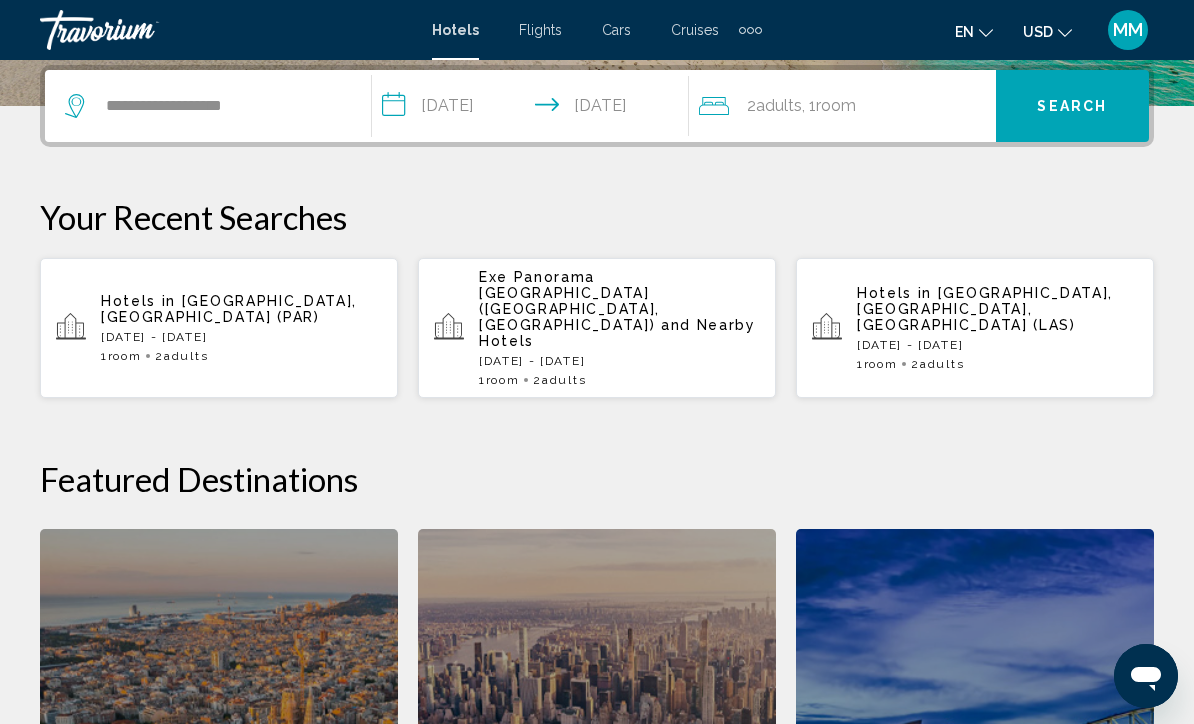 click on "Search" at bounding box center [1072, 106] 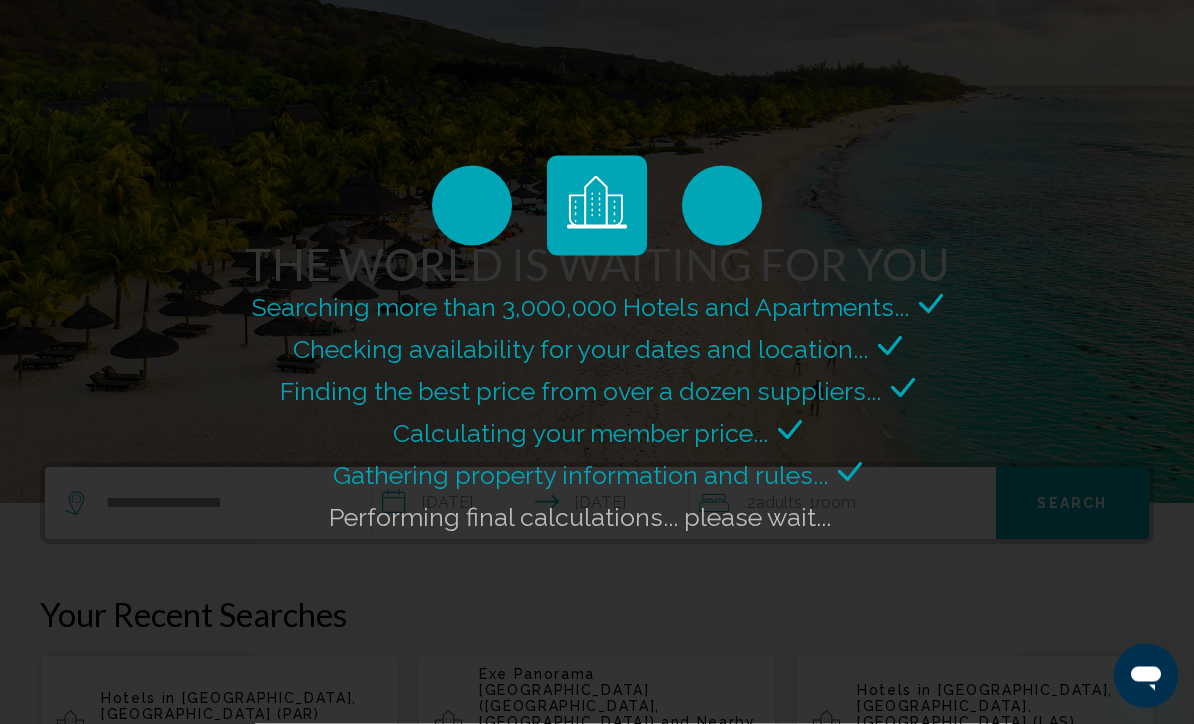 scroll, scrollTop: 0, scrollLeft: 0, axis: both 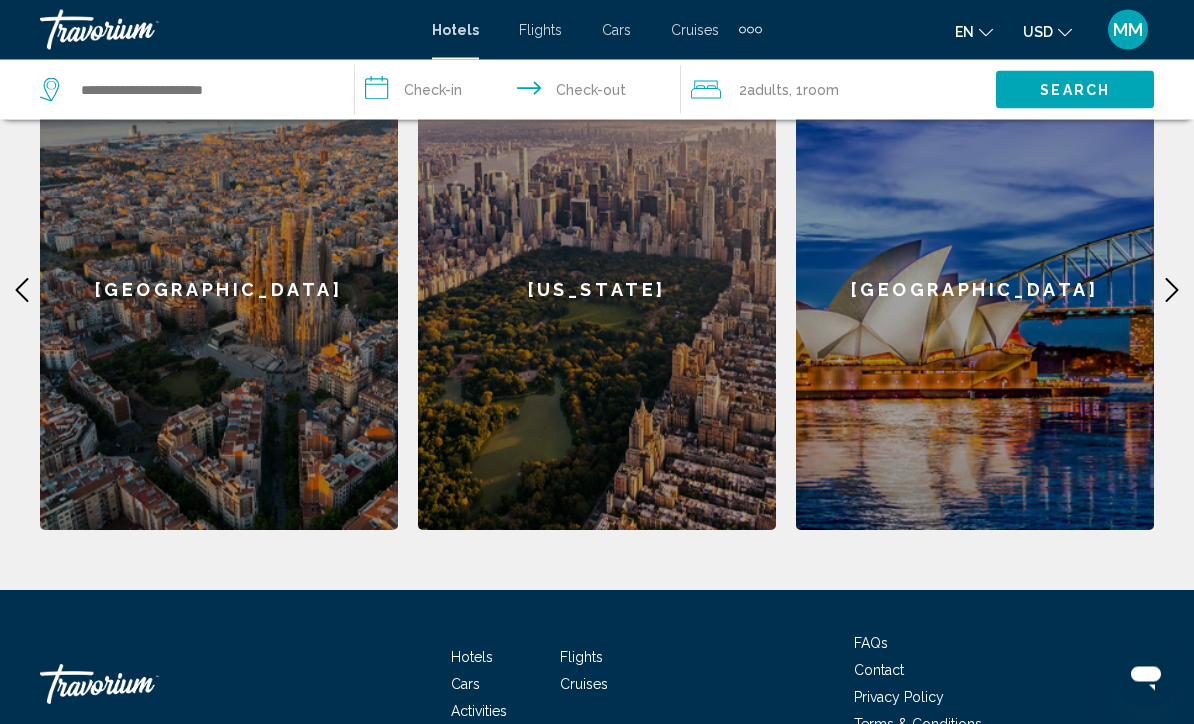 click 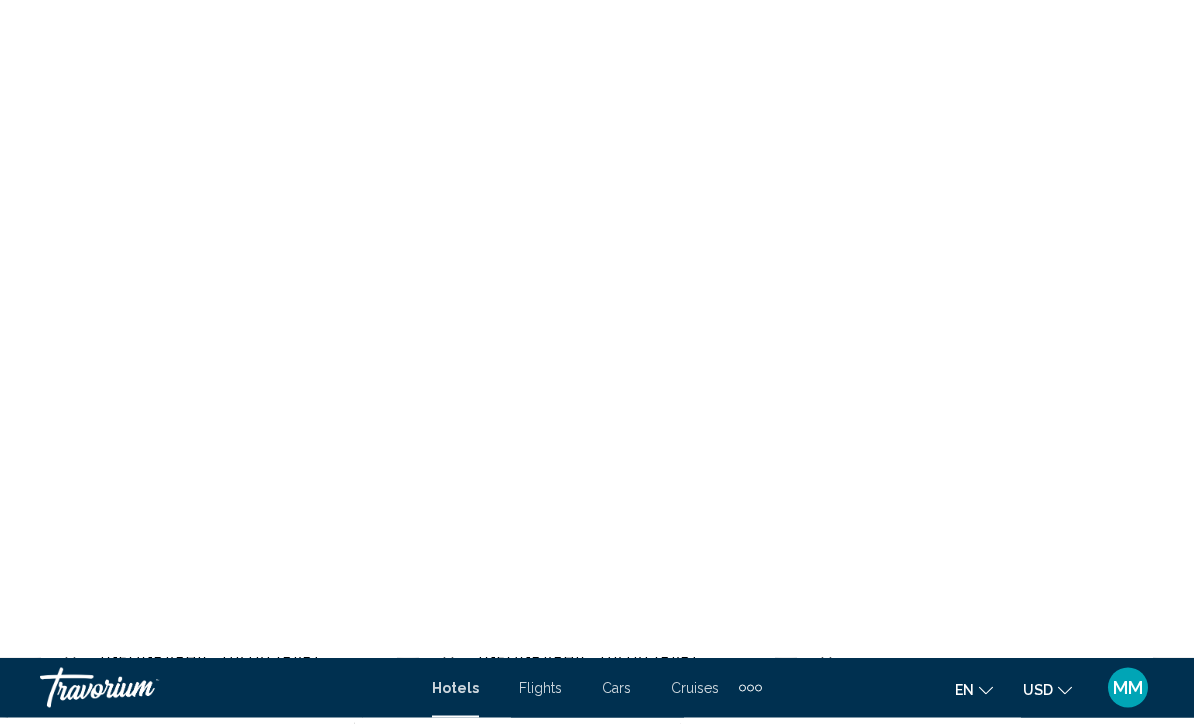 scroll, scrollTop: 0, scrollLeft: 0, axis: both 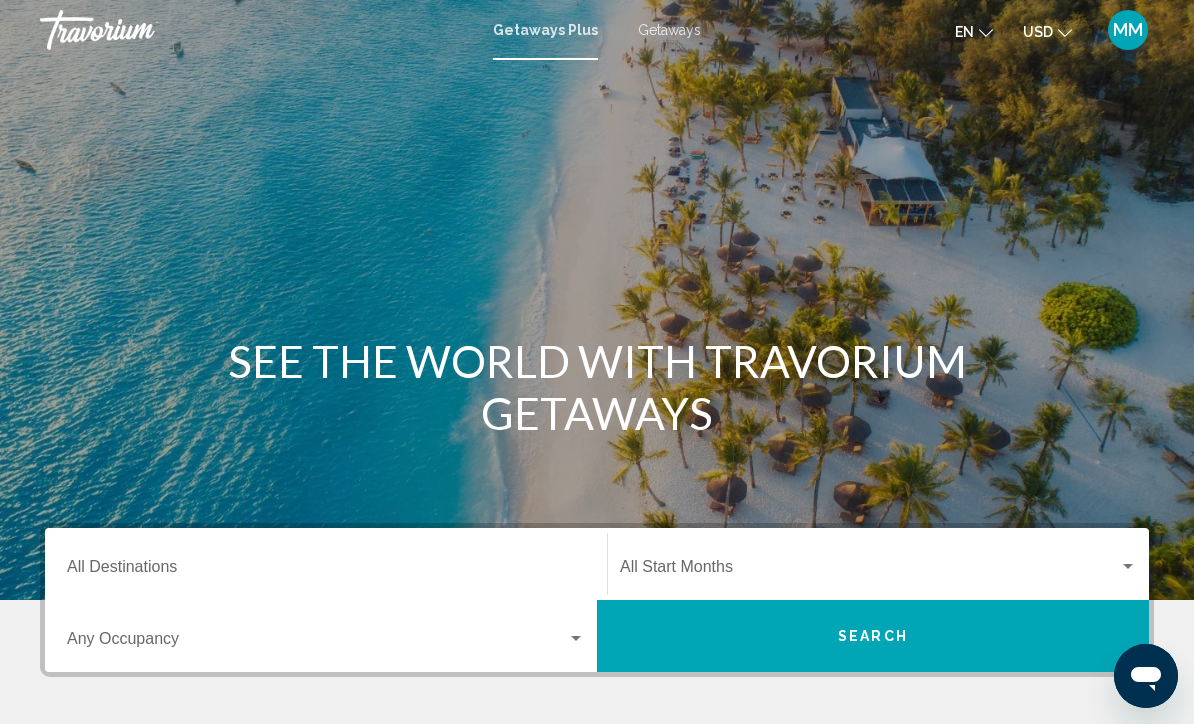 click on "Getaways" at bounding box center (669, 30) 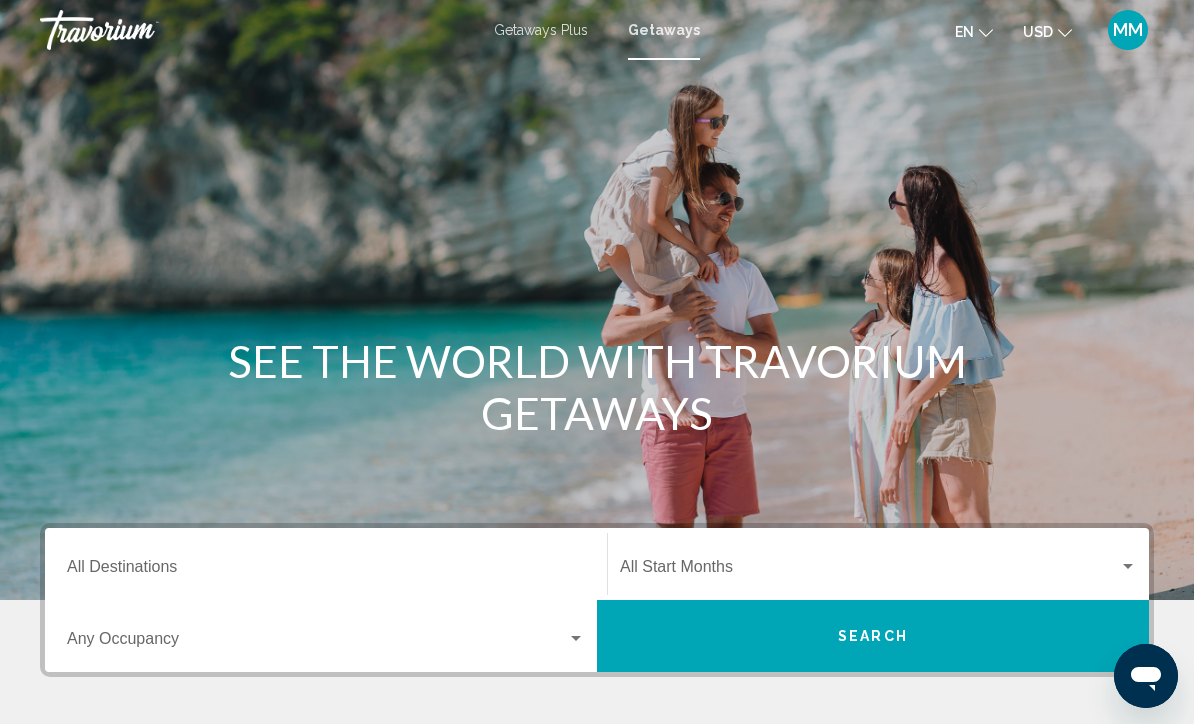 click on "Destination All Destinations" at bounding box center [326, 571] 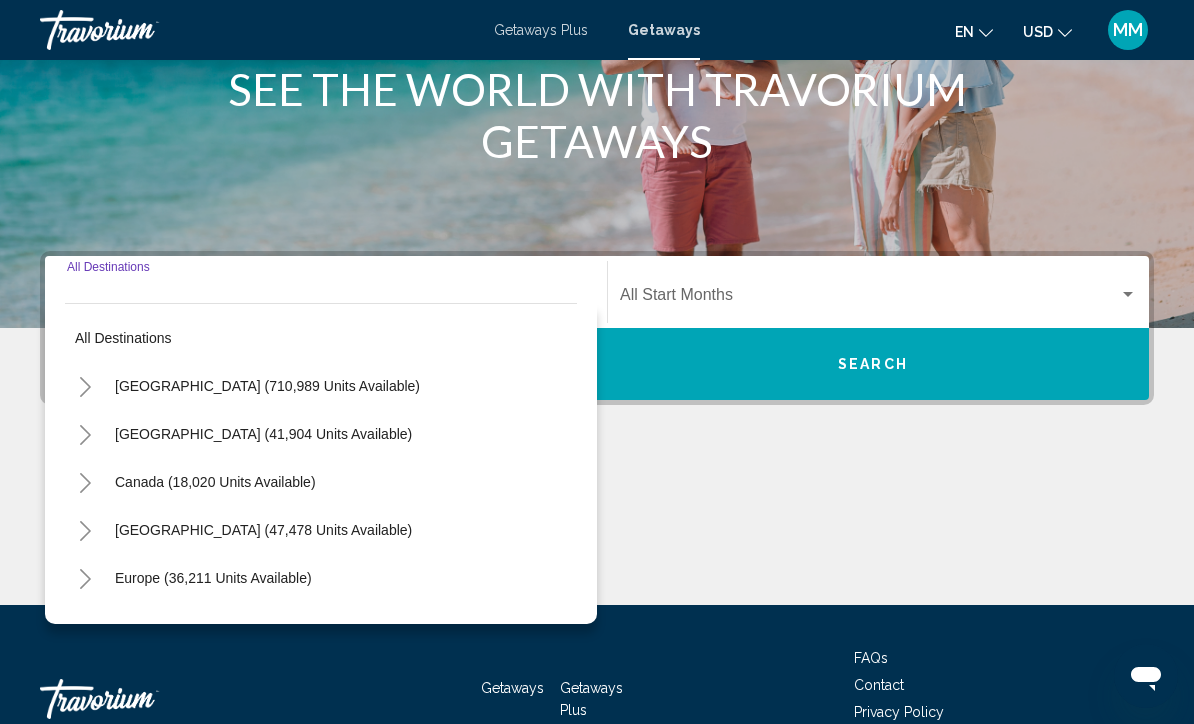 scroll, scrollTop: 398, scrollLeft: 0, axis: vertical 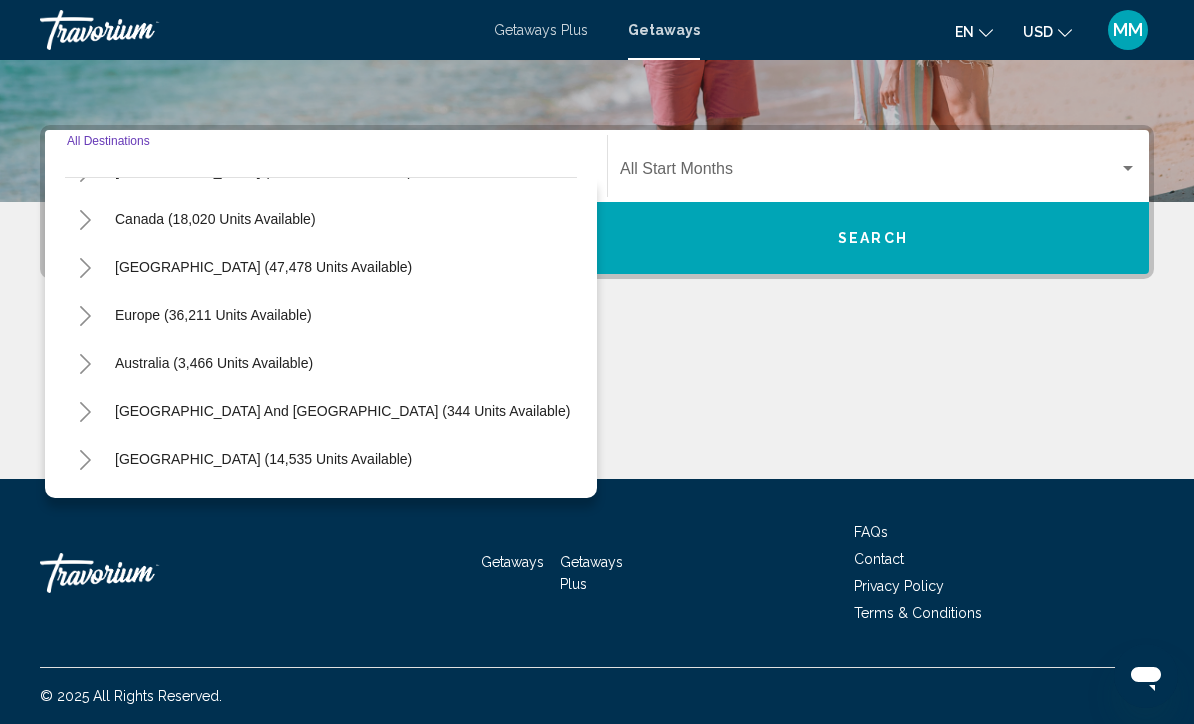 click 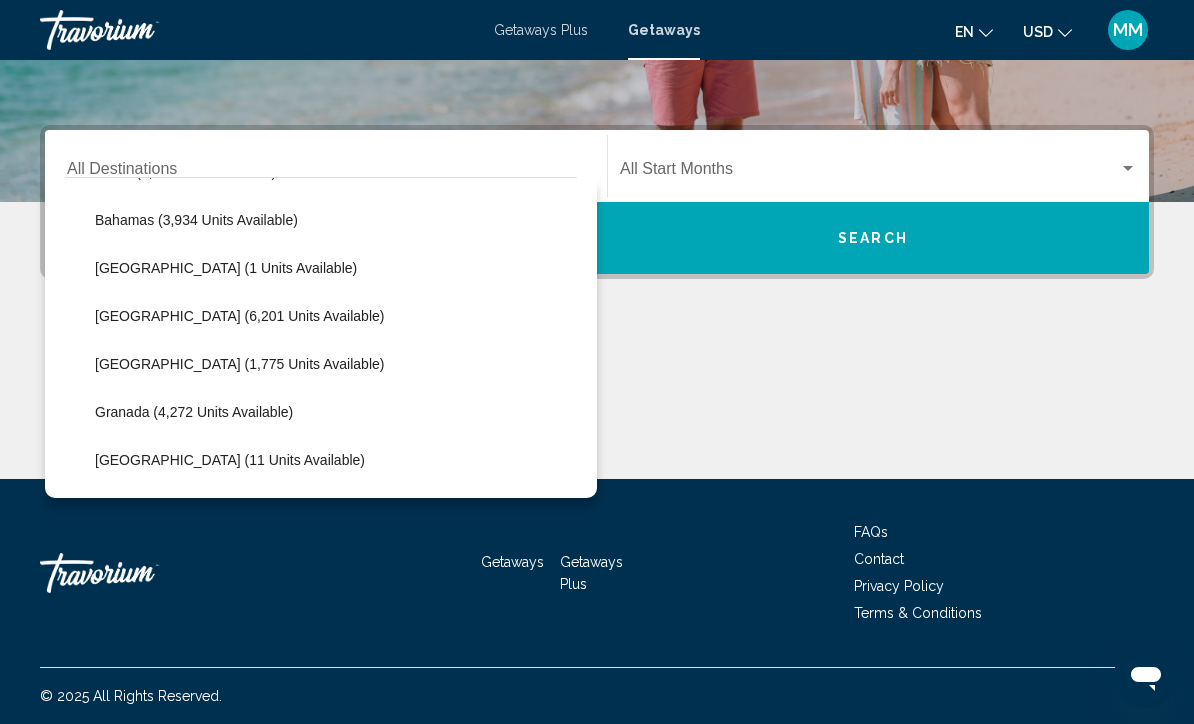 scroll, scrollTop: 286, scrollLeft: 0, axis: vertical 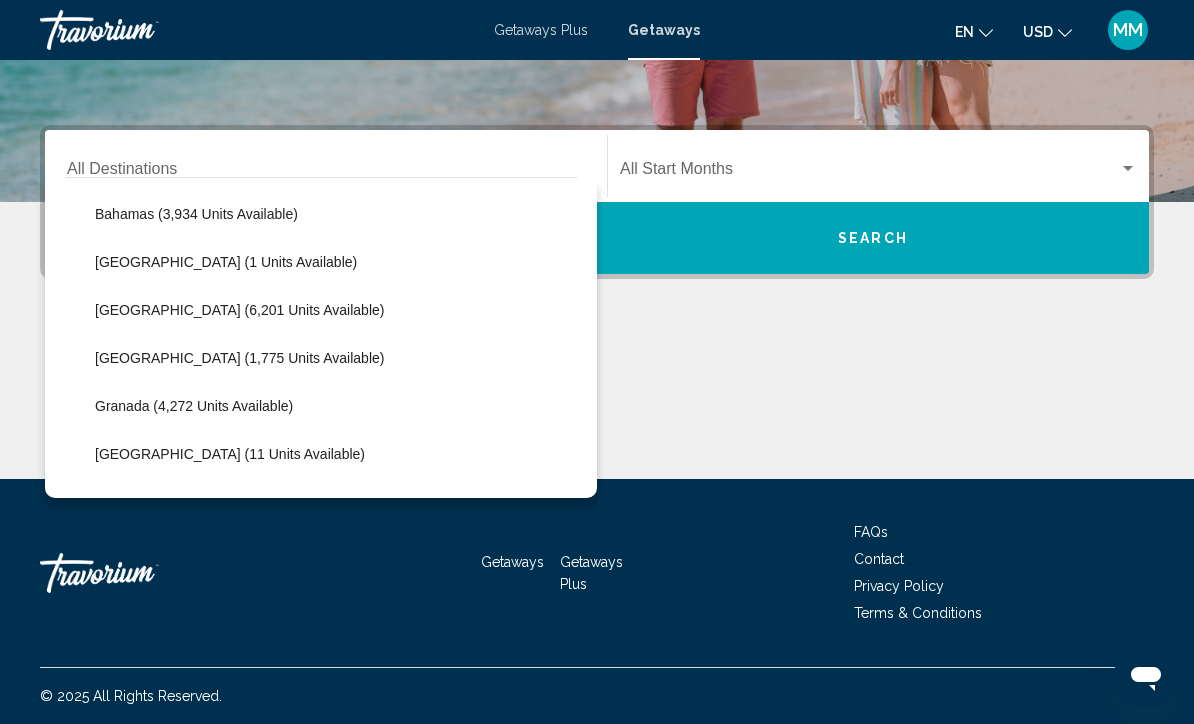 click on "Dominican Republic (1,775 units available)" 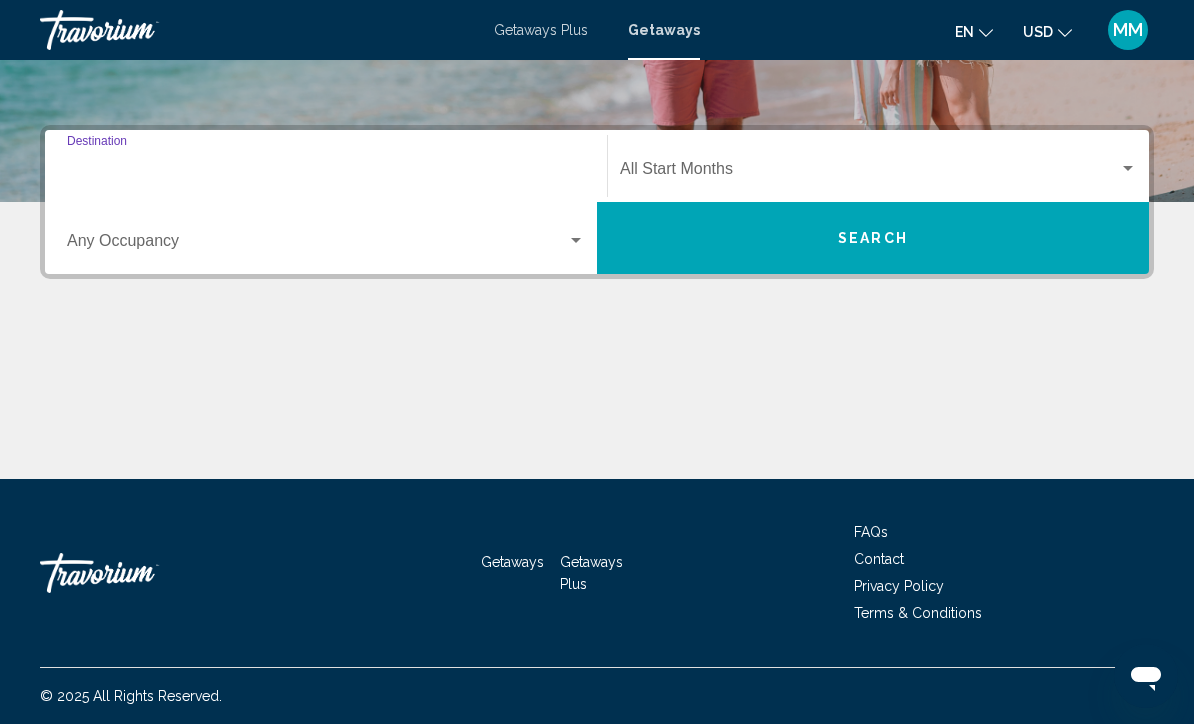 type on "**********" 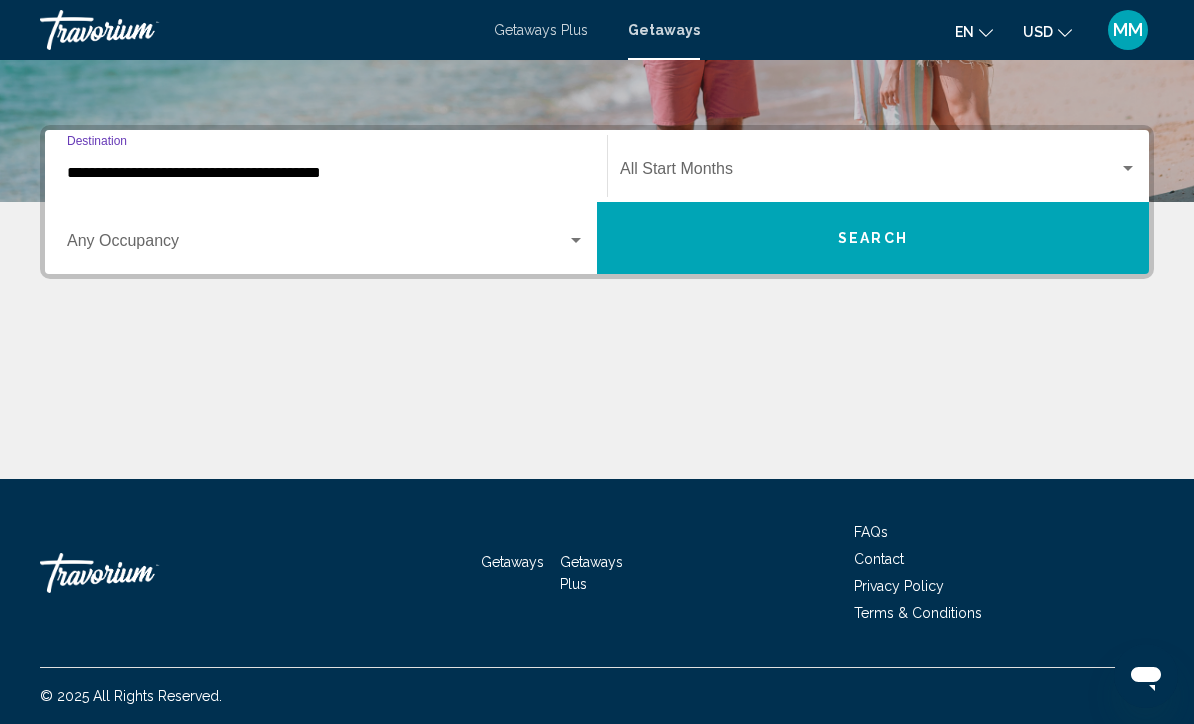 click at bounding box center [869, 173] 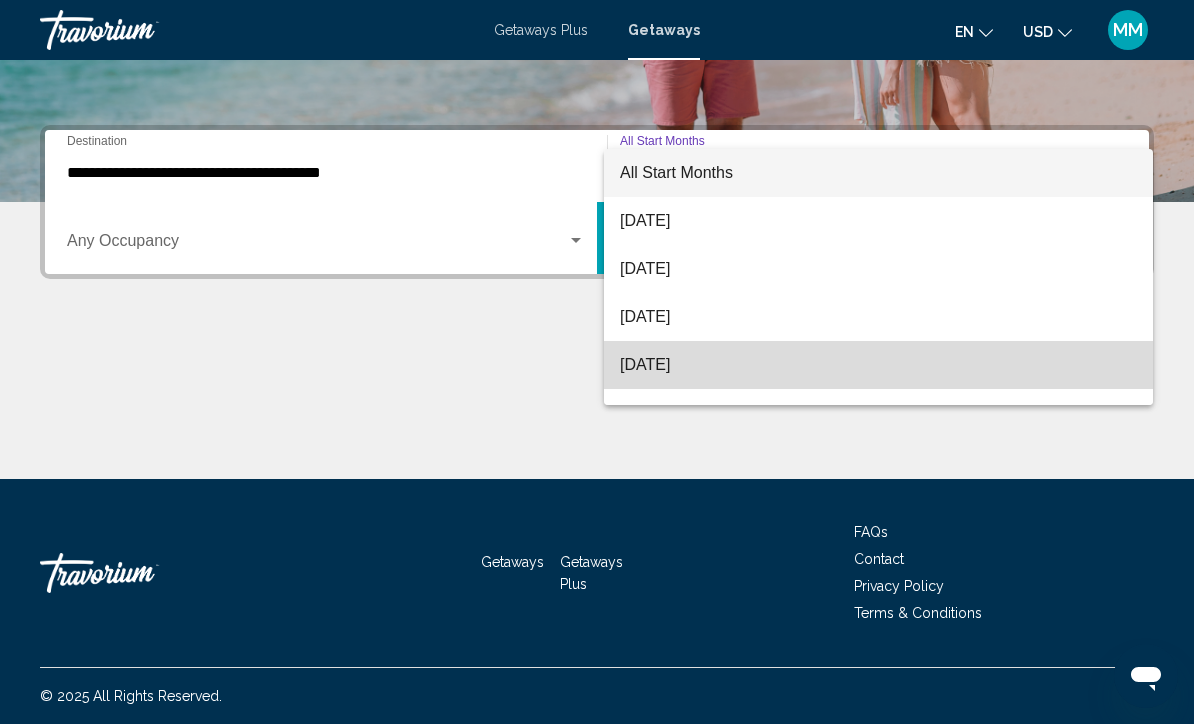 click on "[DATE]" at bounding box center [878, 365] 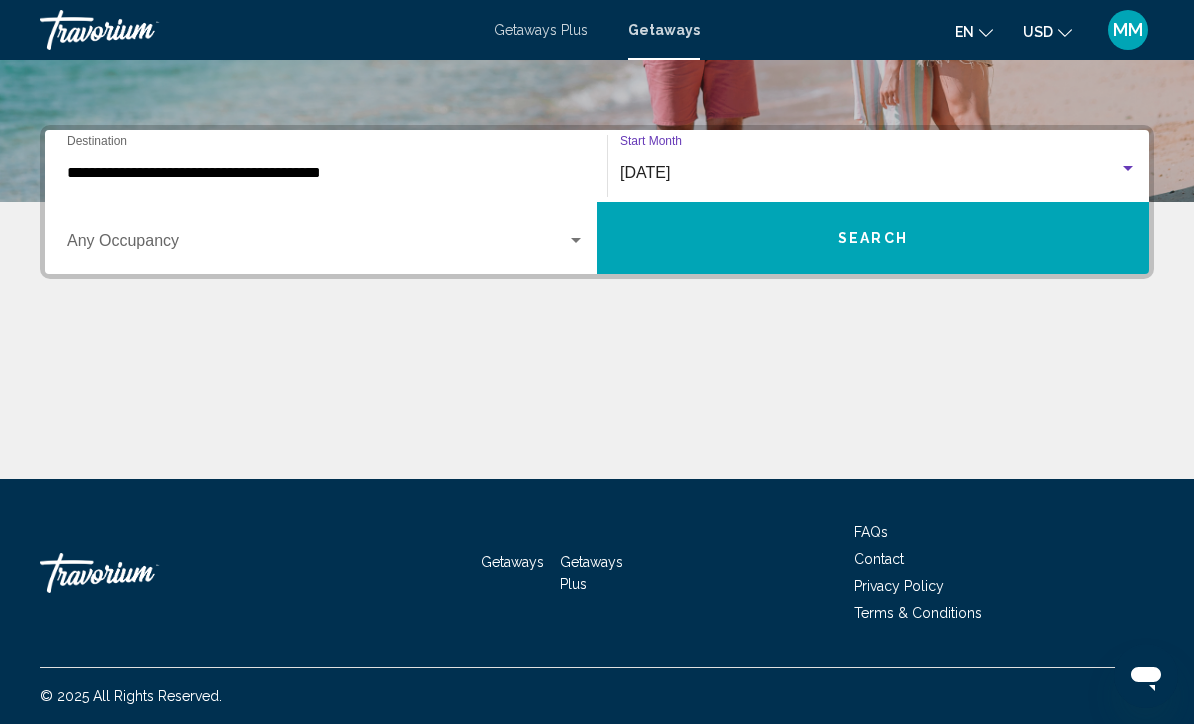 click on "Search" at bounding box center [873, 238] 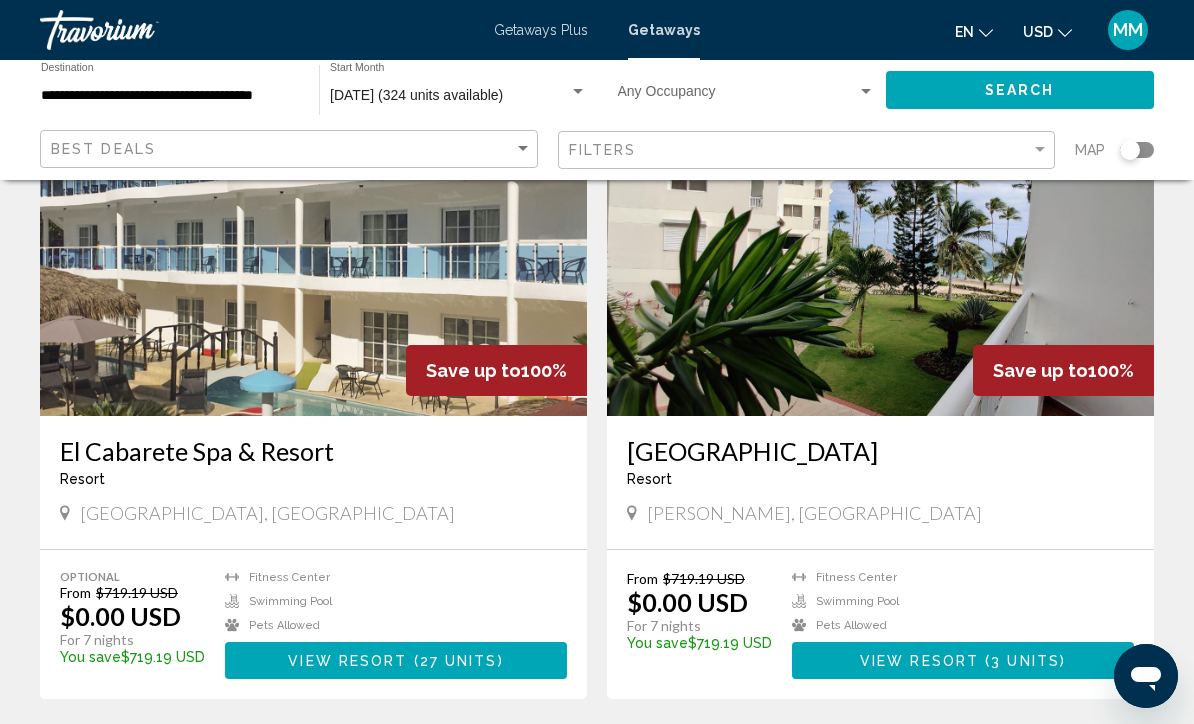 scroll, scrollTop: 176, scrollLeft: 0, axis: vertical 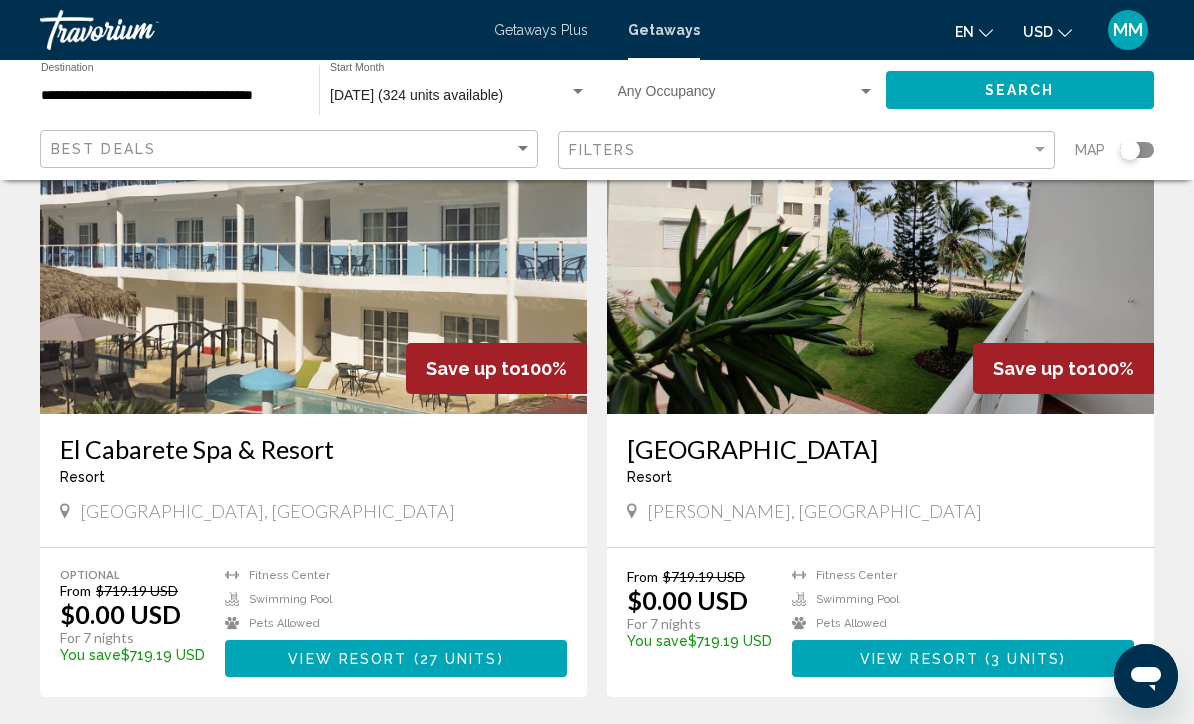 click at bounding box center [880, 254] 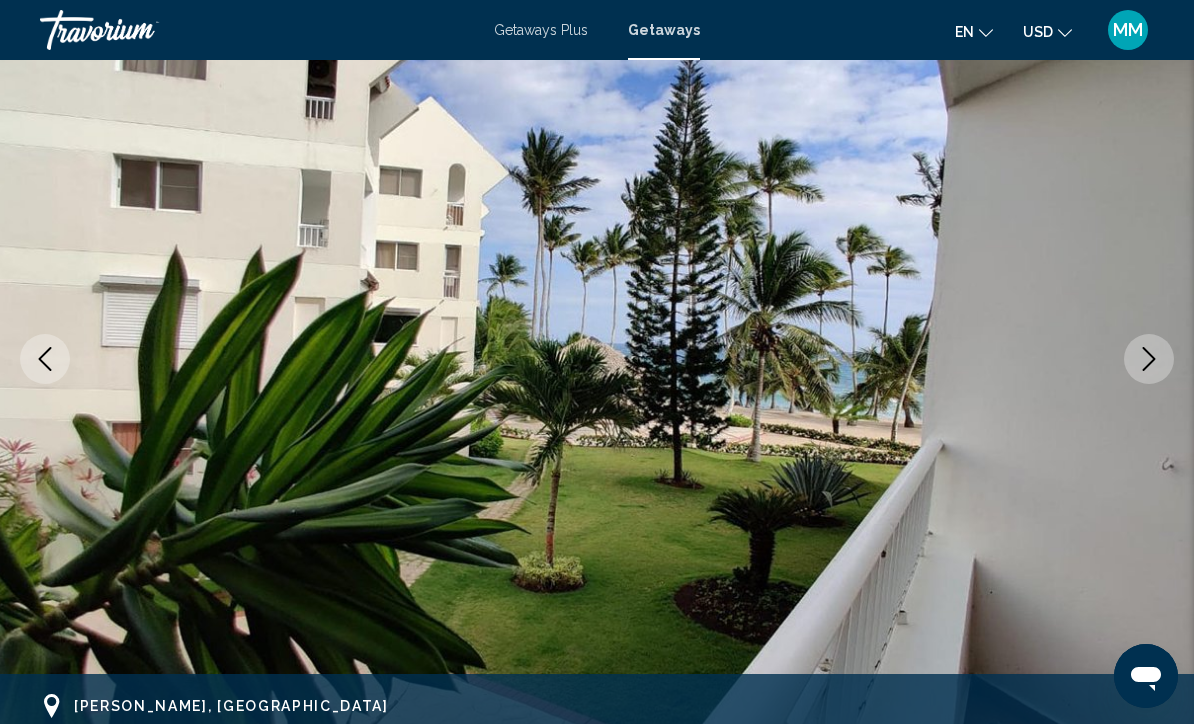 scroll, scrollTop: 0, scrollLeft: 0, axis: both 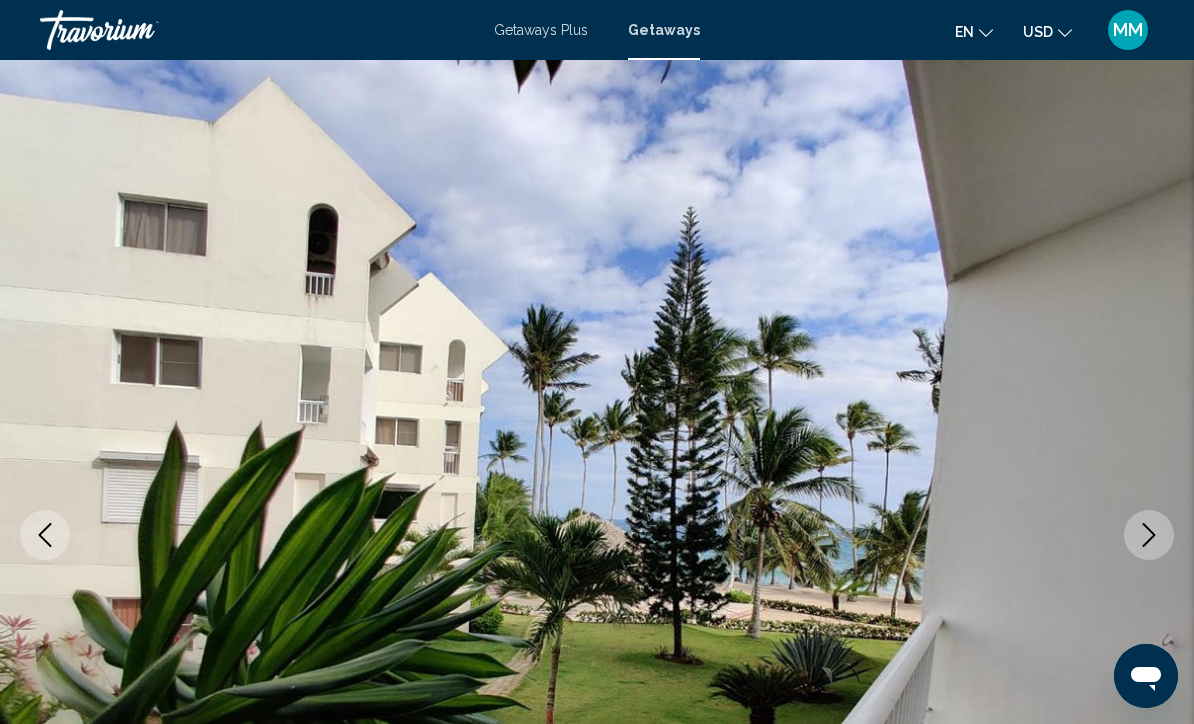click 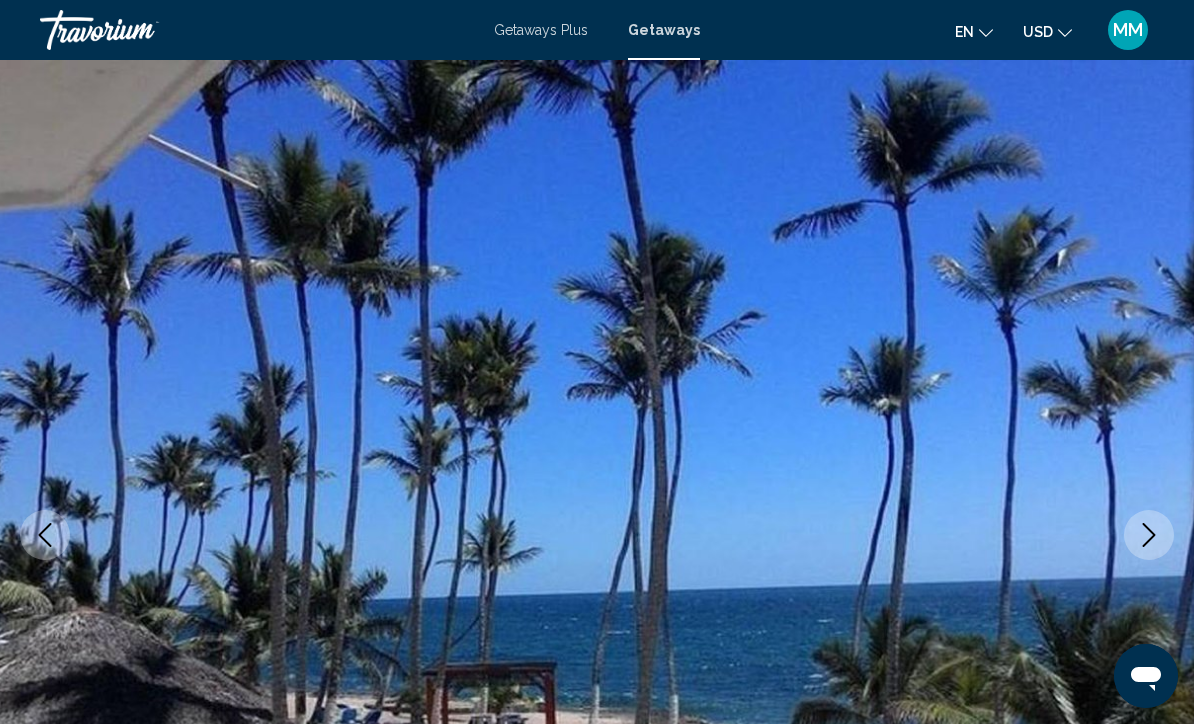 click at bounding box center (1149, 535) 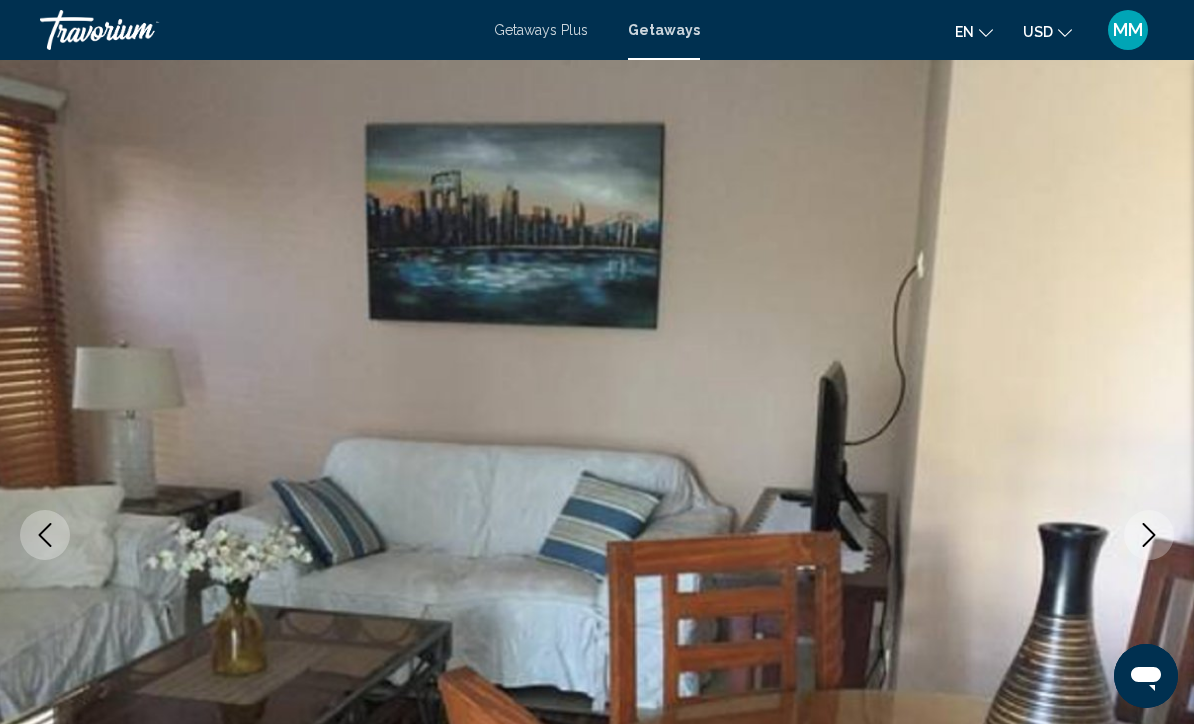 click 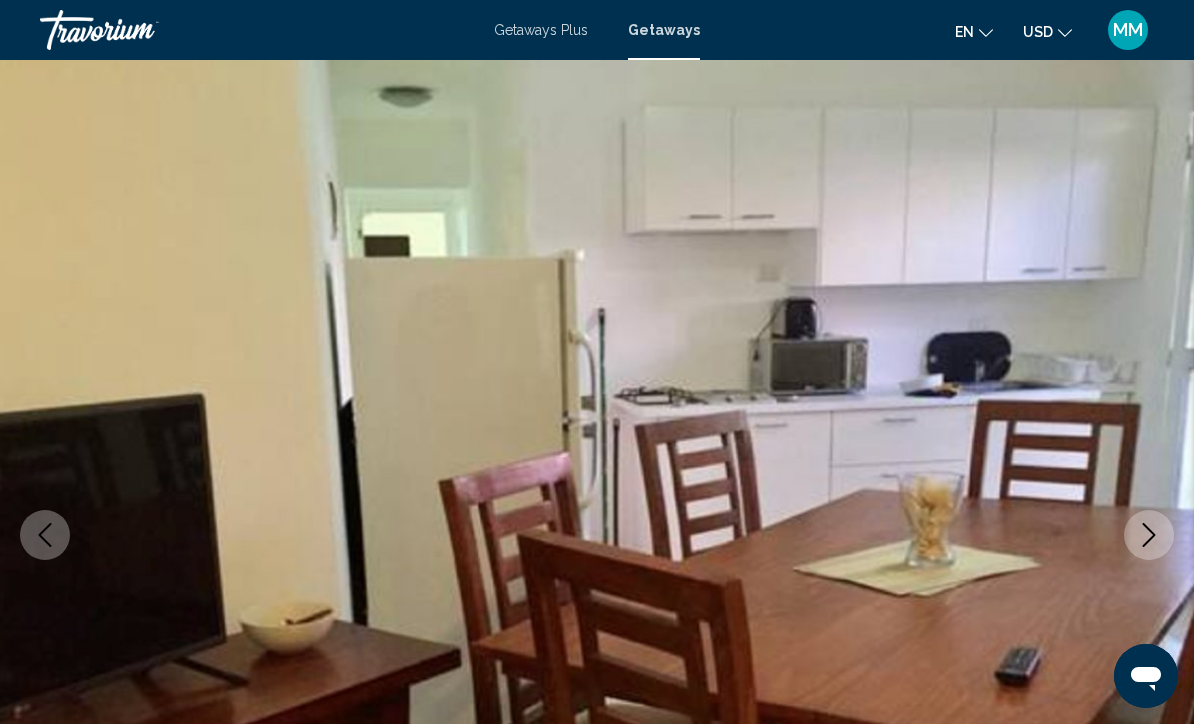 click at bounding box center (1149, 535) 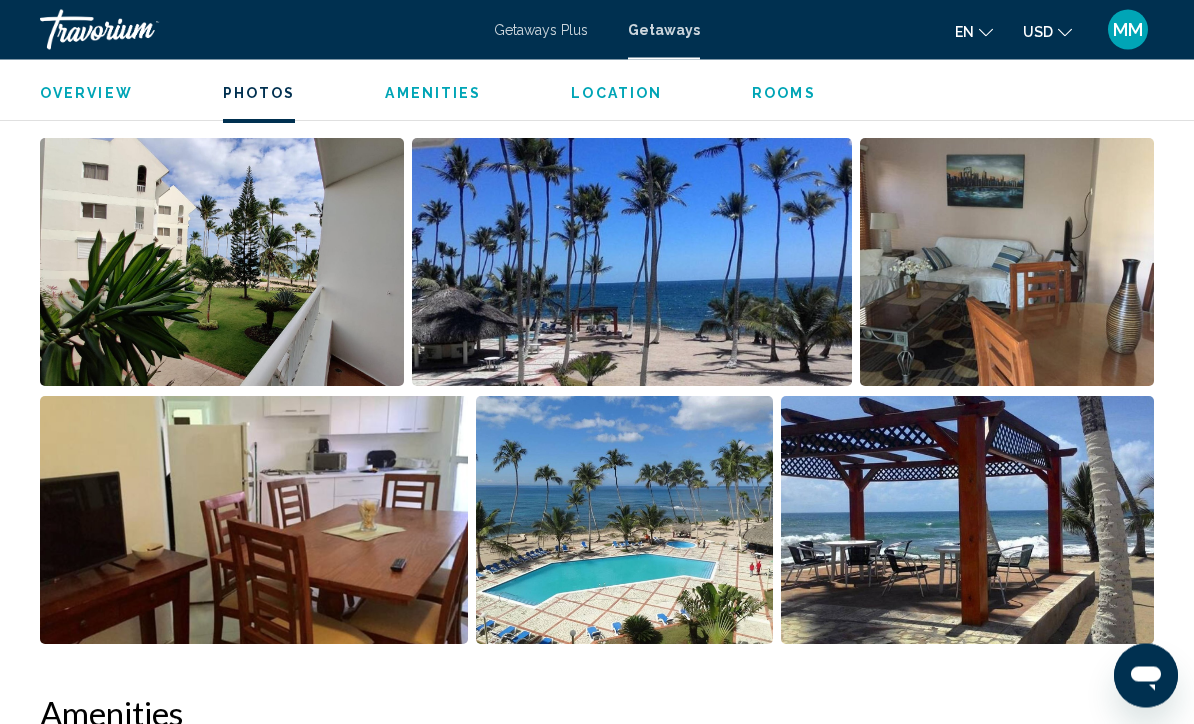 scroll, scrollTop: 1128, scrollLeft: 0, axis: vertical 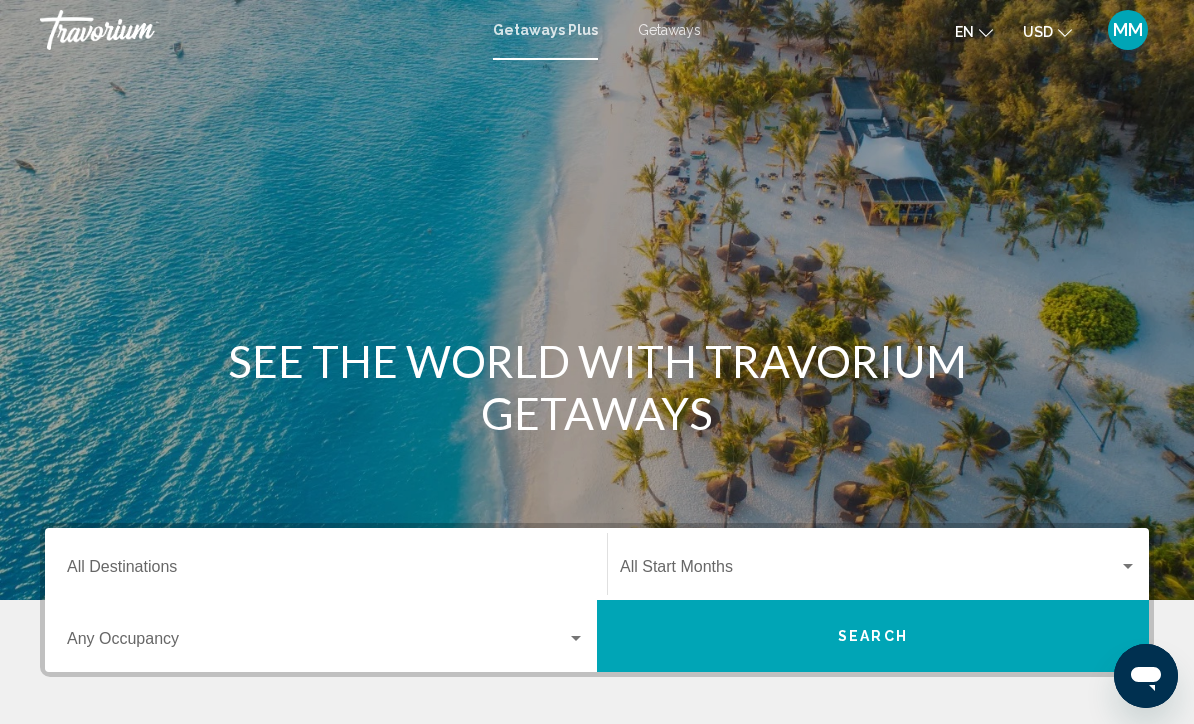 click on "Getaways" at bounding box center [669, 30] 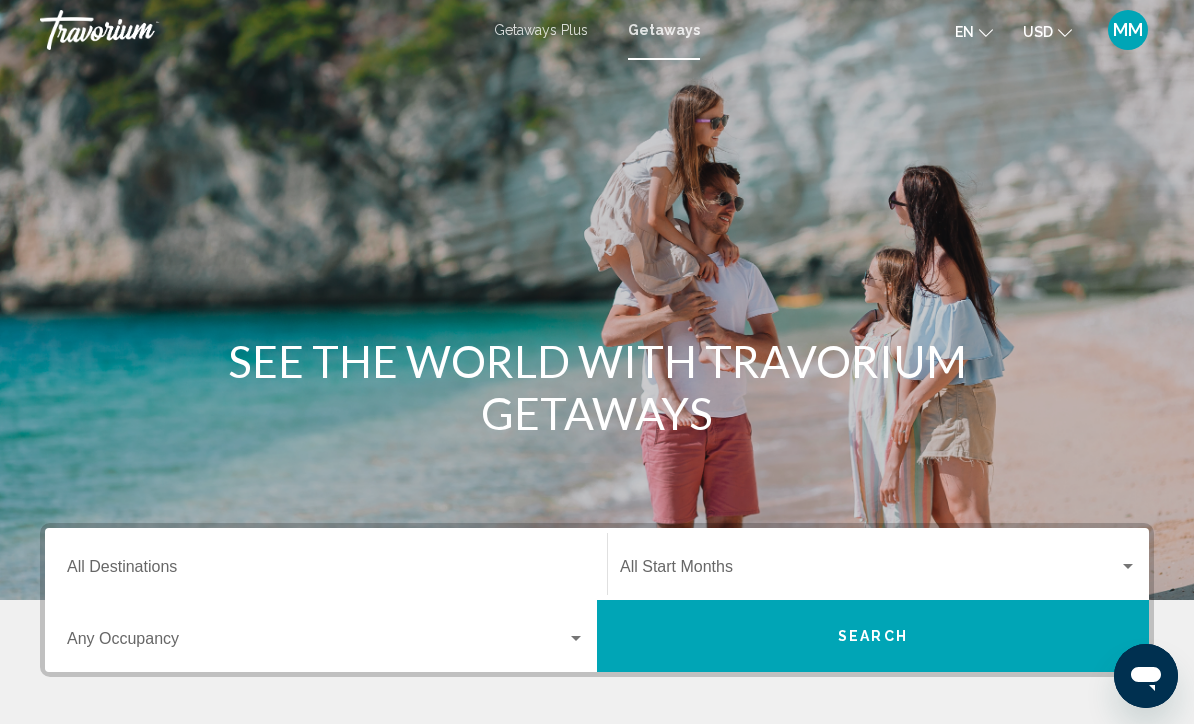 click on "Destination All Destinations" at bounding box center (326, 564) 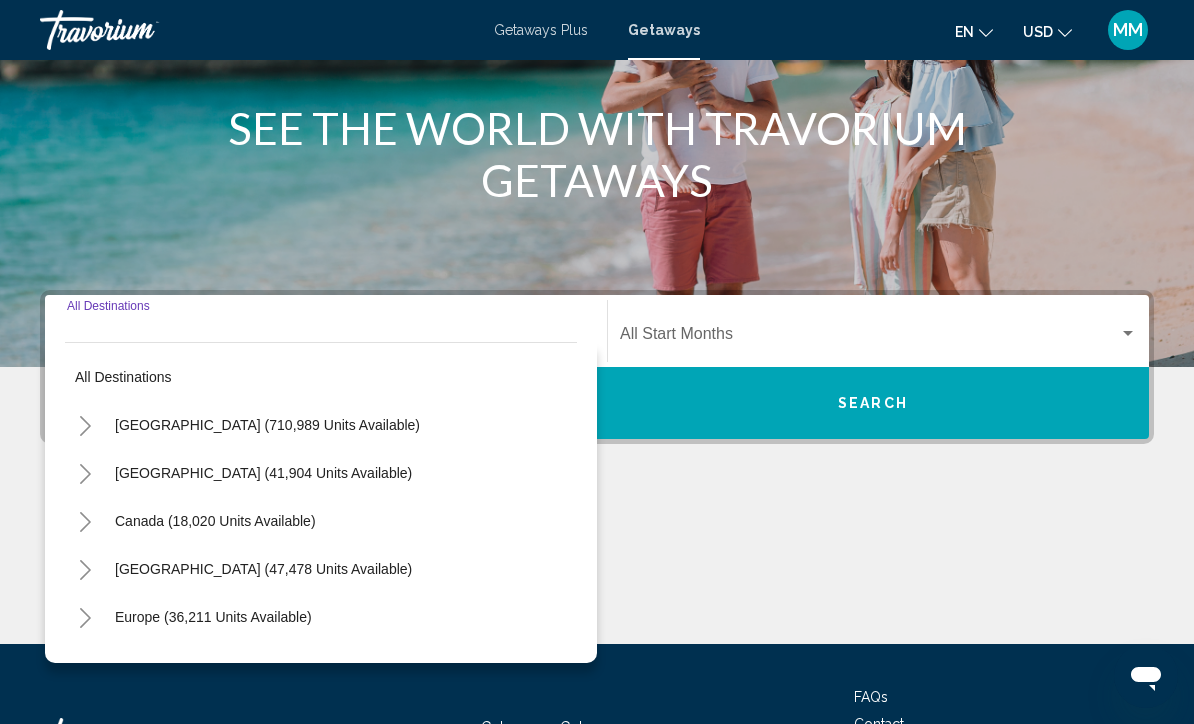 scroll, scrollTop: 398, scrollLeft: 0, axis: vertical 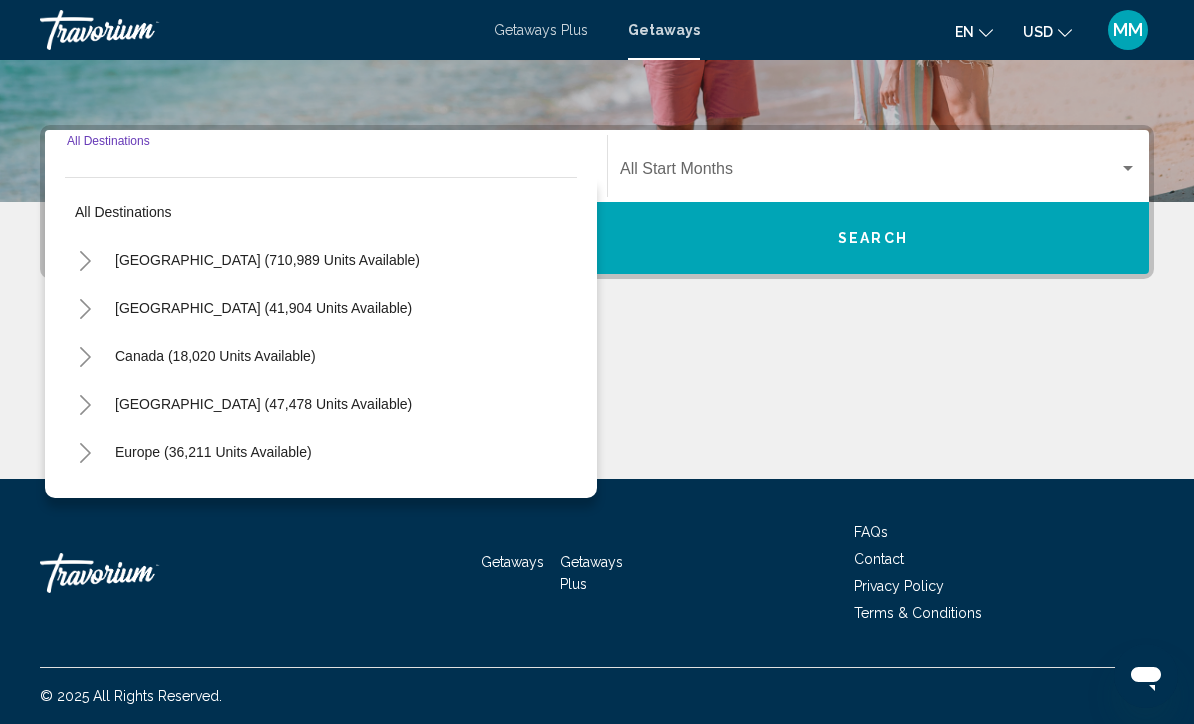 click 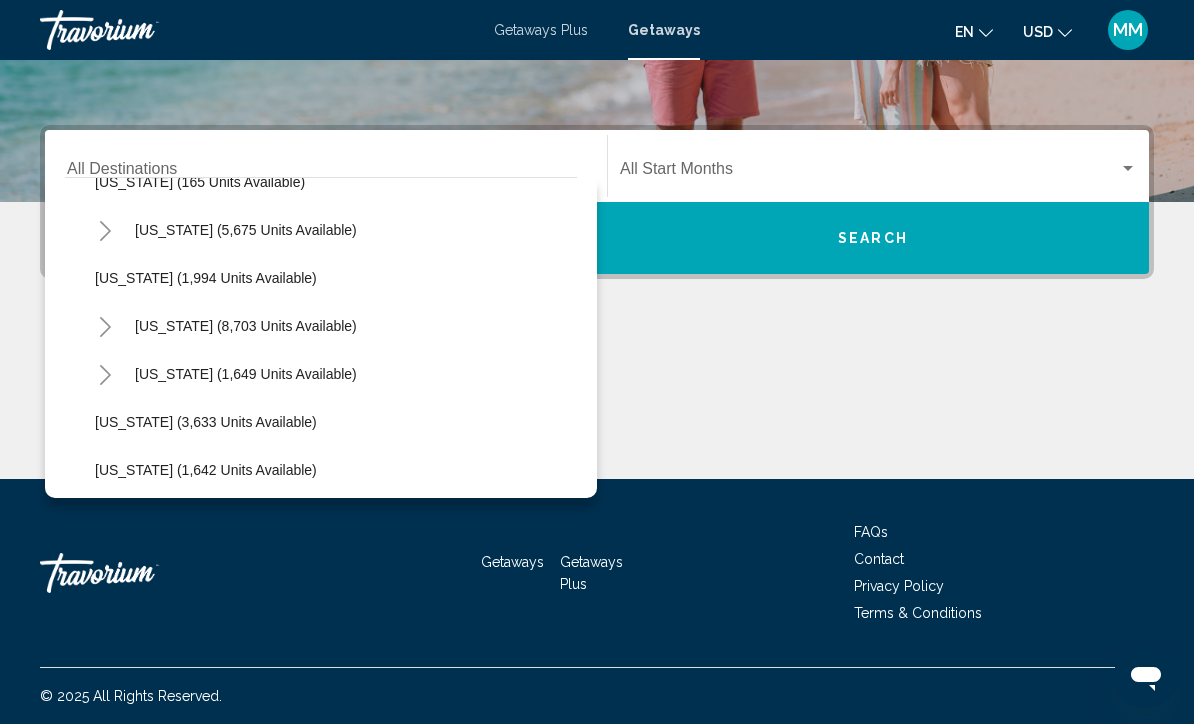 scroll, scrollTop: 1124, scrollLeft: 0, axis: vertical 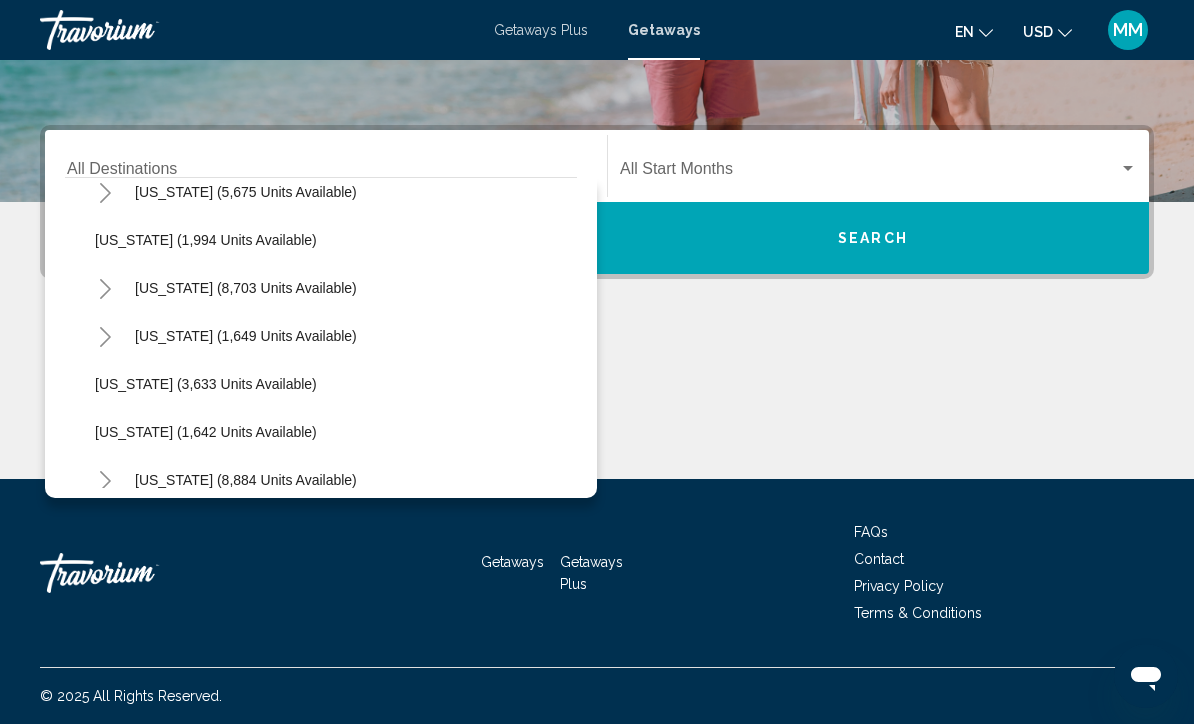 click 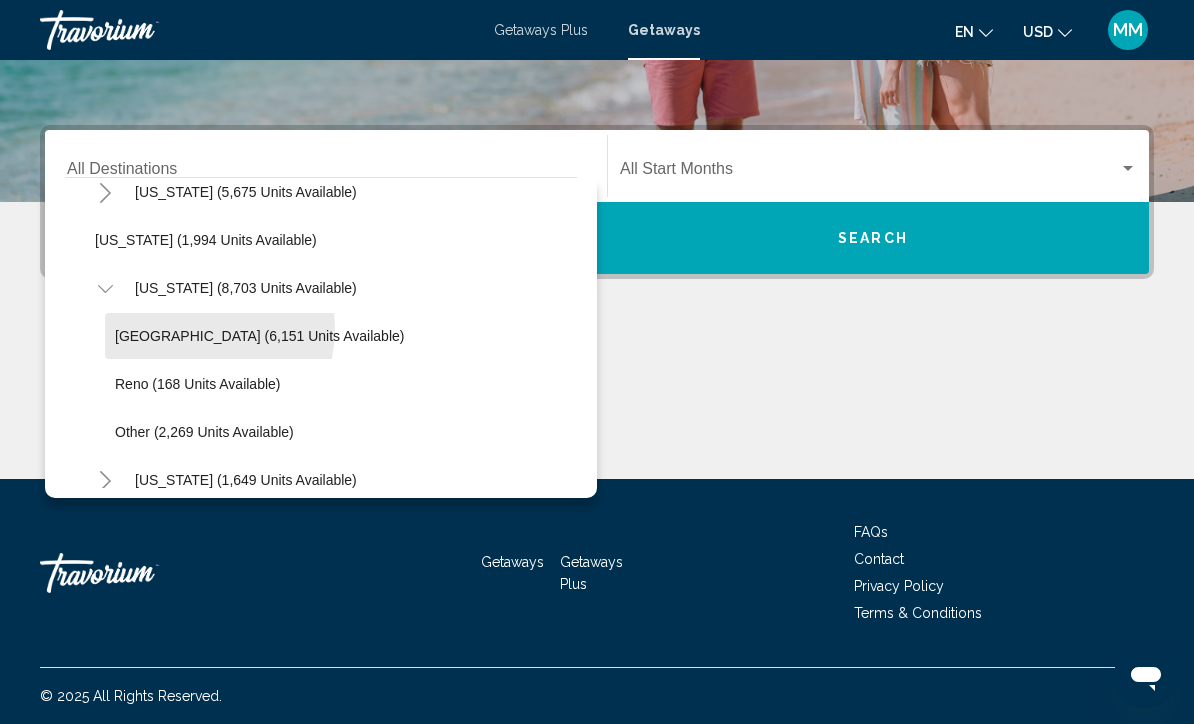 click on "[GEOGRAPHIC_DATA] (6,151 units available)" 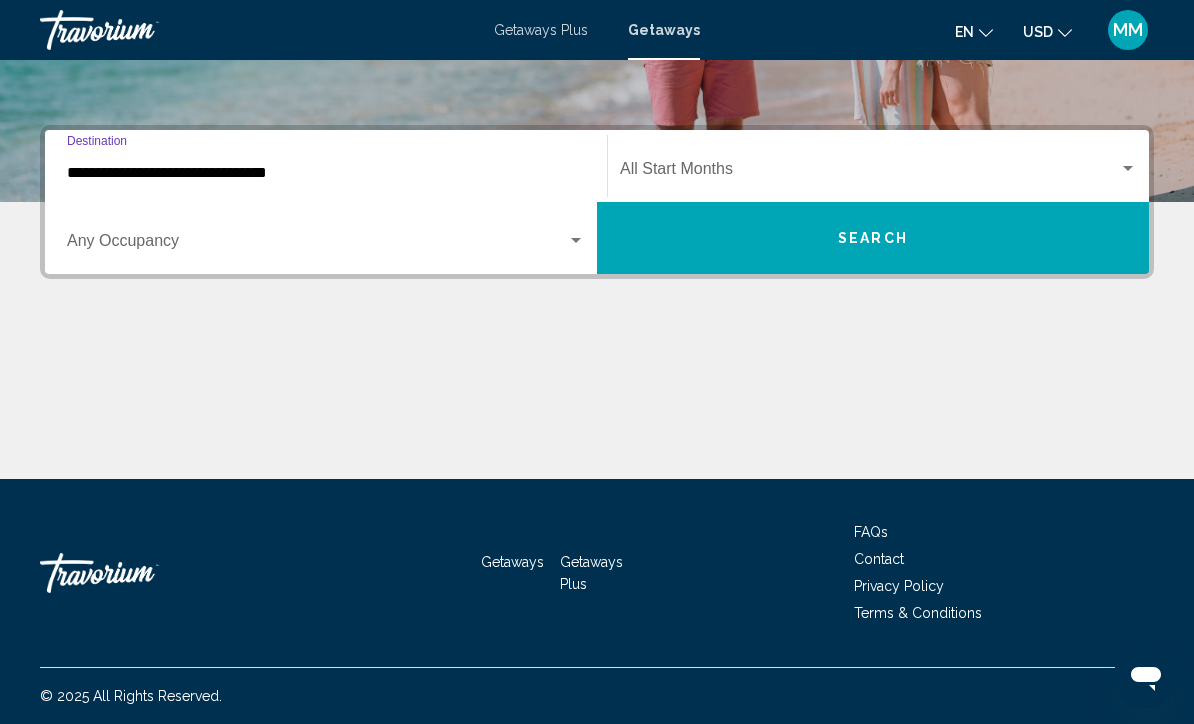 click on "Start Month All Start Months" 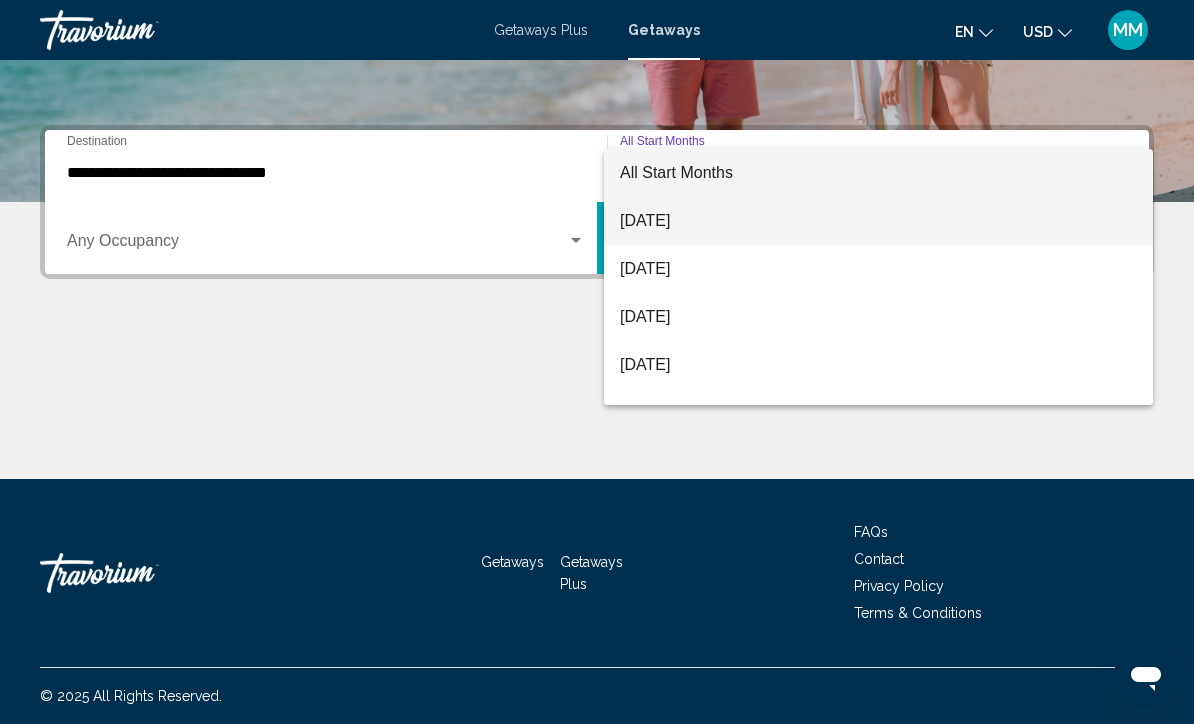 click on "July 2025" at bounding box center (878, 221) 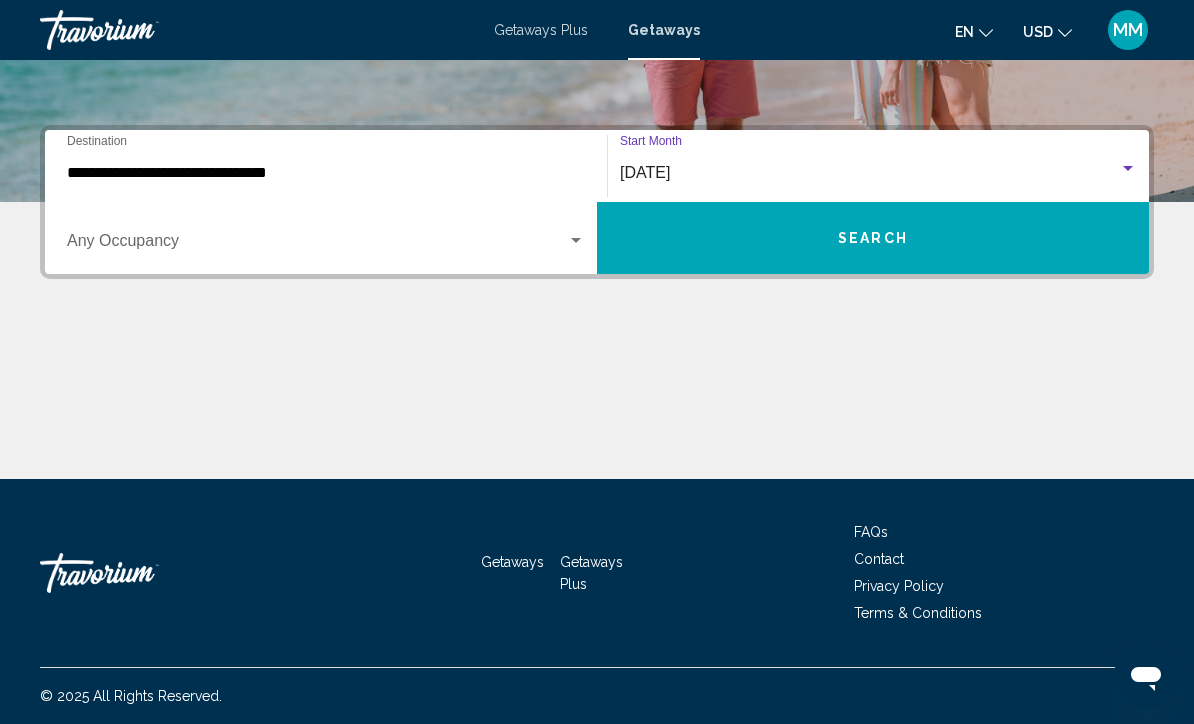 click on "Search" at bounding box center [873, 238] 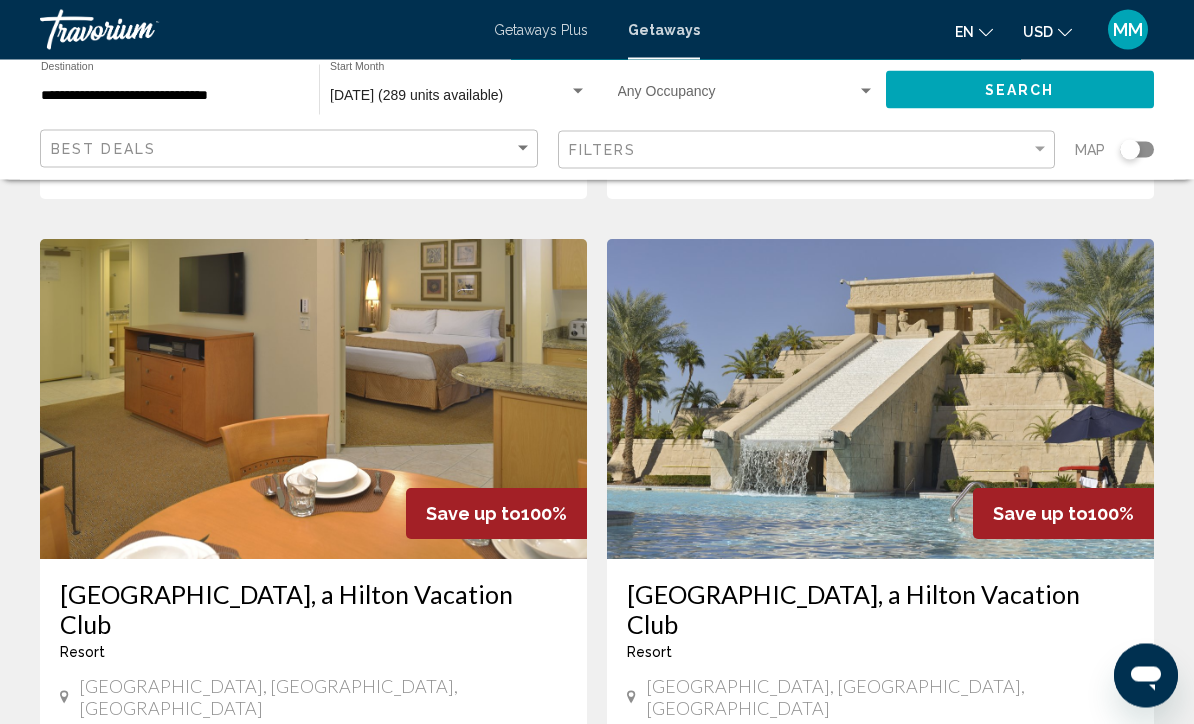 scroll, scrollTop: 2058, scrollLeft: 0, axis: vertical 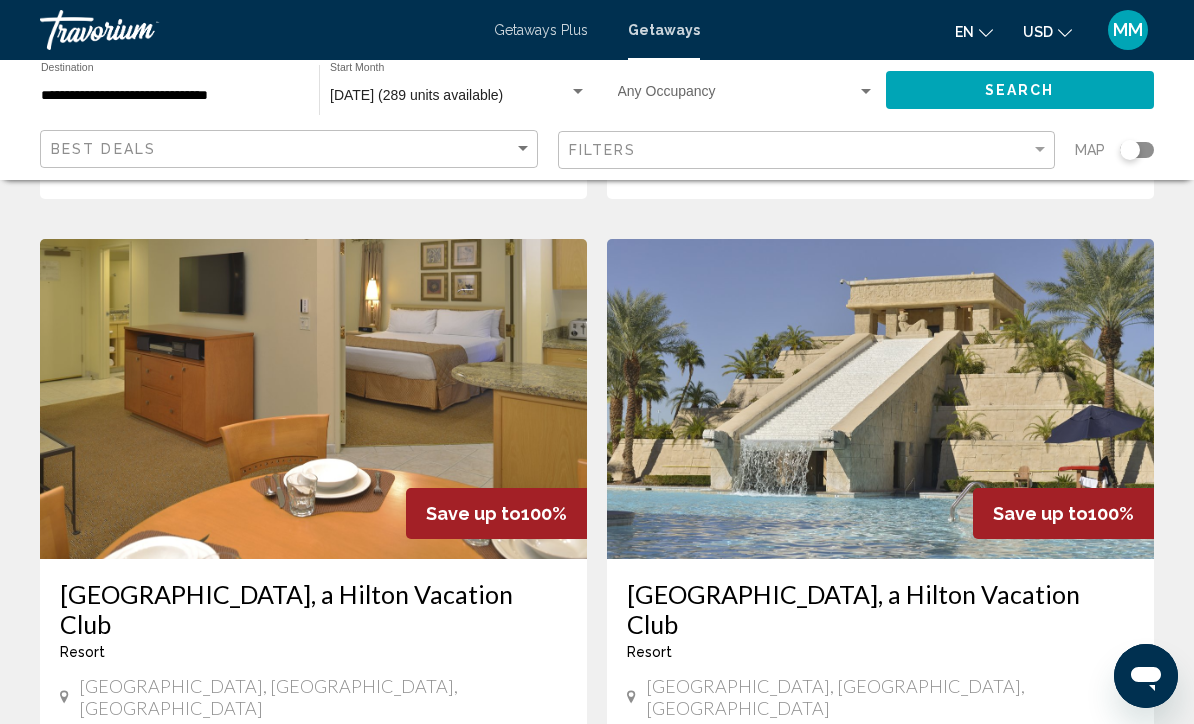 click on "View Resort" at bounding box center (919, 856) 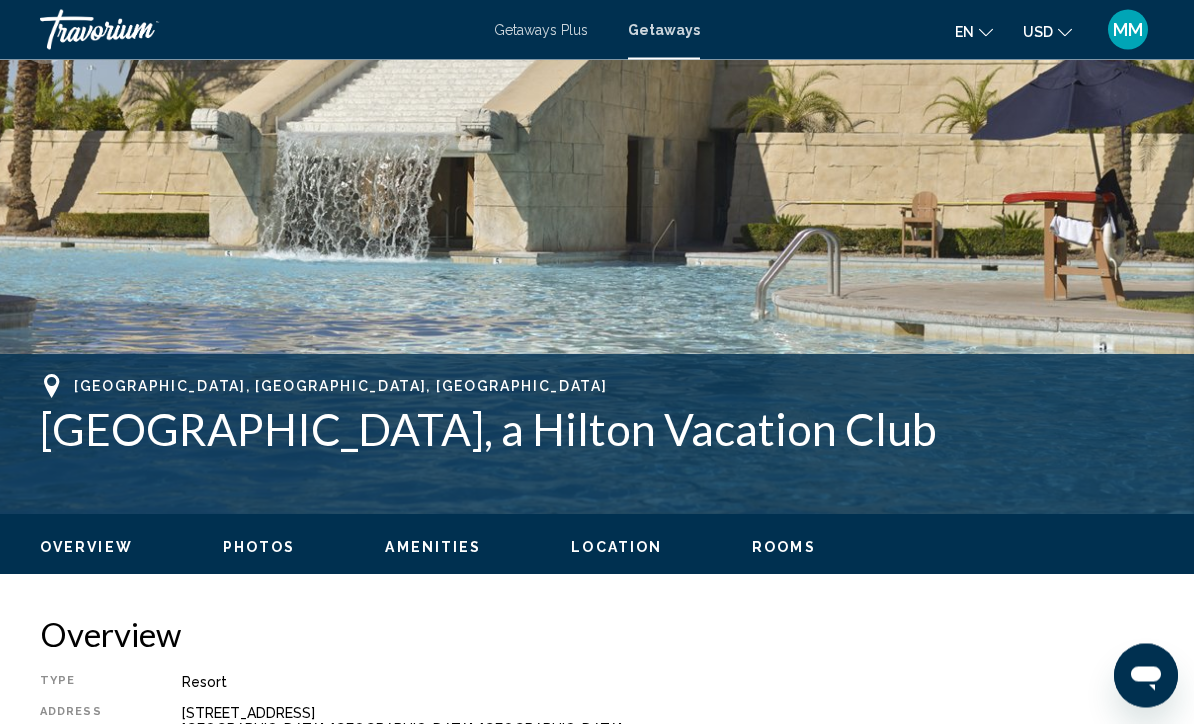 scroll, scrollTop: 278, scrollLeft: 0, axis: vertical 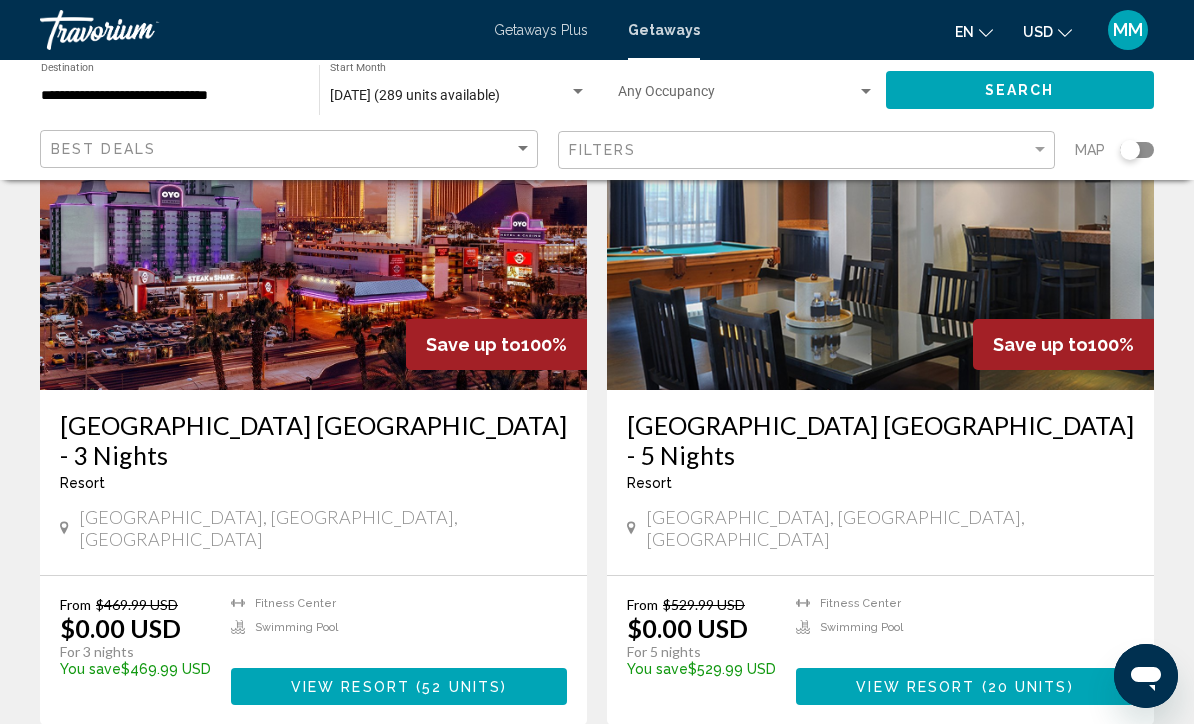 click at bounding box center [880, 230] 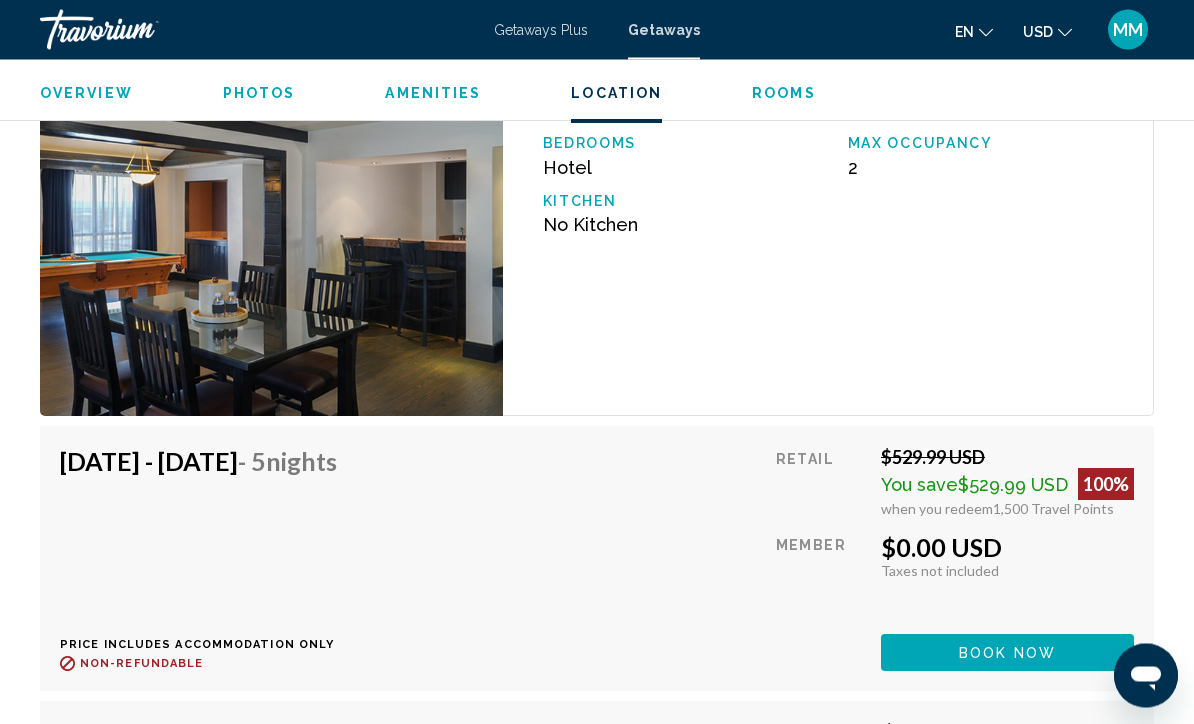 scroll, scrollTop: 3102, scrollLeft: 0, axis: vertical 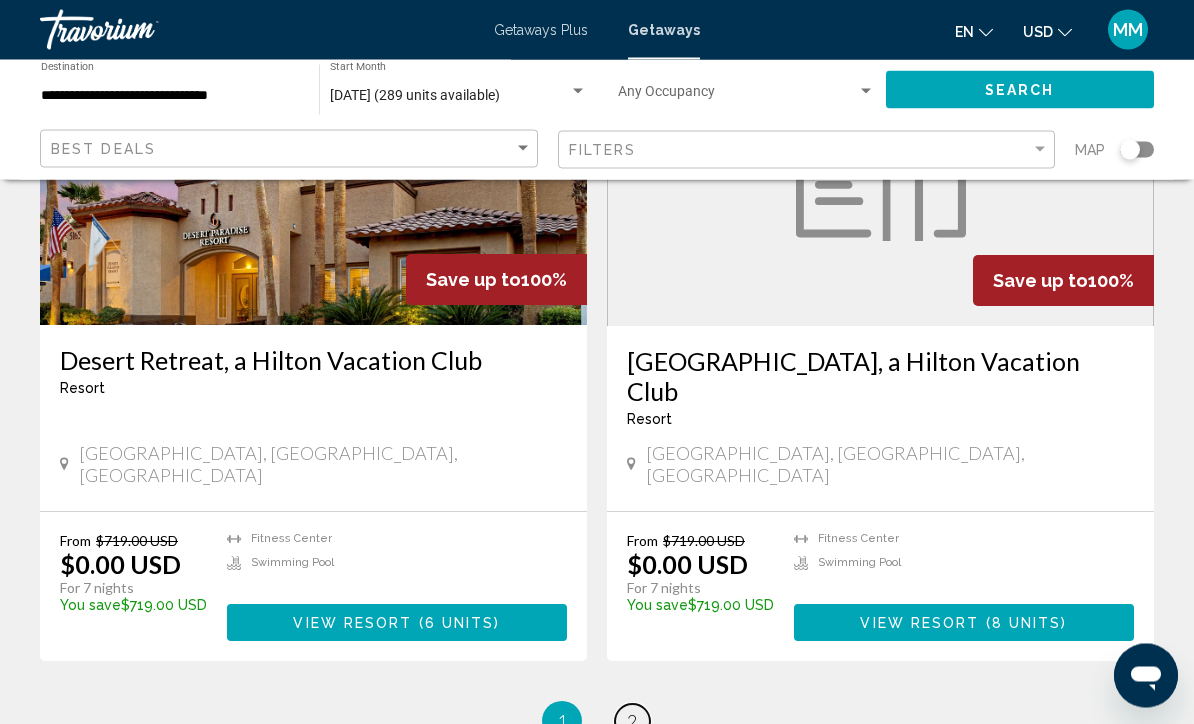 click on "page  2" at bounding box center [632, 722] 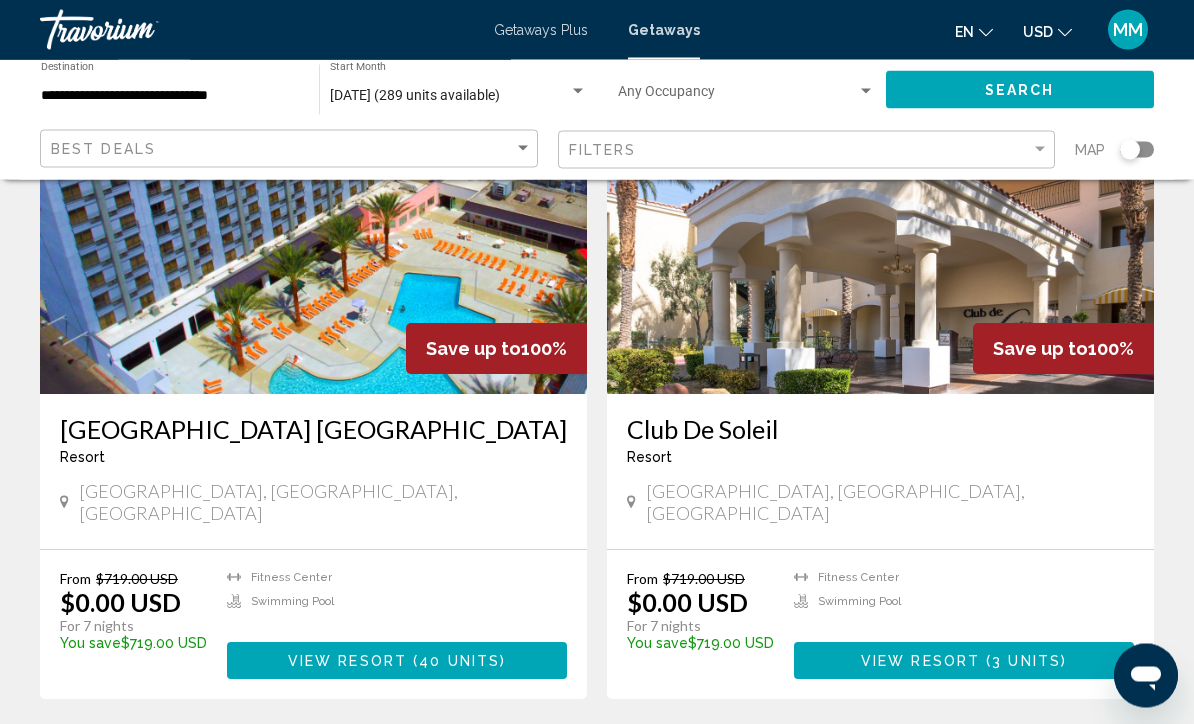 scroll, scrollTop: 241, scrollLeft: 0, axis: vertical 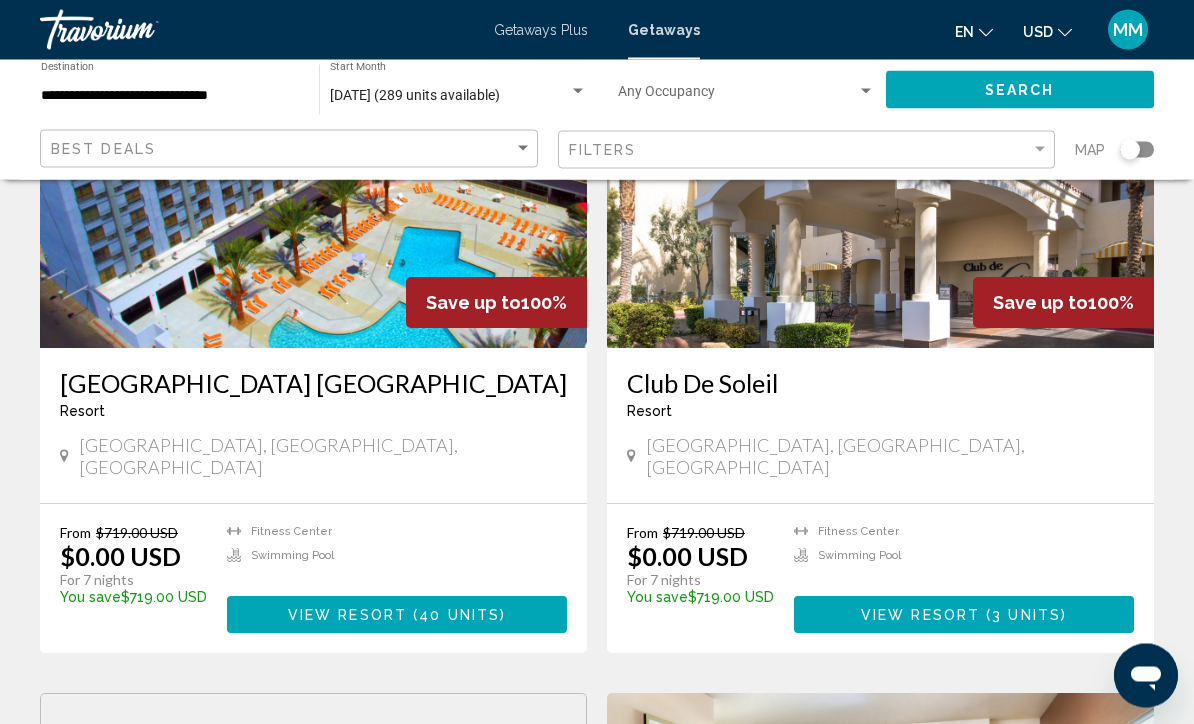 click on "40 units" at bounding box center [459, 616] 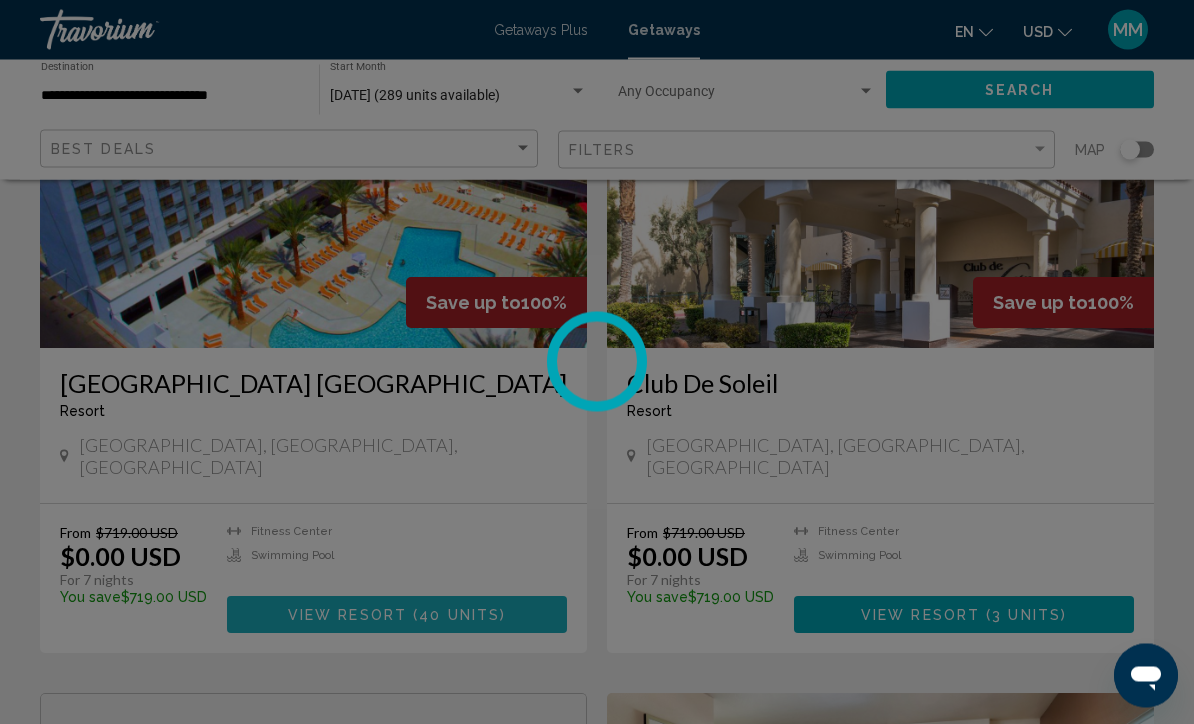 scroll, scrollTop: 242, scrollLeft: 0, axis: vertical 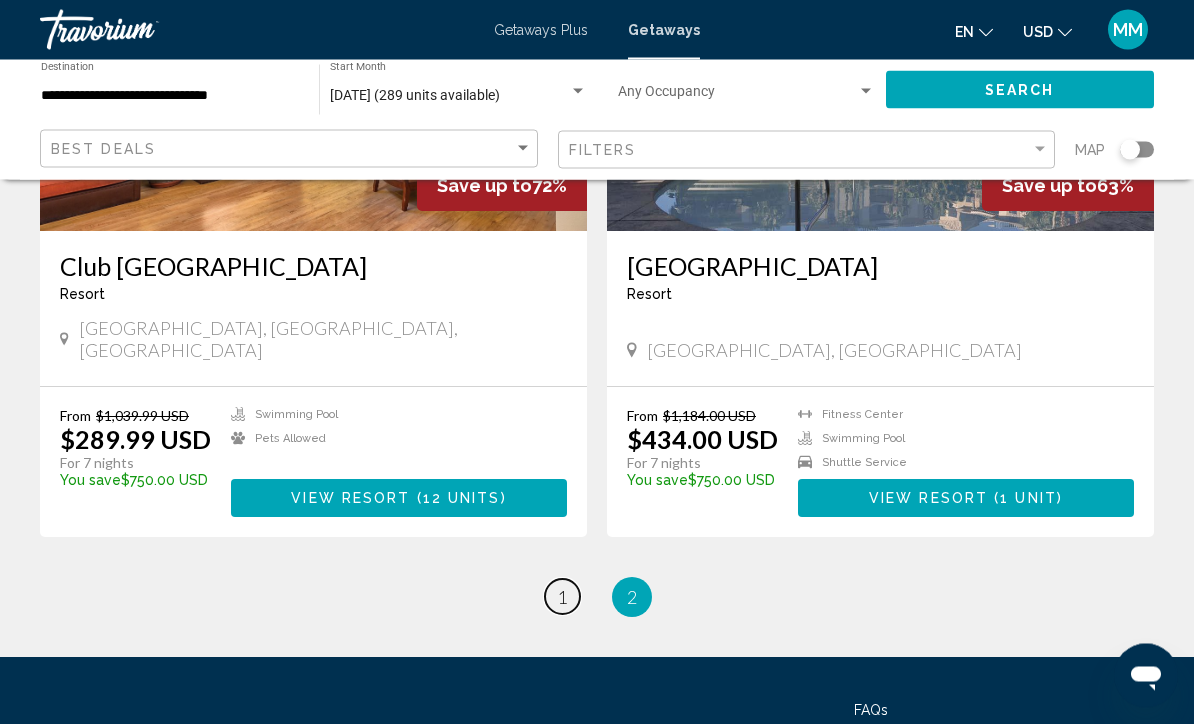 click on "page  1" at bounding box center (562, 597) 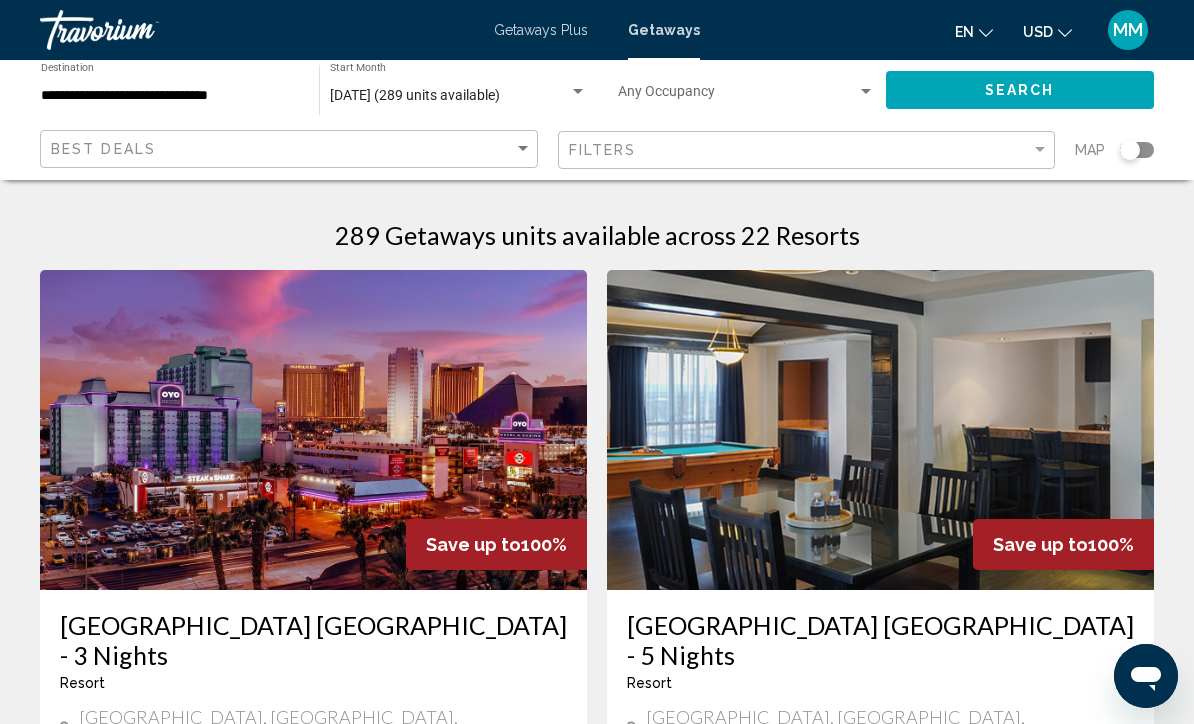 click at bounding box center (880, 430) 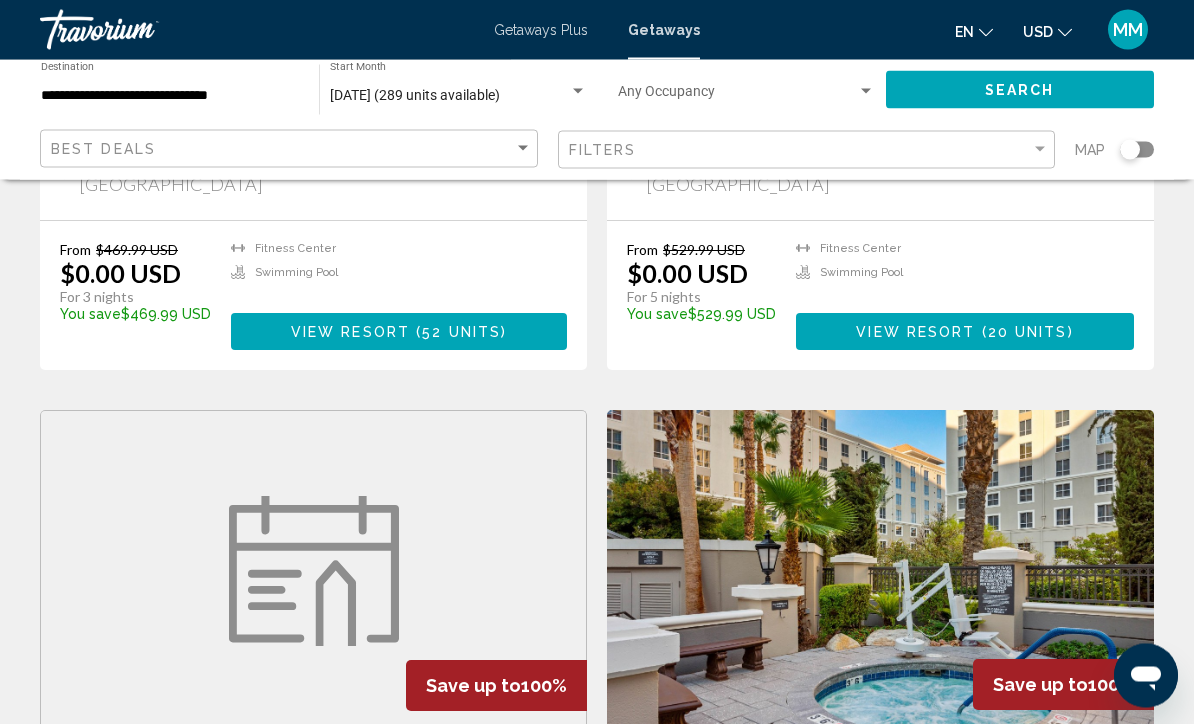 scroll, scrollTop: 640, scrollLeft: 0, axis: vertical 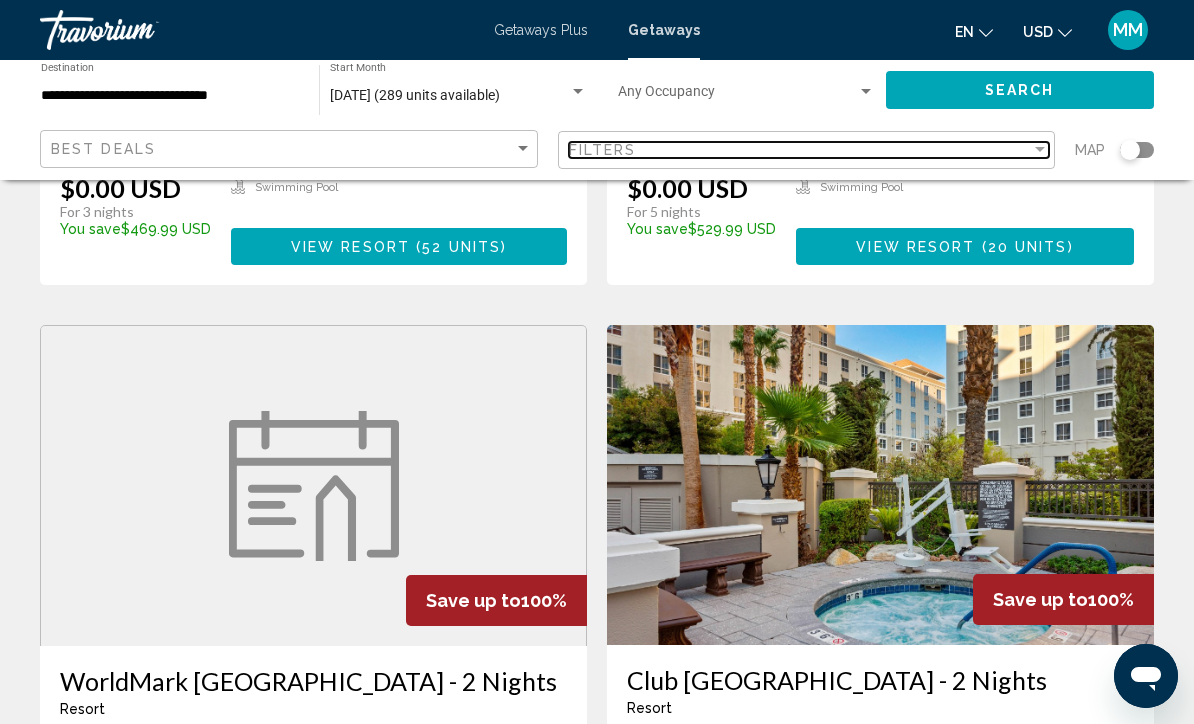 click on "Filters" at bounding box center (800, 150) 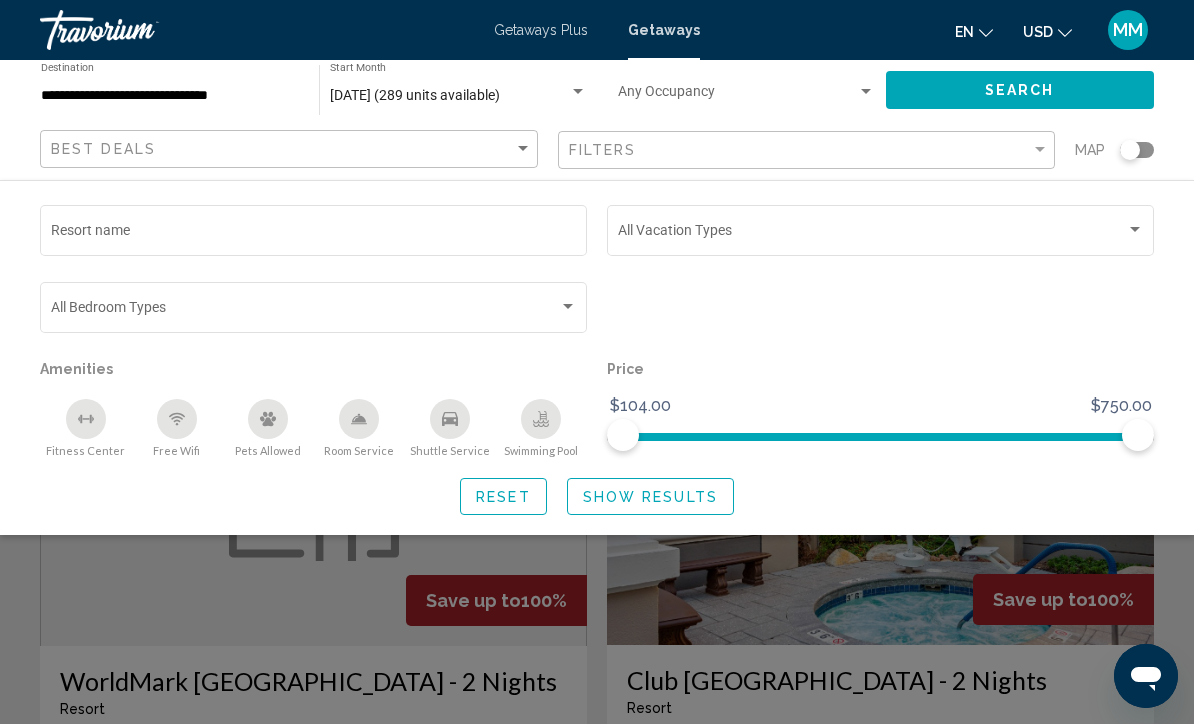 click at bounding box center [314, 311] 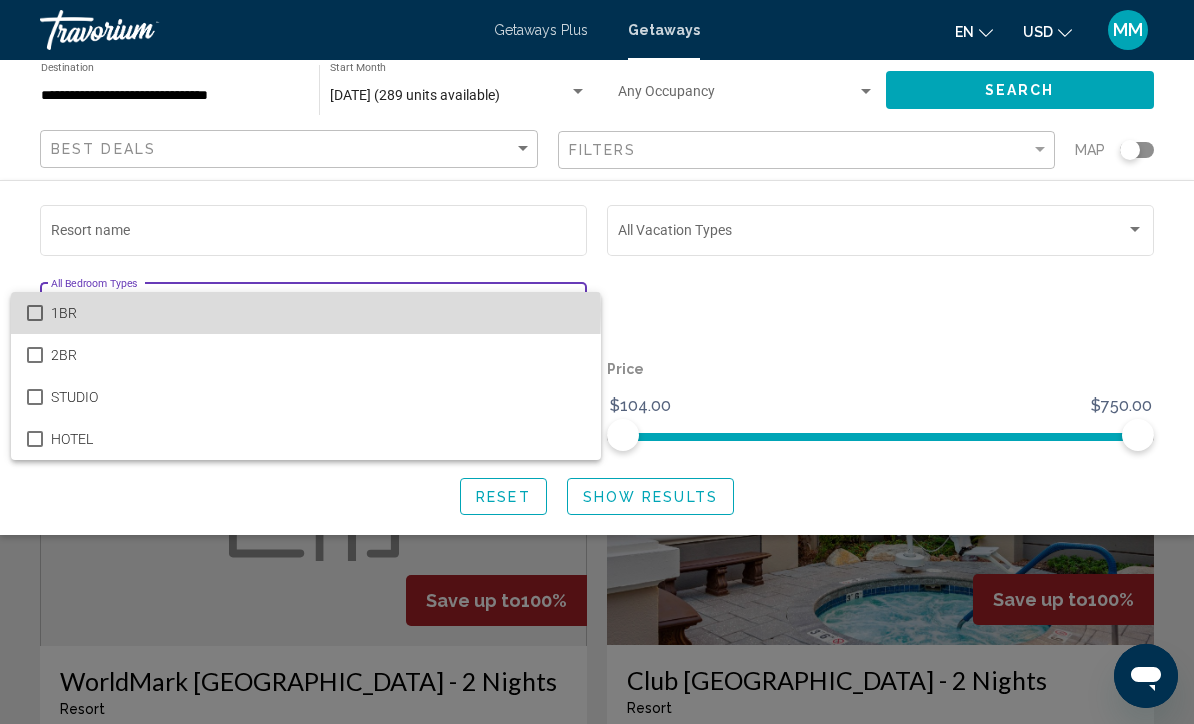 click at bounding box center [35, 313] 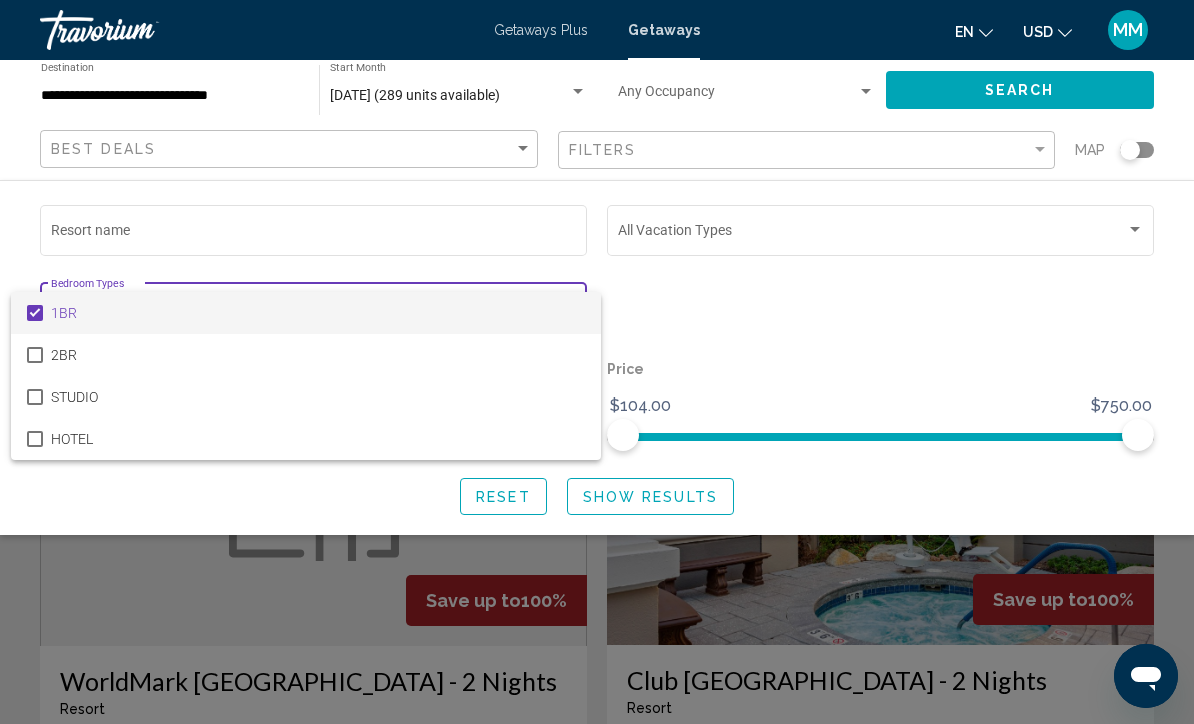 click at bounding box center [597, 362] 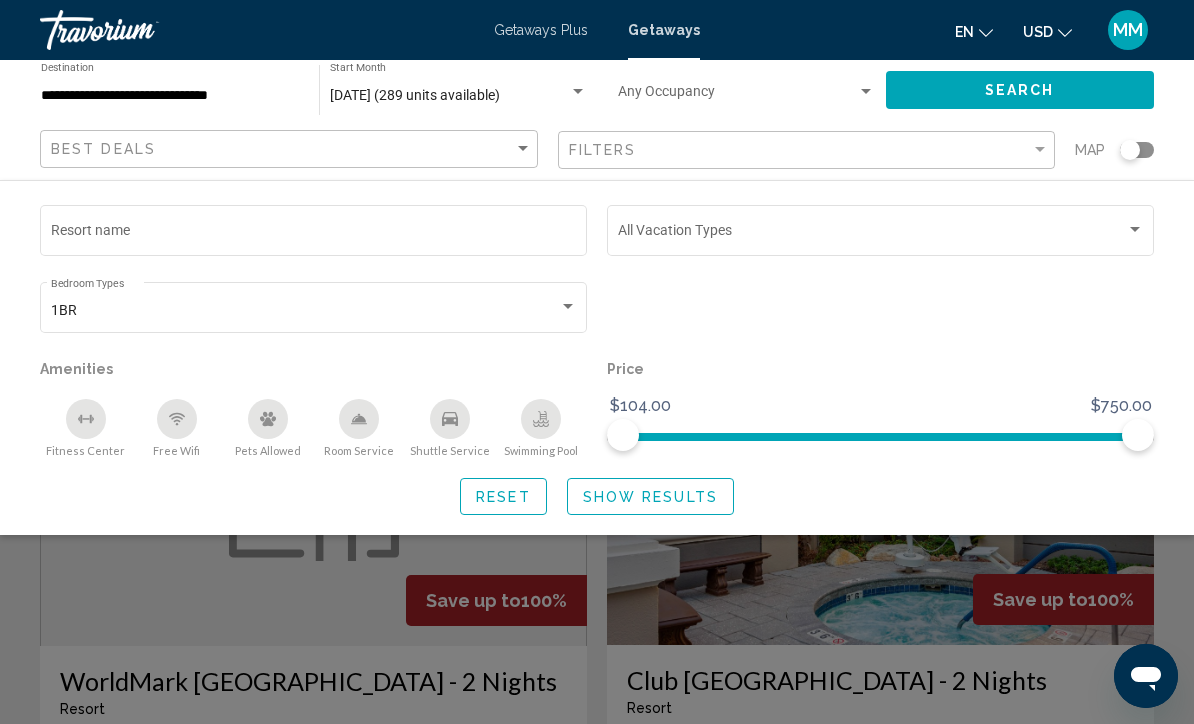 click on "Show Results" 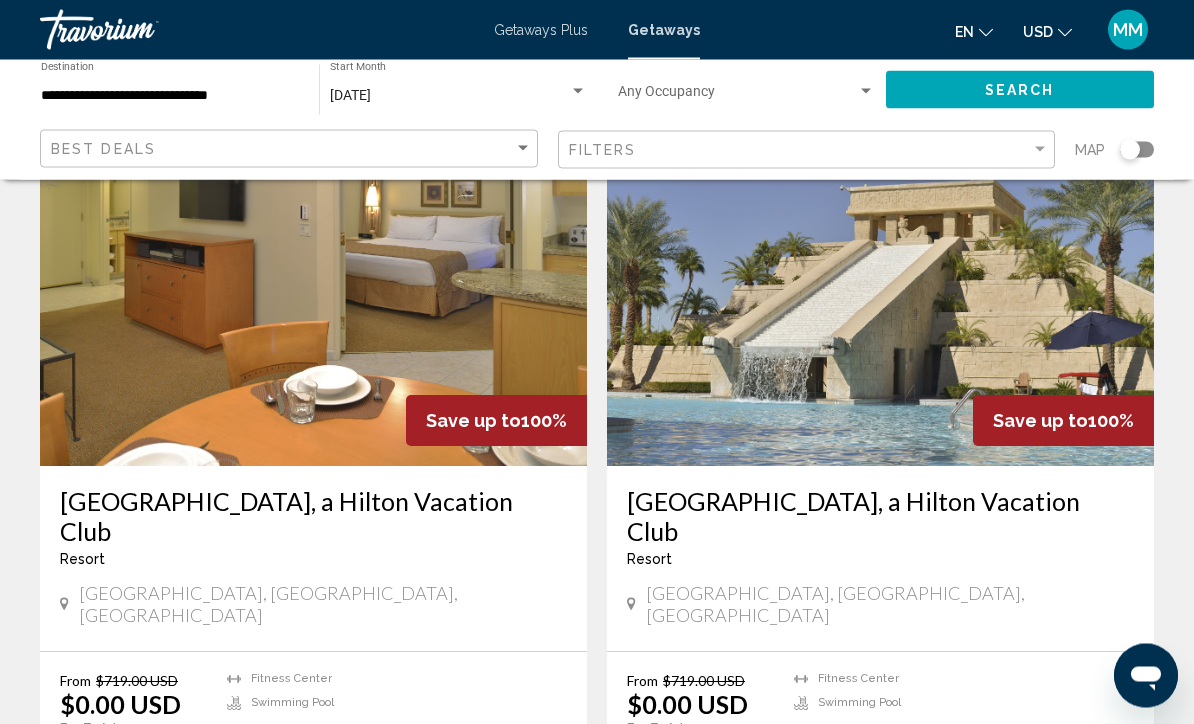 scroll, scrollTop: 1458, scrollLeft: 0, axis: vertical 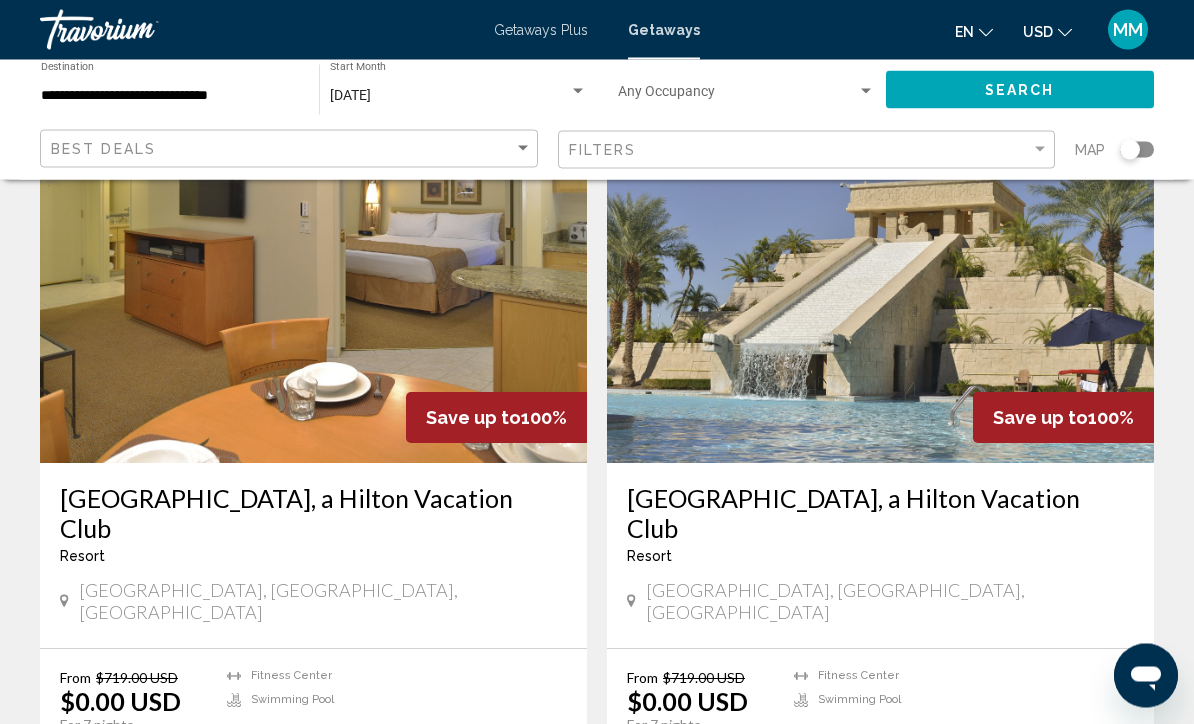 click on "2 units" at bounding box center (459, 761) 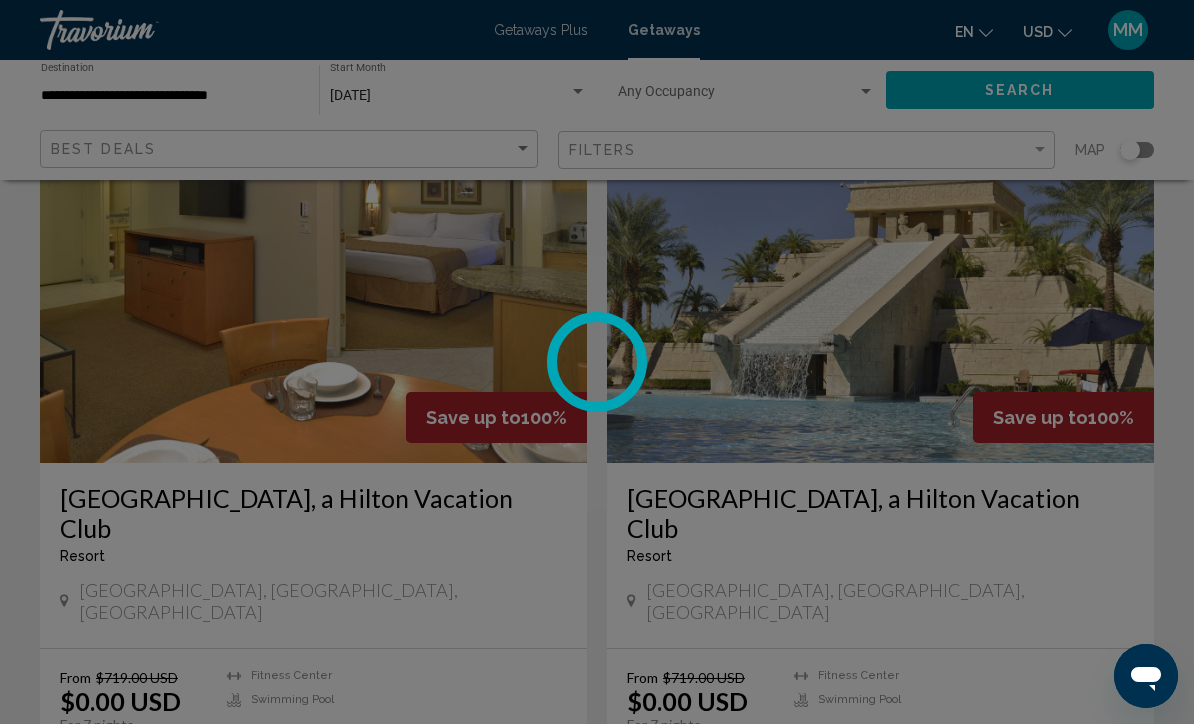 scroll, scrollTop: 0, scrollLeft: 0, axis: both 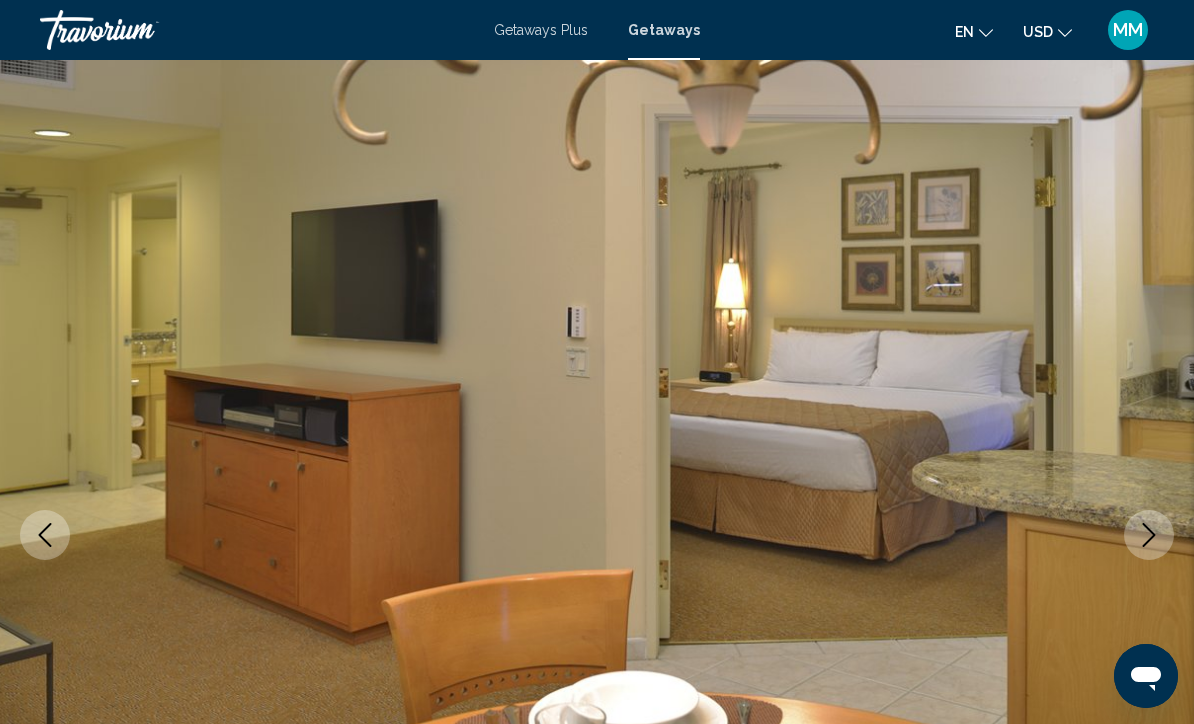 click 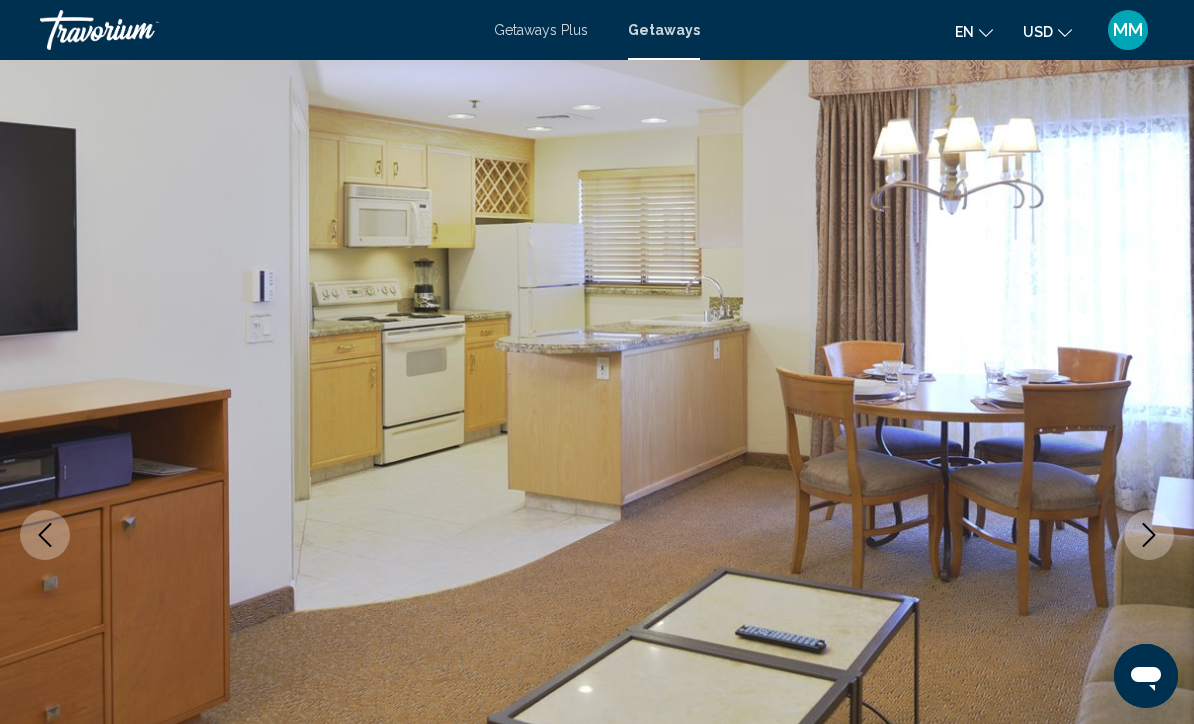 click 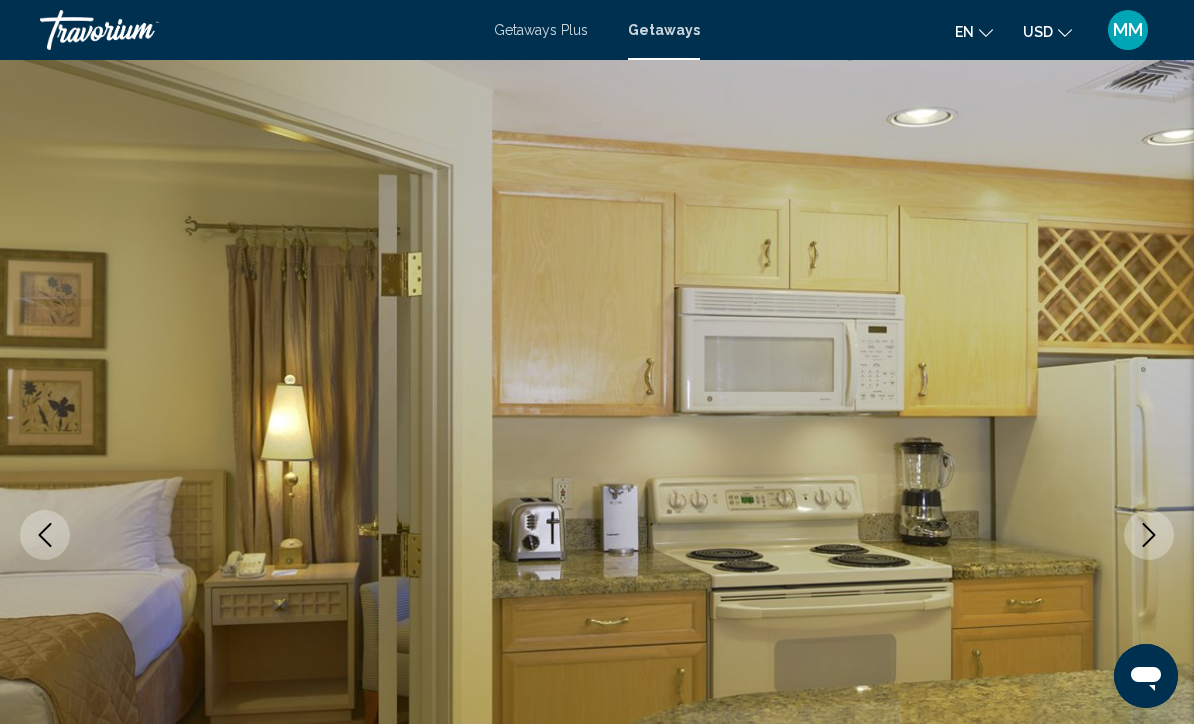 click 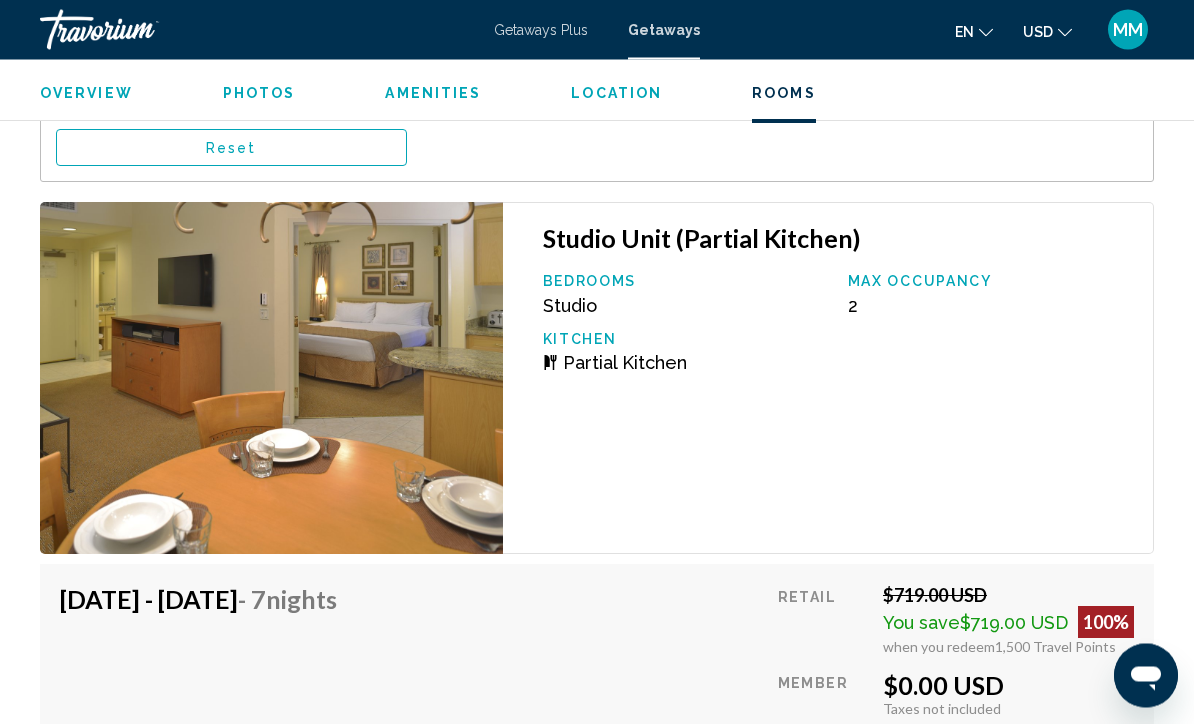 scroll, scrollTop: 3658, scrollLeft: 0, axis: vertical 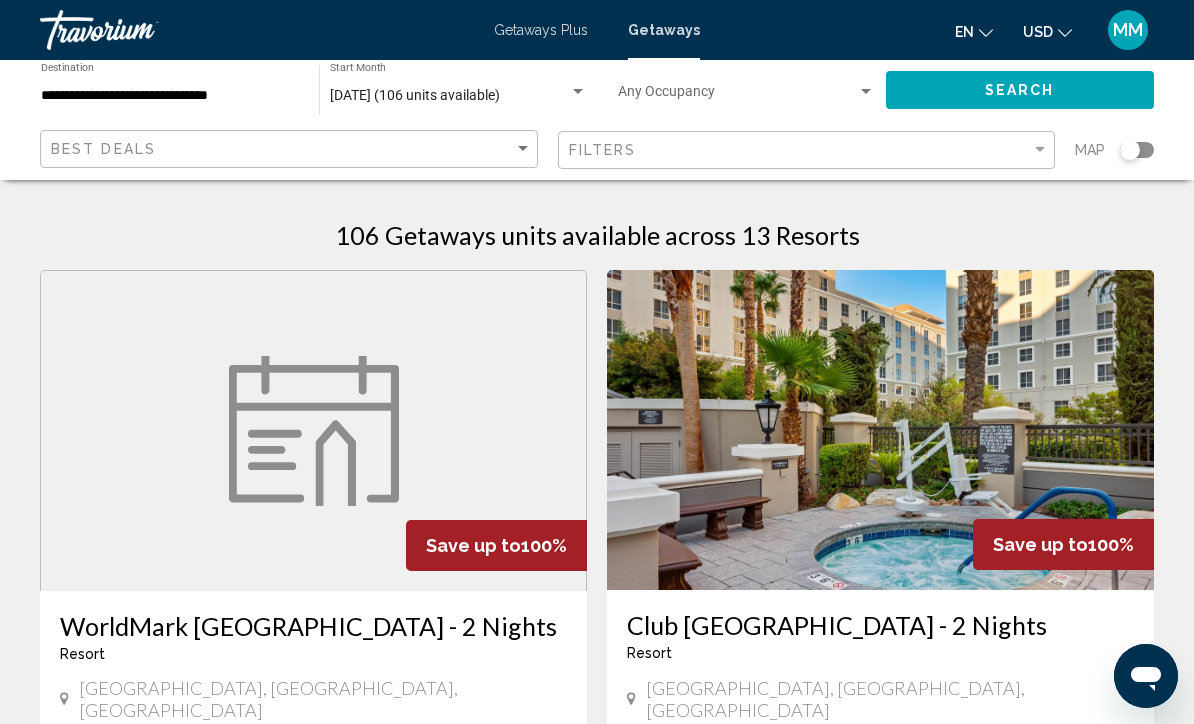 click at bounding box center (738, 96) 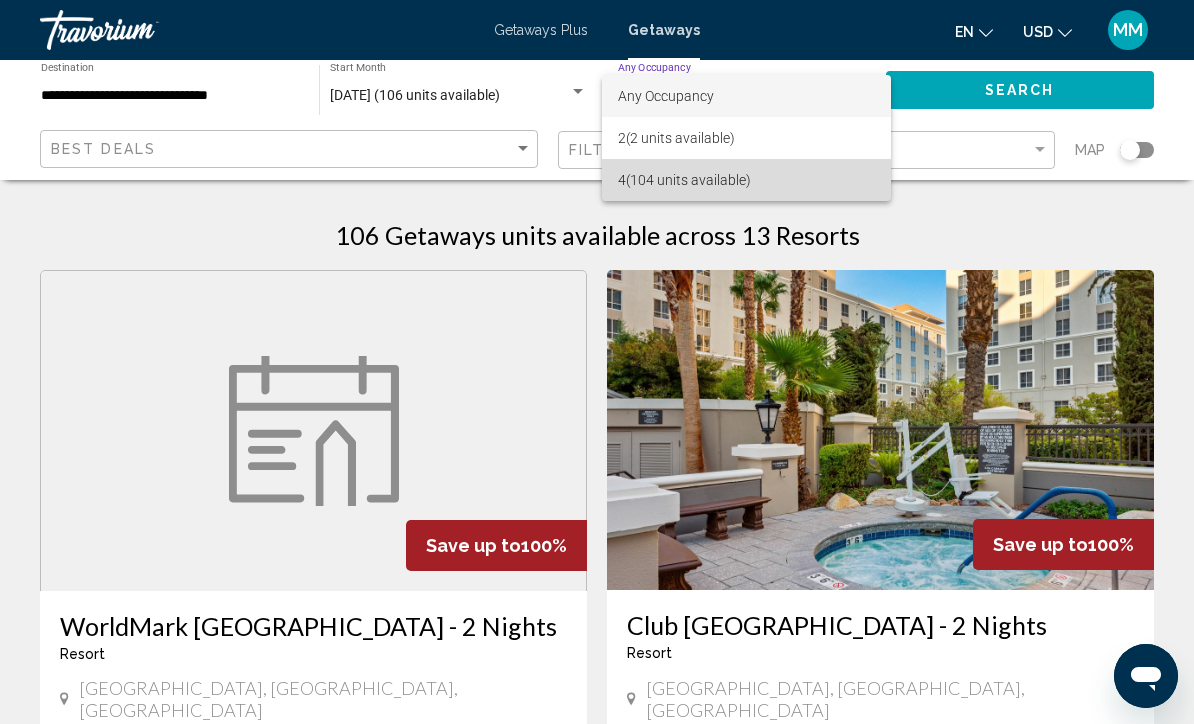 click on "4  (104 units available)" at bounding box center [747, 180] 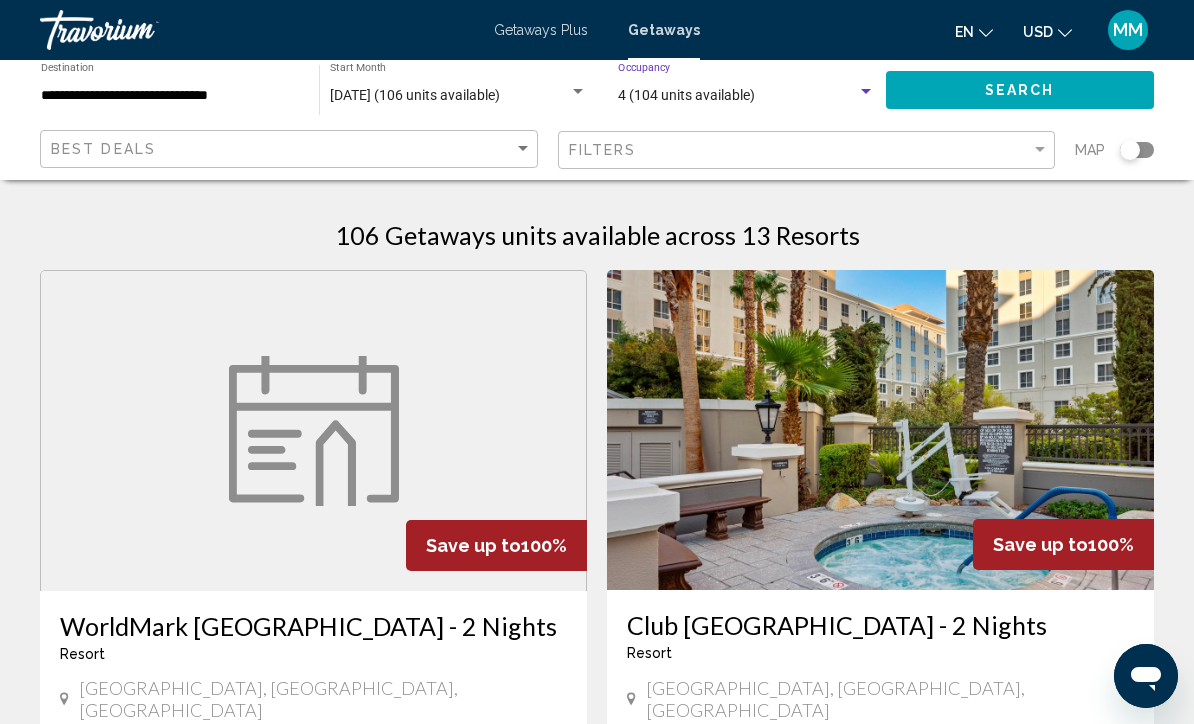 click on "Search" 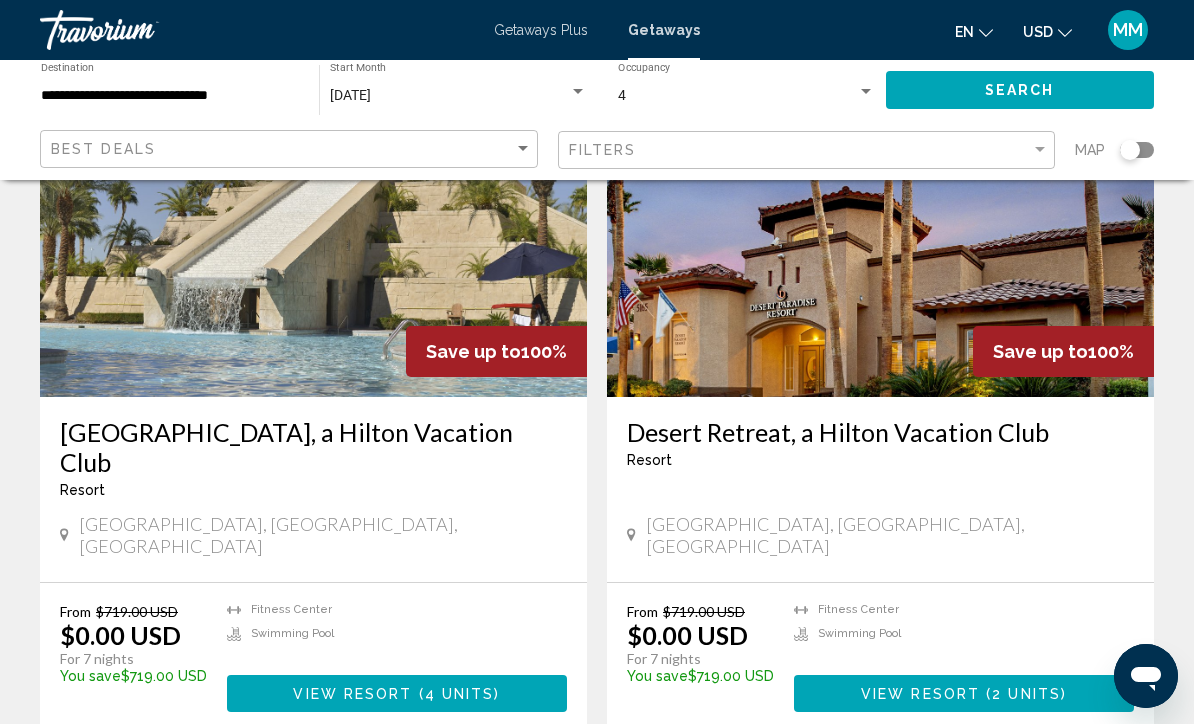 scroll, scrollTop: 1523, scrollLeft: 0, axis: vertical 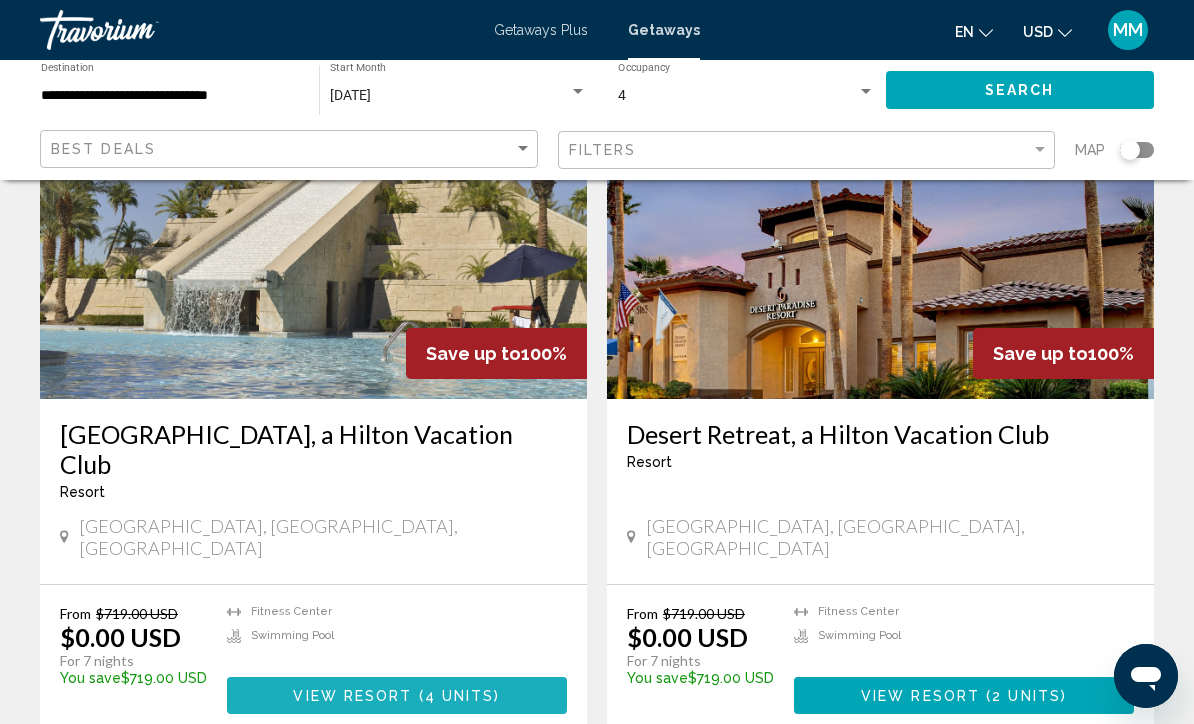 click on "4 units" at bounding box center (460, 696) 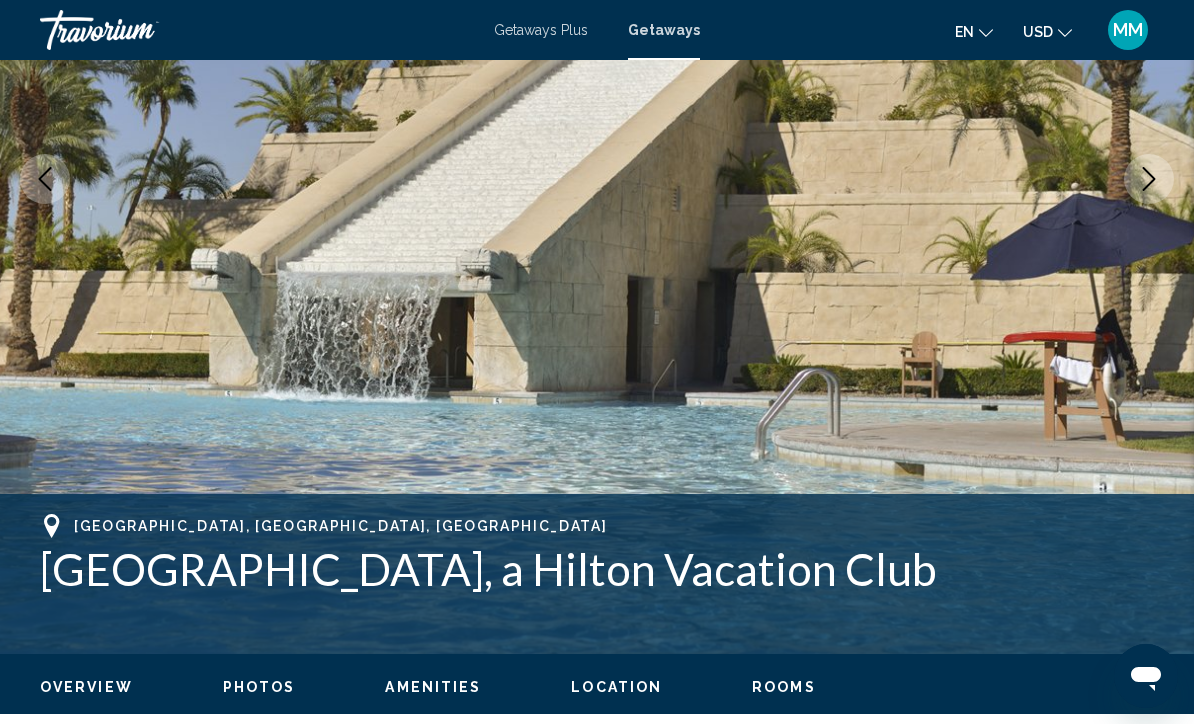 scroll, scrollTop: 345, scrollLeft: 0, axis: vertical 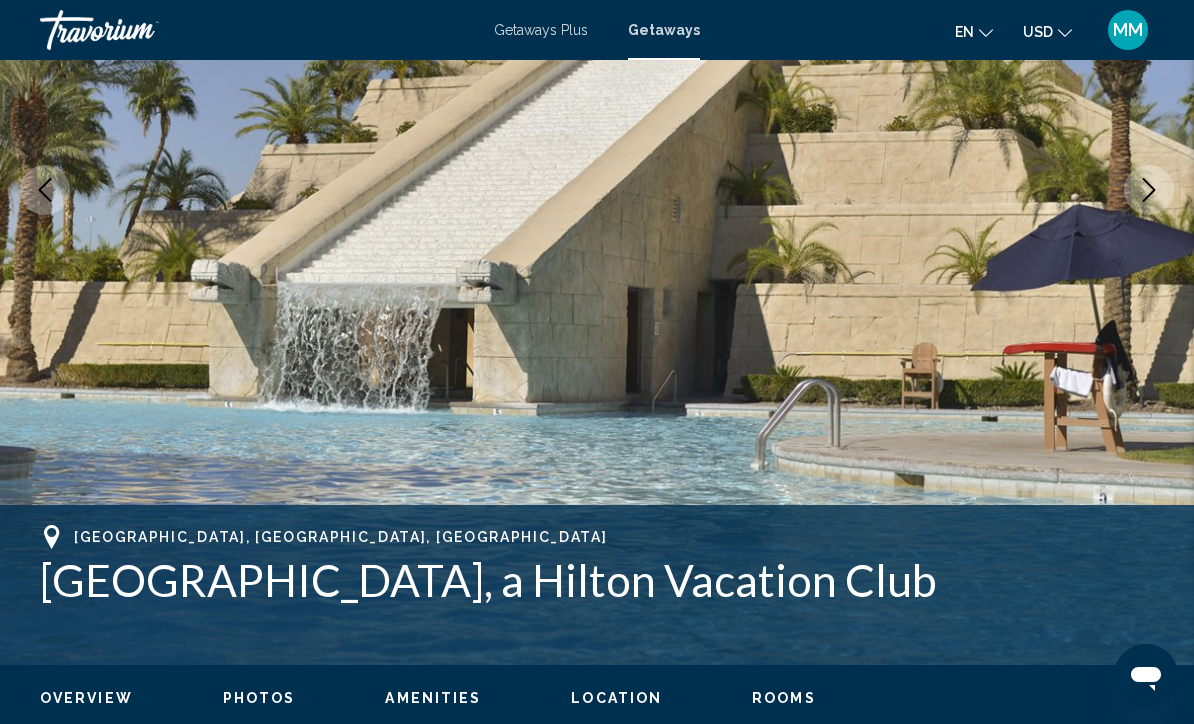 click 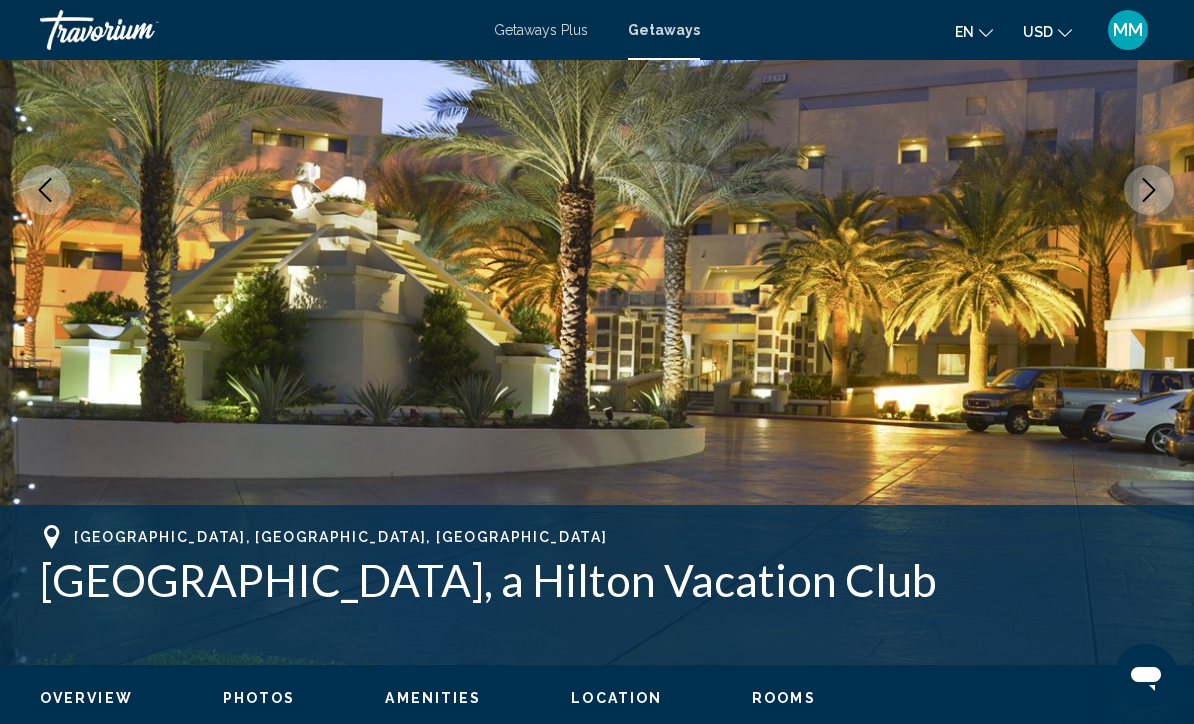 click at bounding box center [1149, 190] 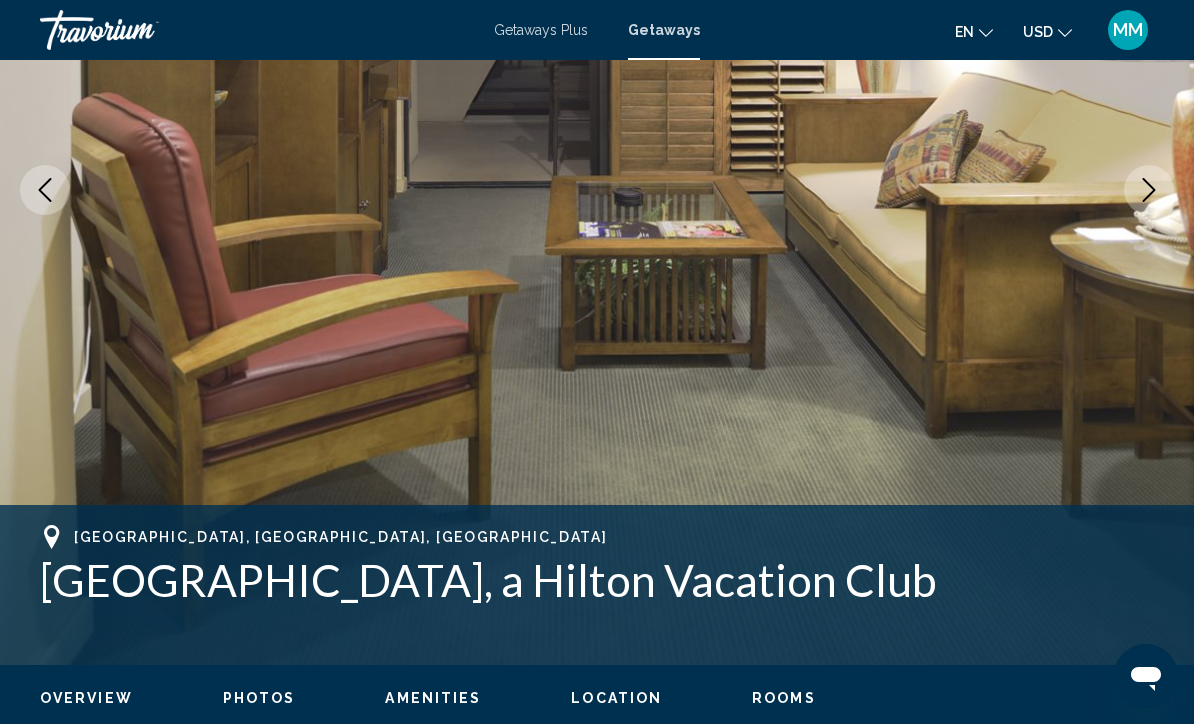 click at bounding box center (1149, 190) 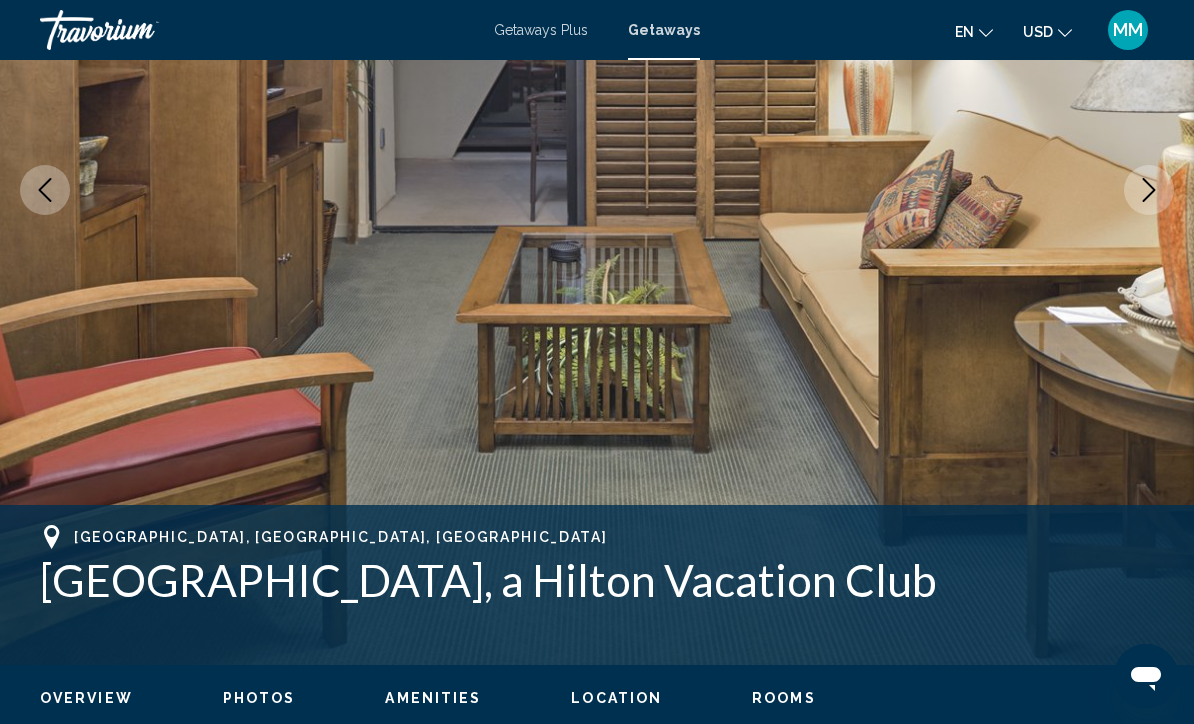 click 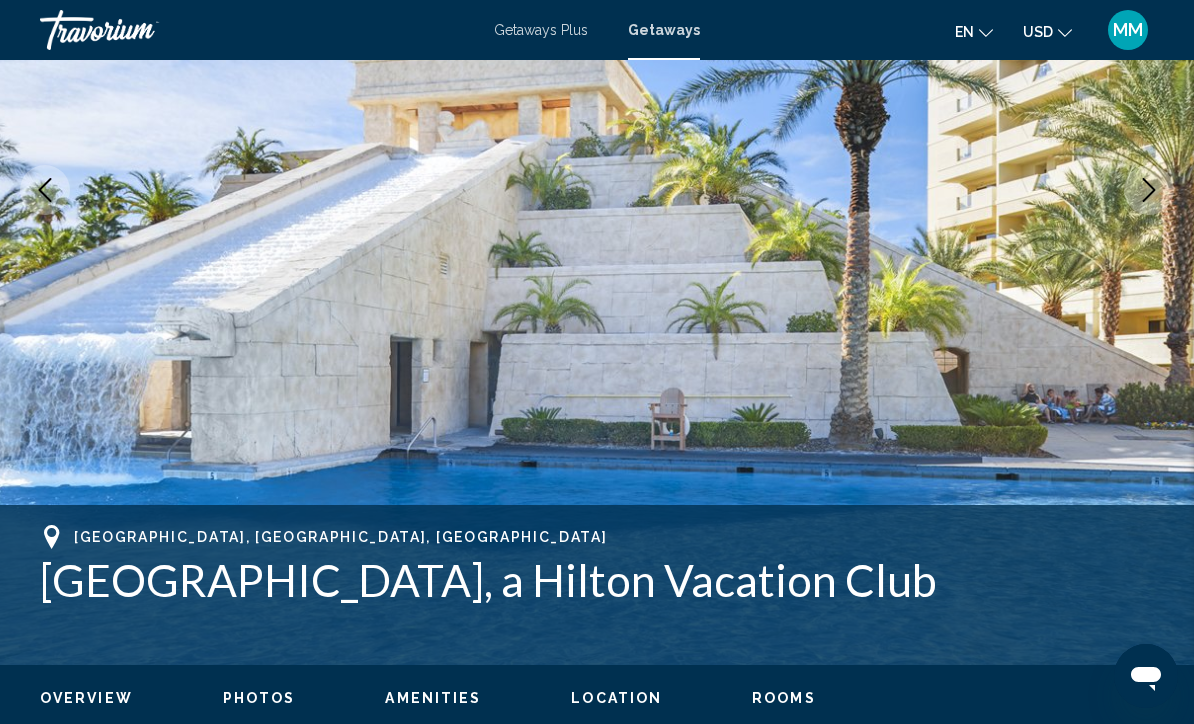 click 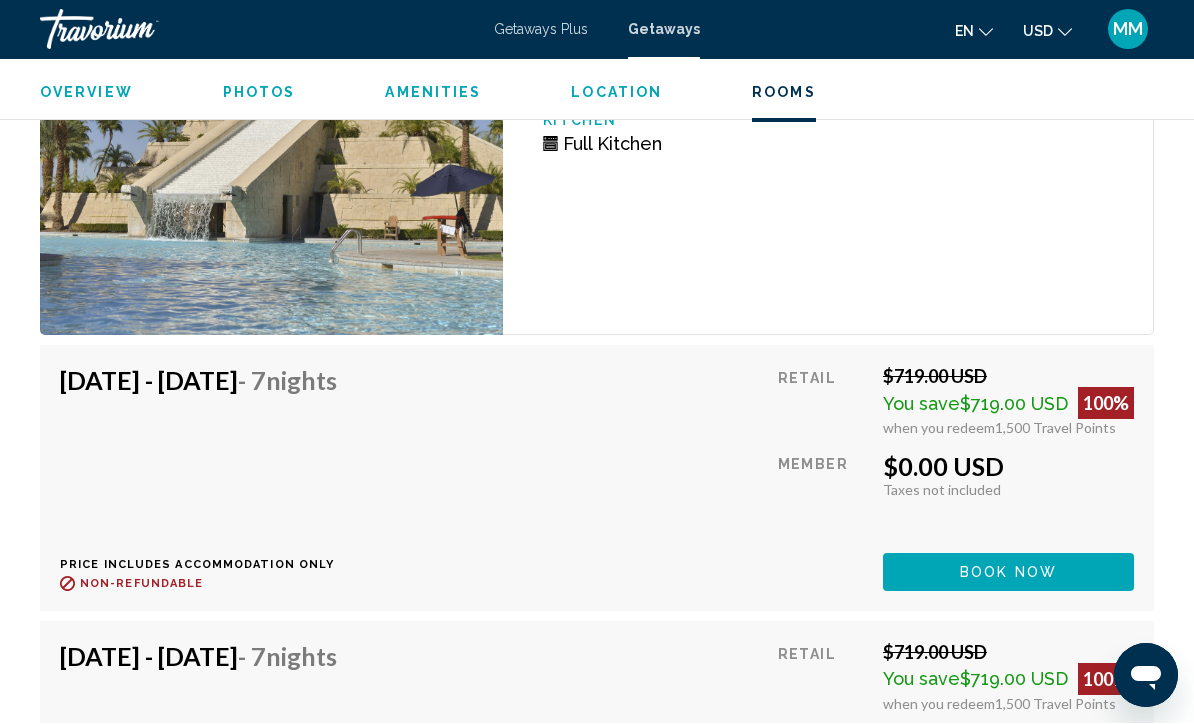 scroll, scrollTop: 3528, scrollLeft: 0, axis: vertical 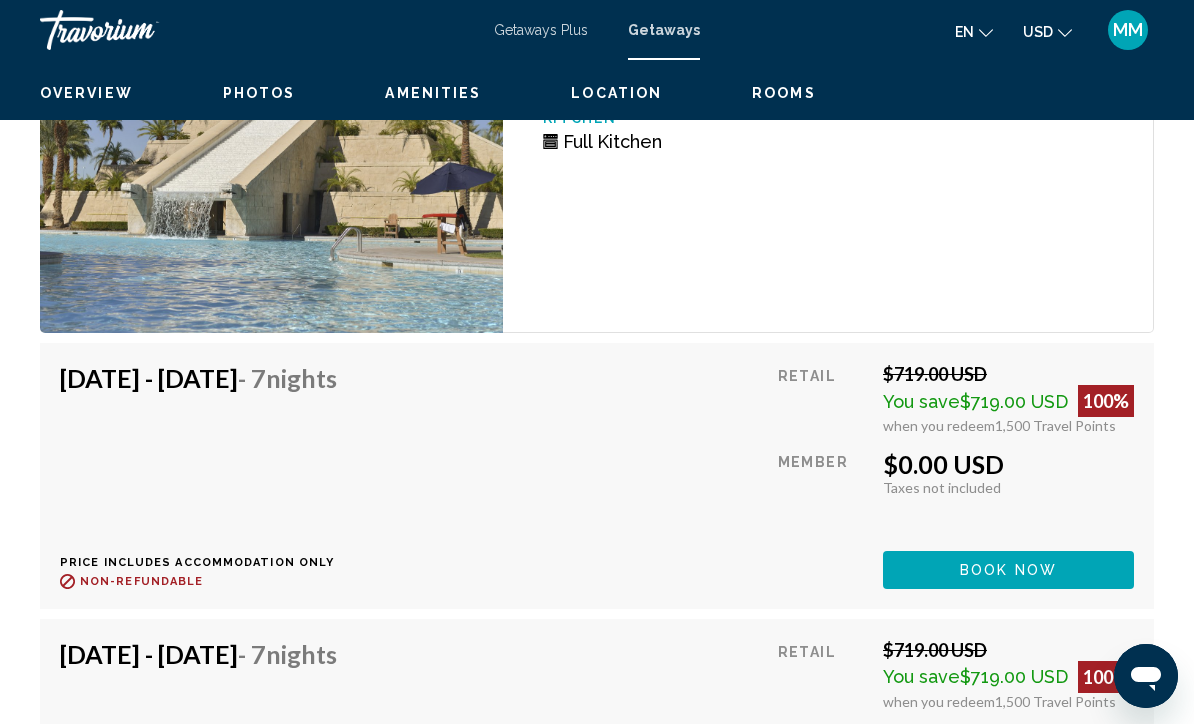 click on "Book now" at bounding box center [1008, 571] 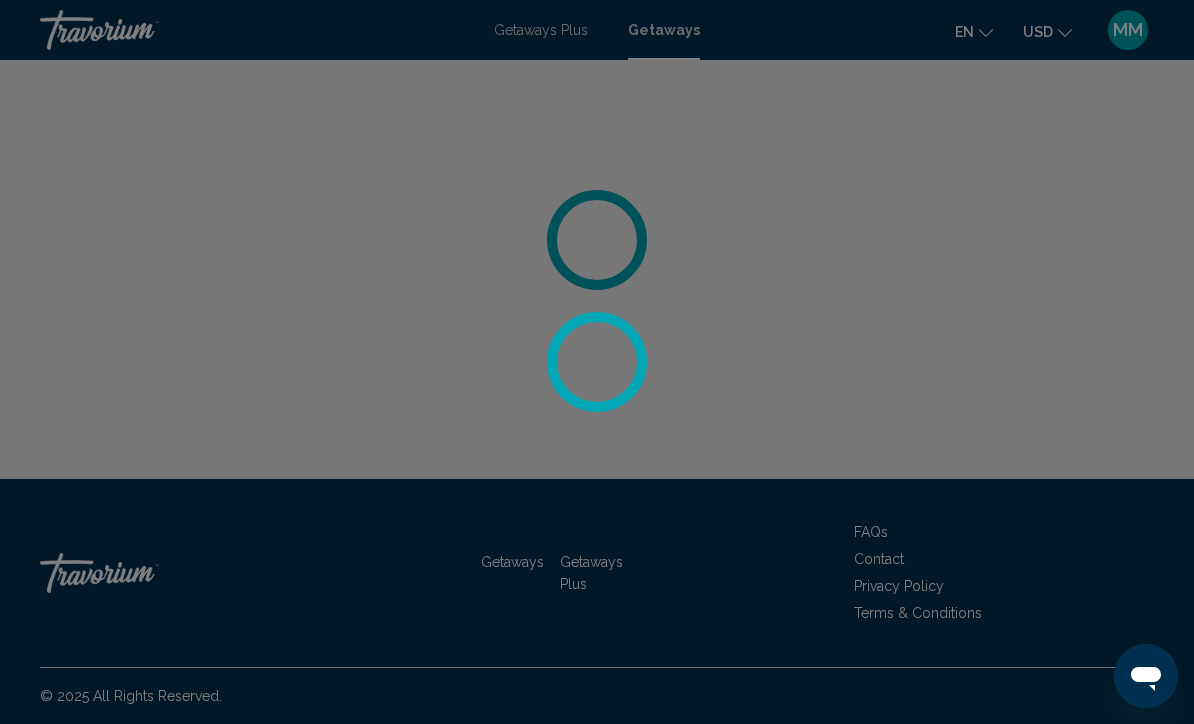 scroll, scrollTop: 0, scrollLeft: 0, axis: both 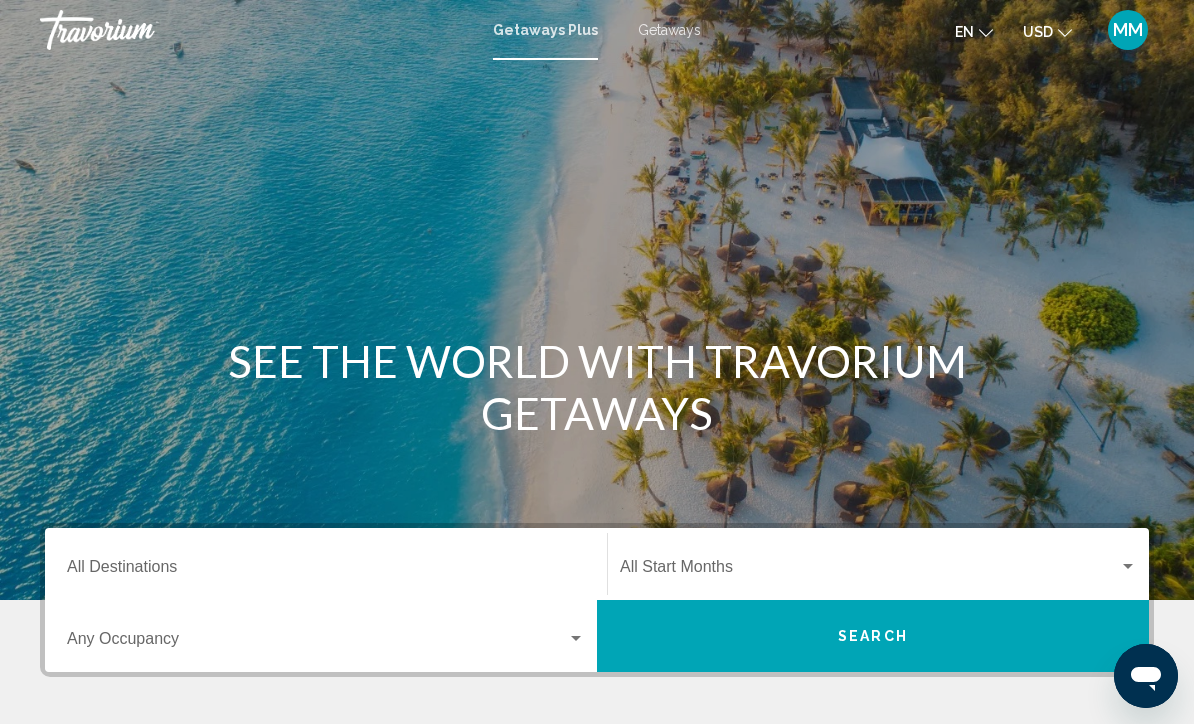 click on "Destination All Destinations" at bounding box center (326, 571) 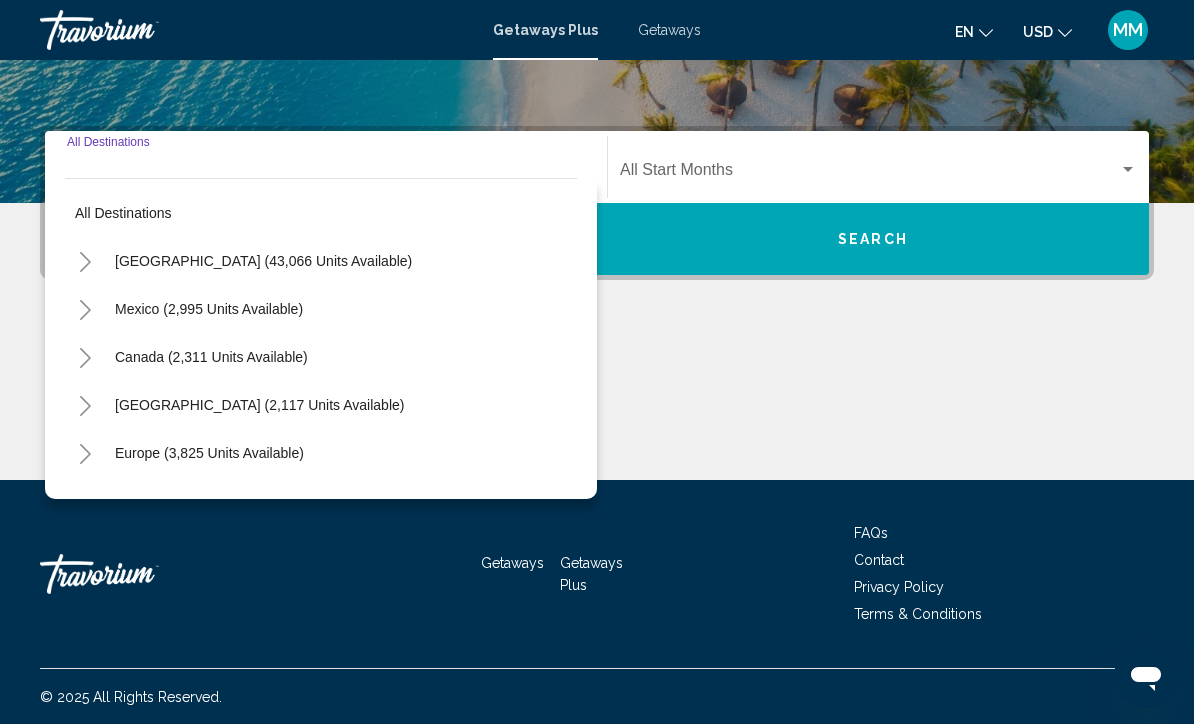 scroll, scrollTop: 398, scrollLeft: 0, axis: vertical 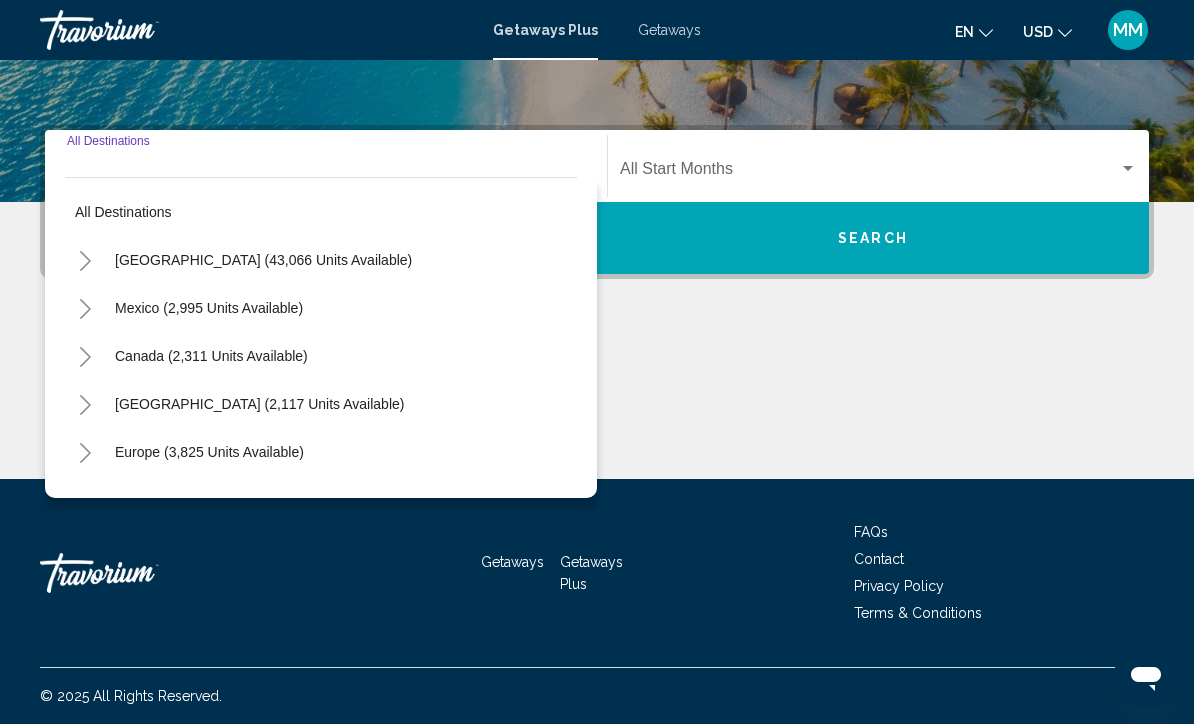 click 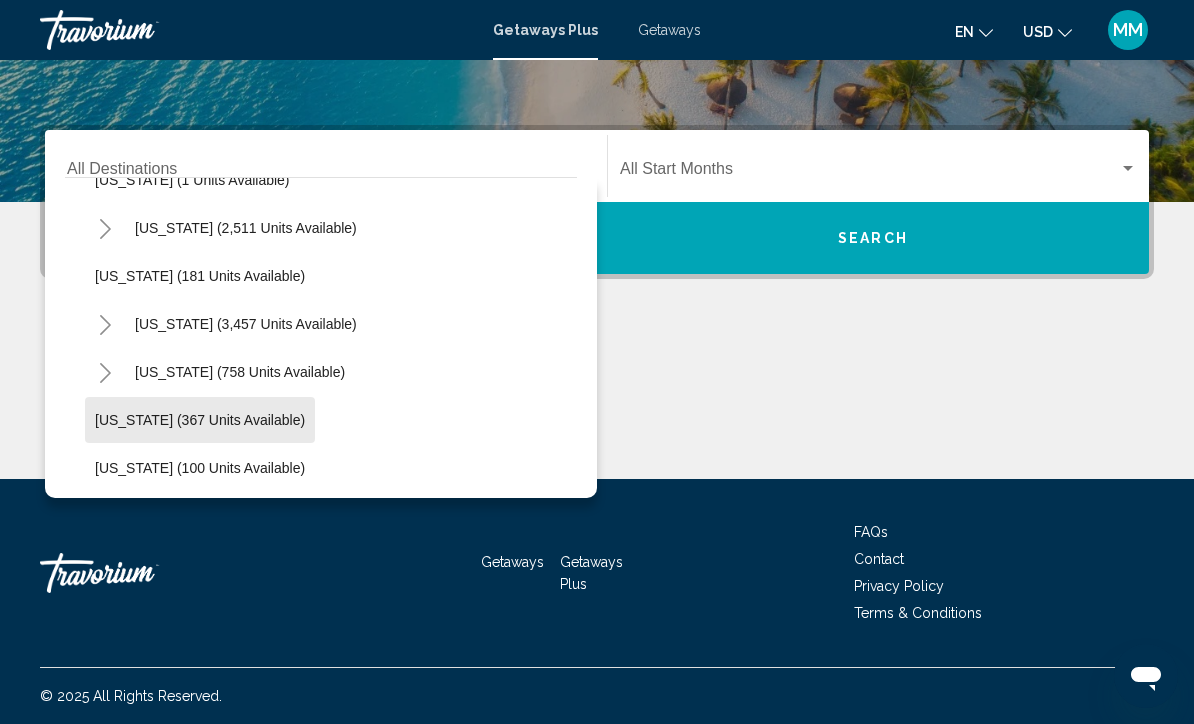 scroll, scrollTop: 933, scrollLeft: 0, axis: vertical 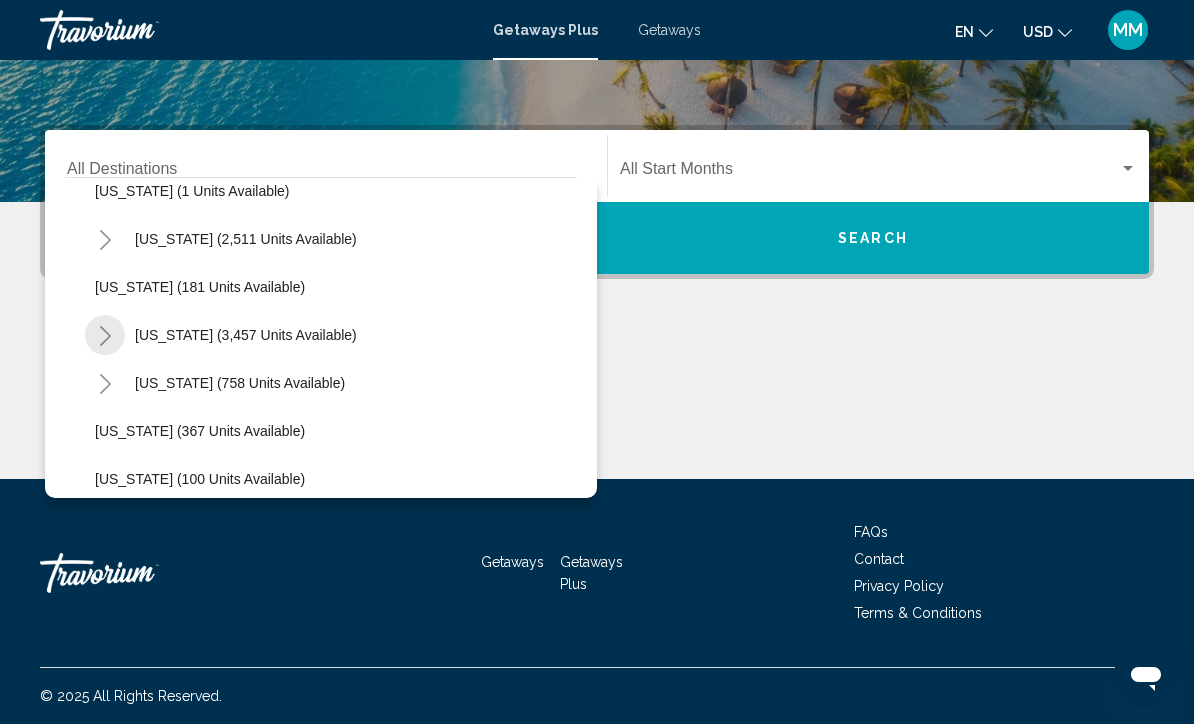 click 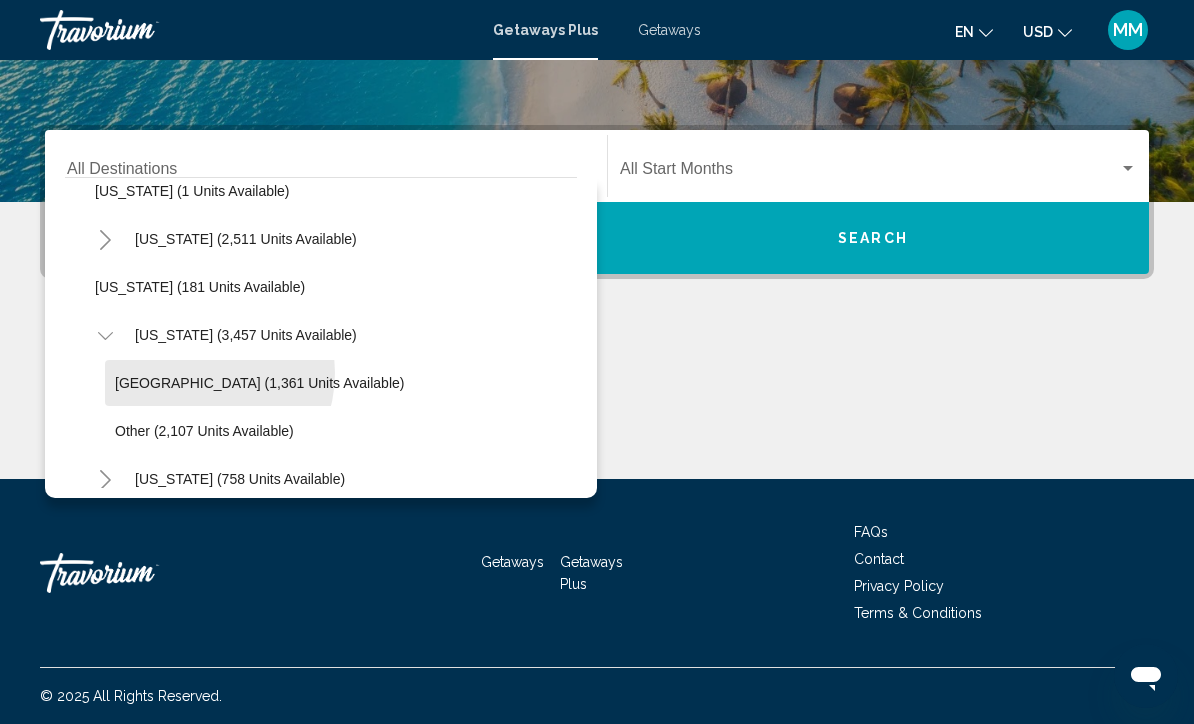 click on "Las Vegas (1,361 units available)" 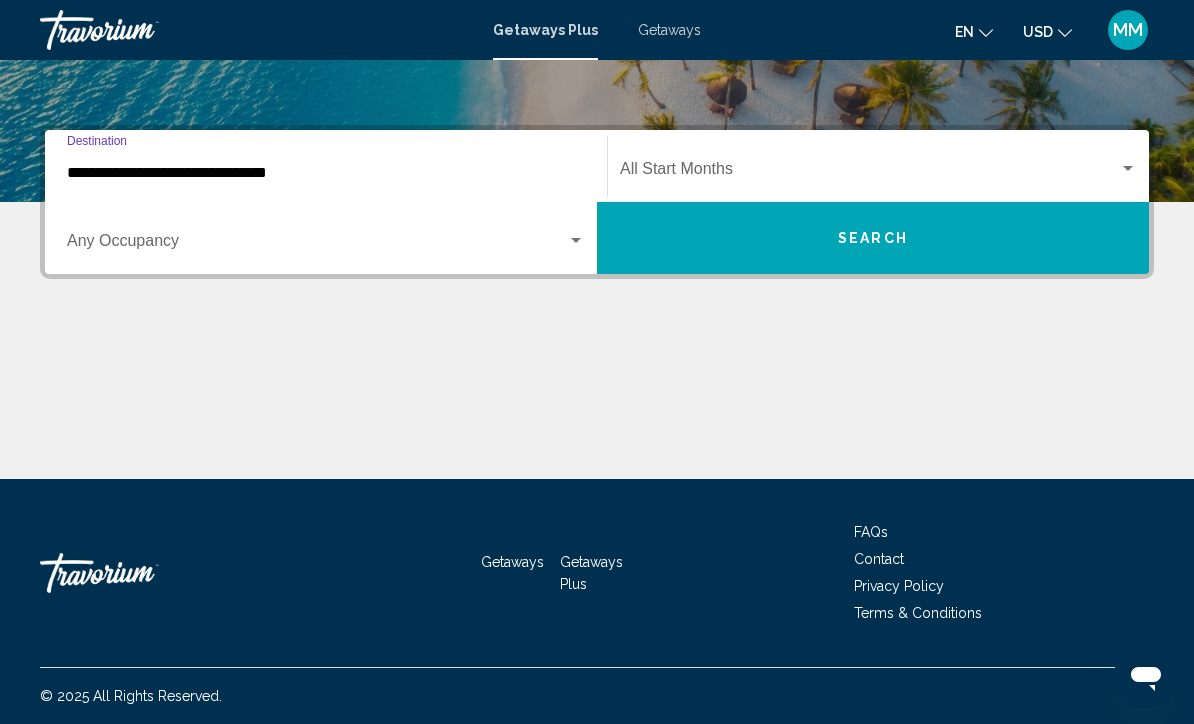 click at bounding box center [869, 173] 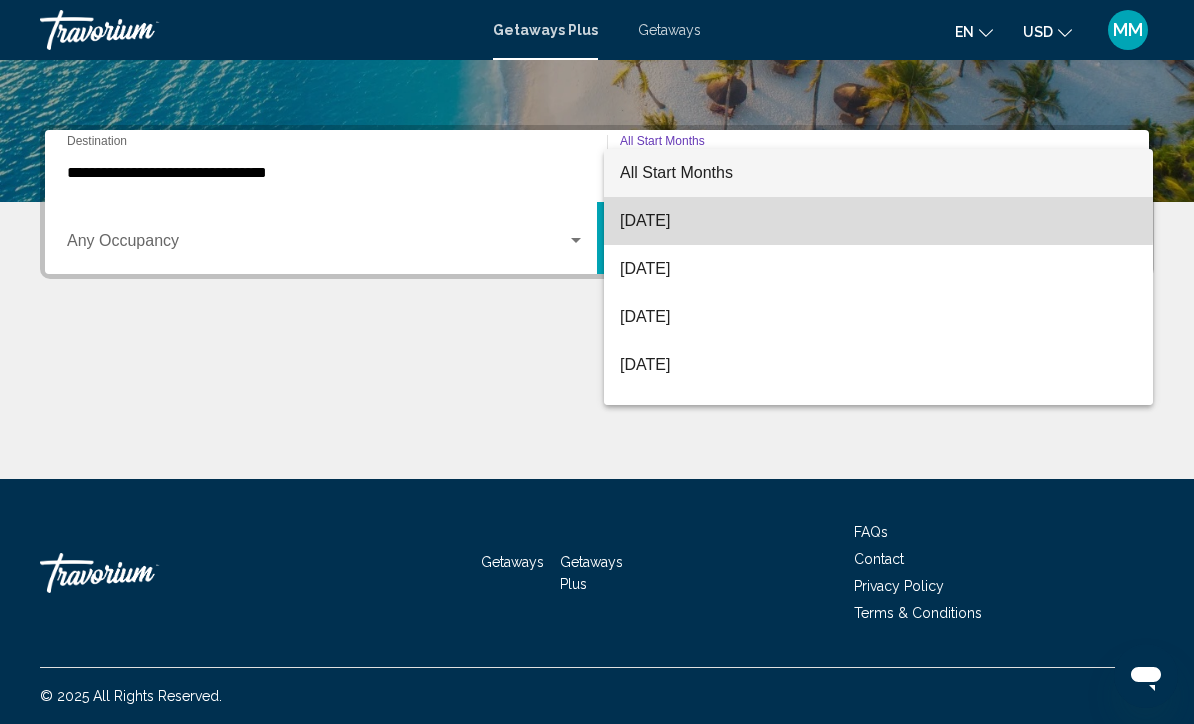 click on "July 2025" at bounding box center (878, 221) 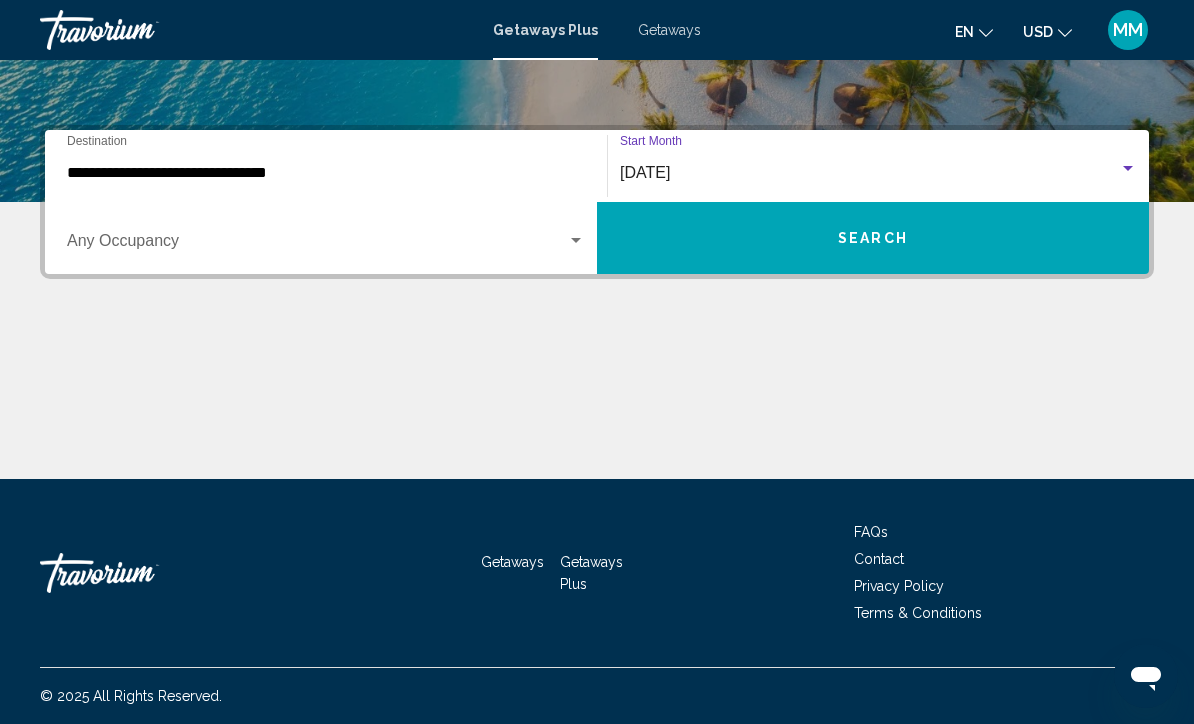 click on "Search" at bounding box center [873, 238] 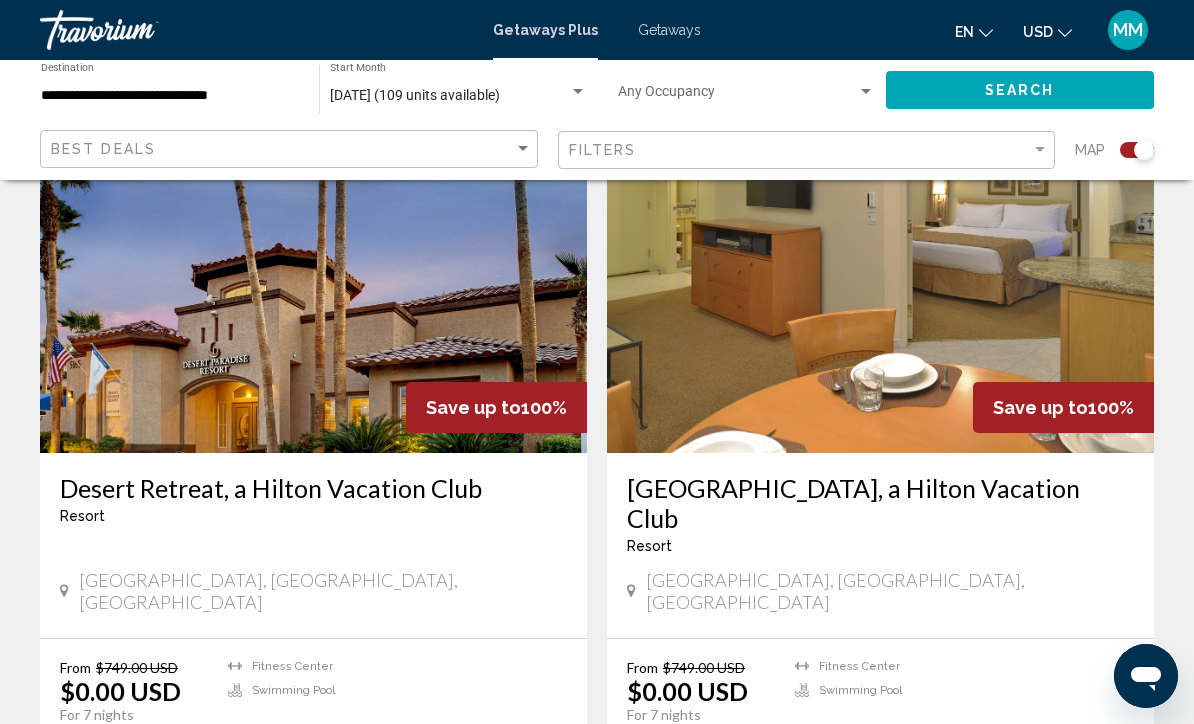 scroll, scrollTop: 1451, scrollLeft: 0, axis: vertical 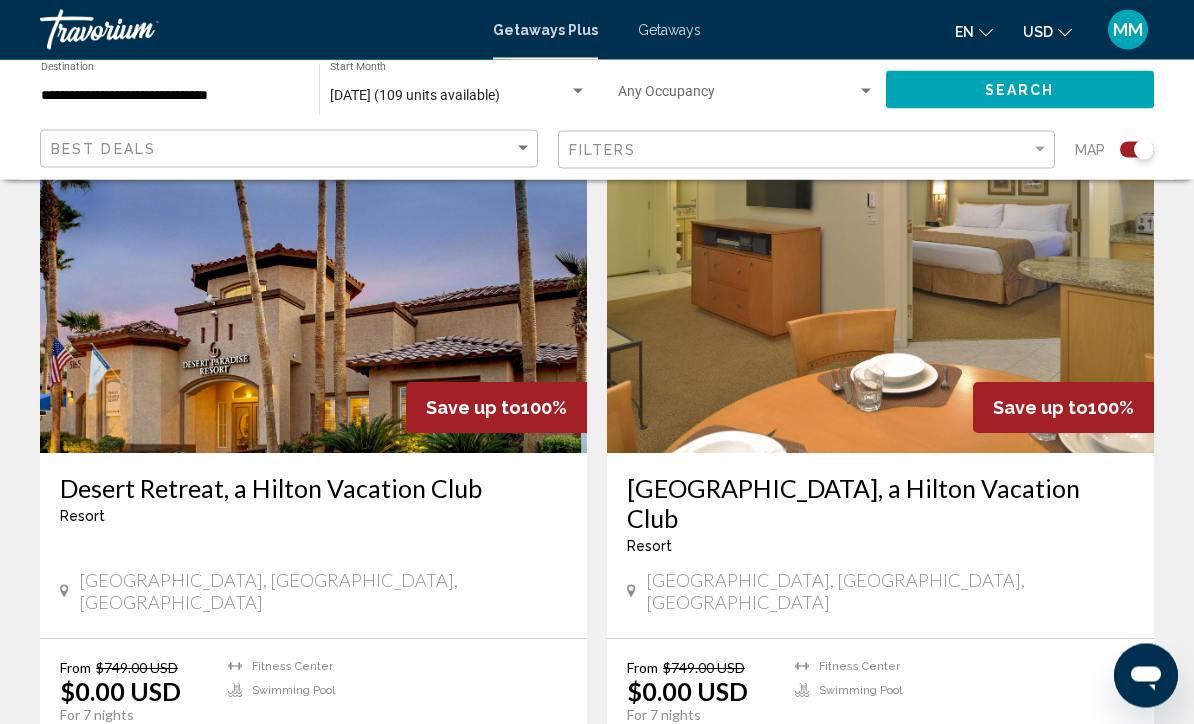 click on "View Resort" at bounding box center (349, 752) 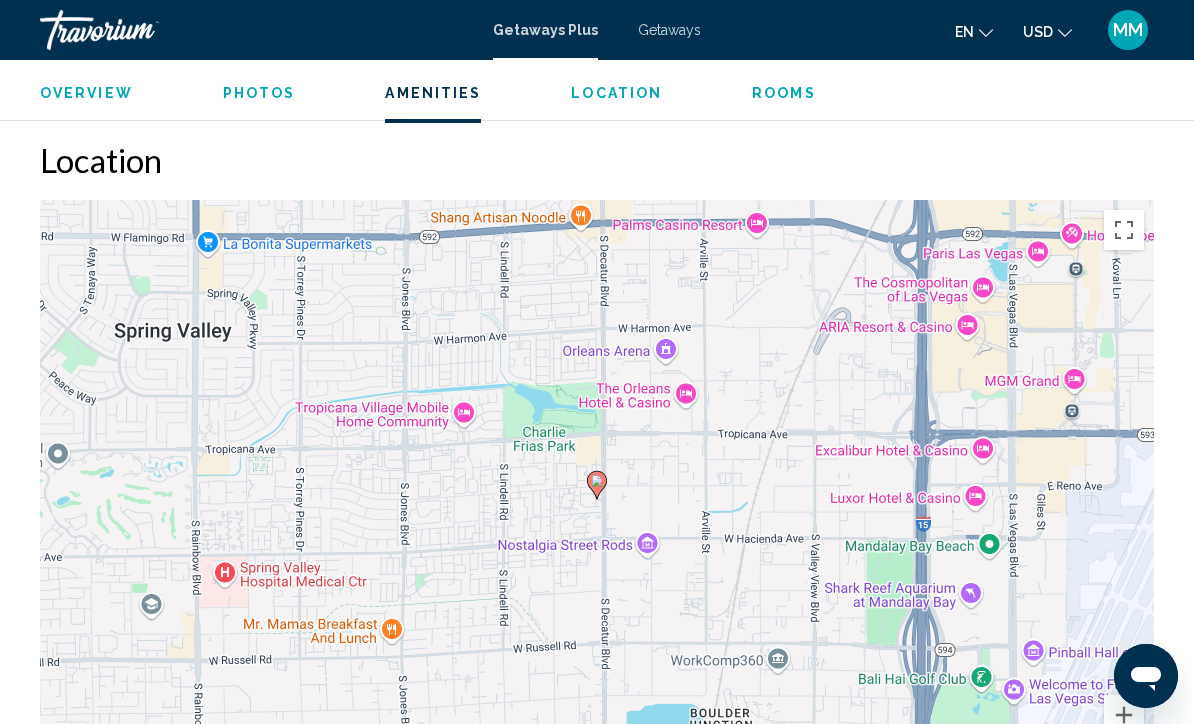 scroll, scrollTop: 2418, scrollLeft: 0, axis: vertical 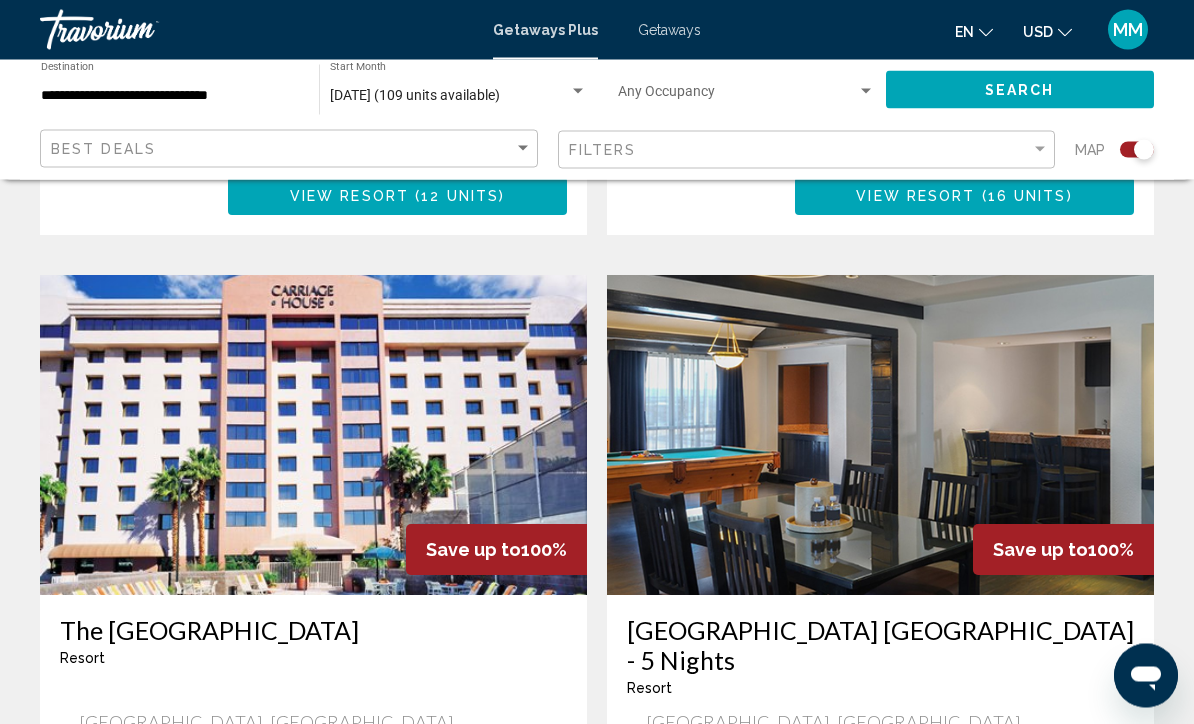click on "View Resort" at bounding box center (353, 893) 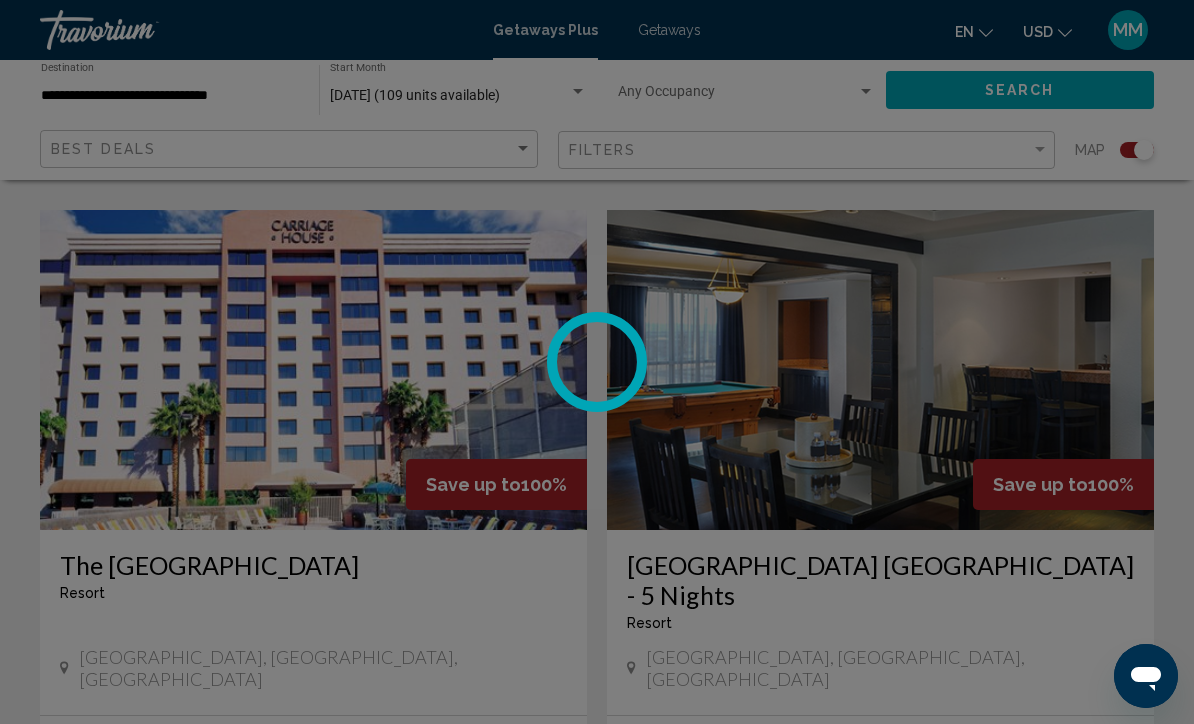 scroll, scrollTop: 2065, scrollLeft: 0, axis: vertical 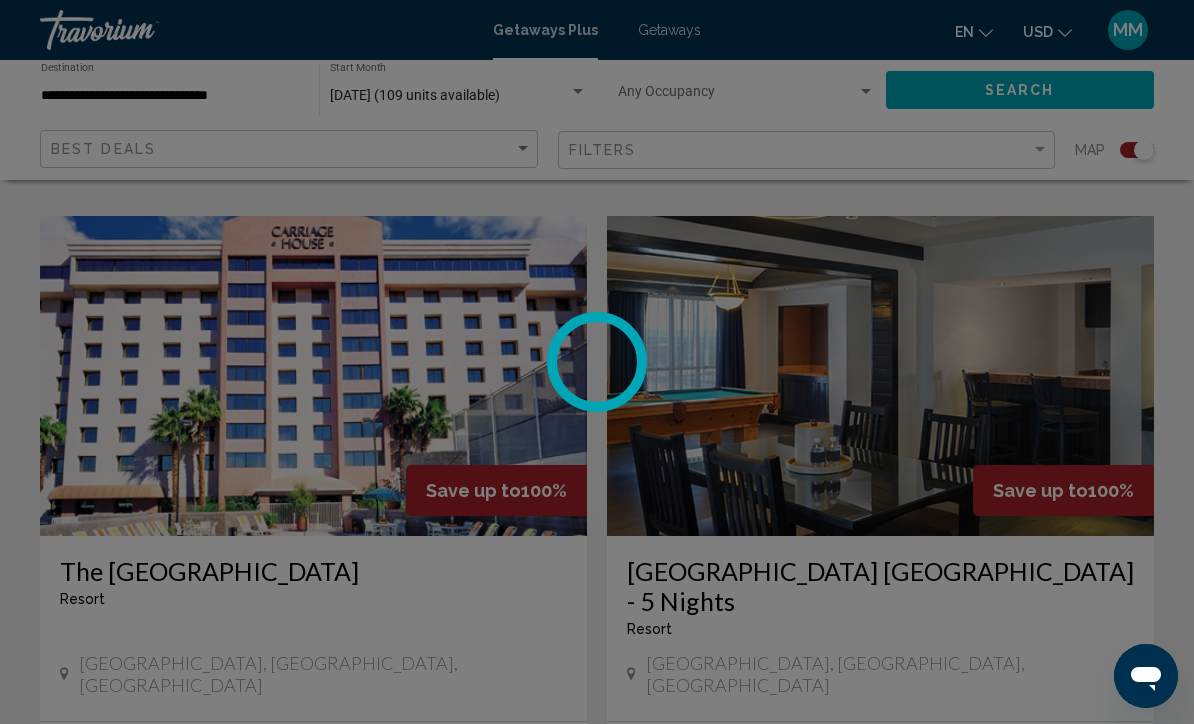 click at bounding box center (597, 362) 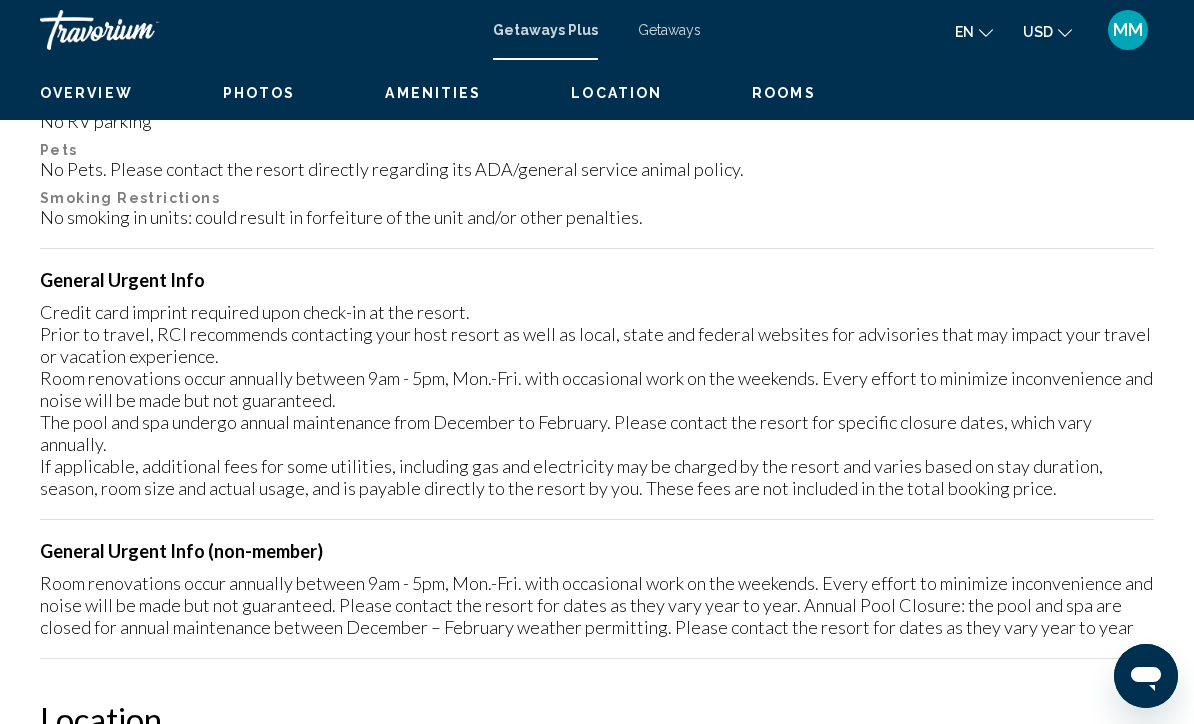 scroll, scrollTop: 0, scrollLeft: 0, axis: both 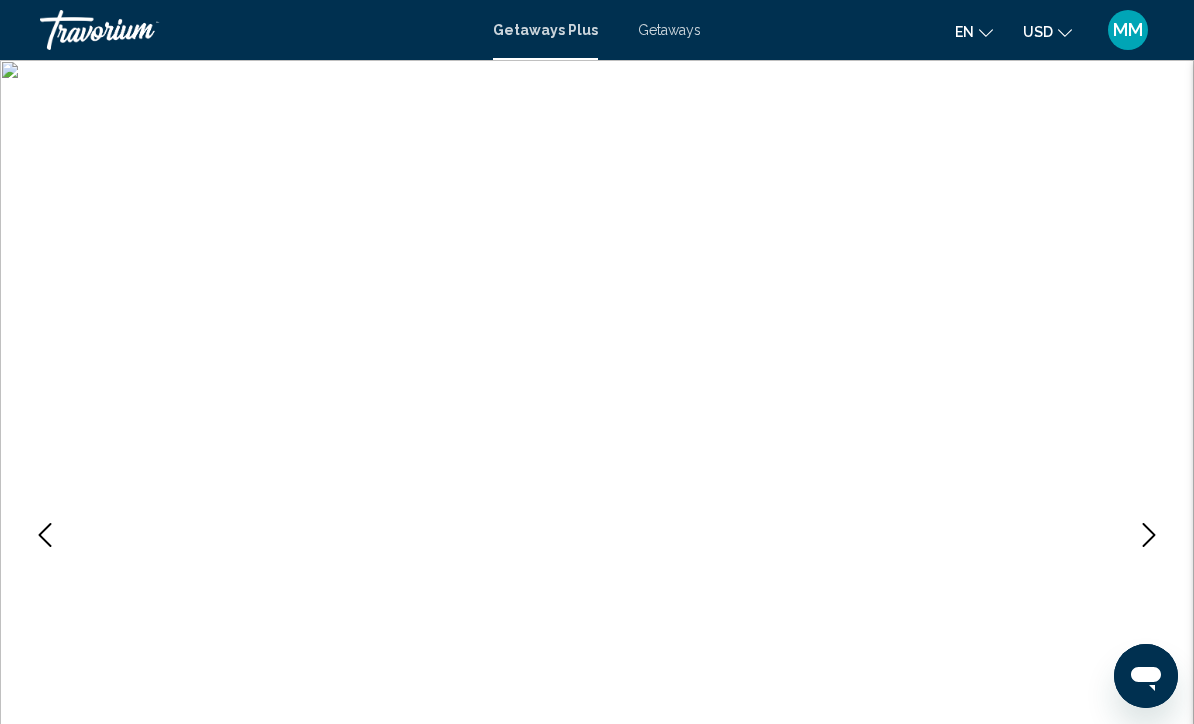 click 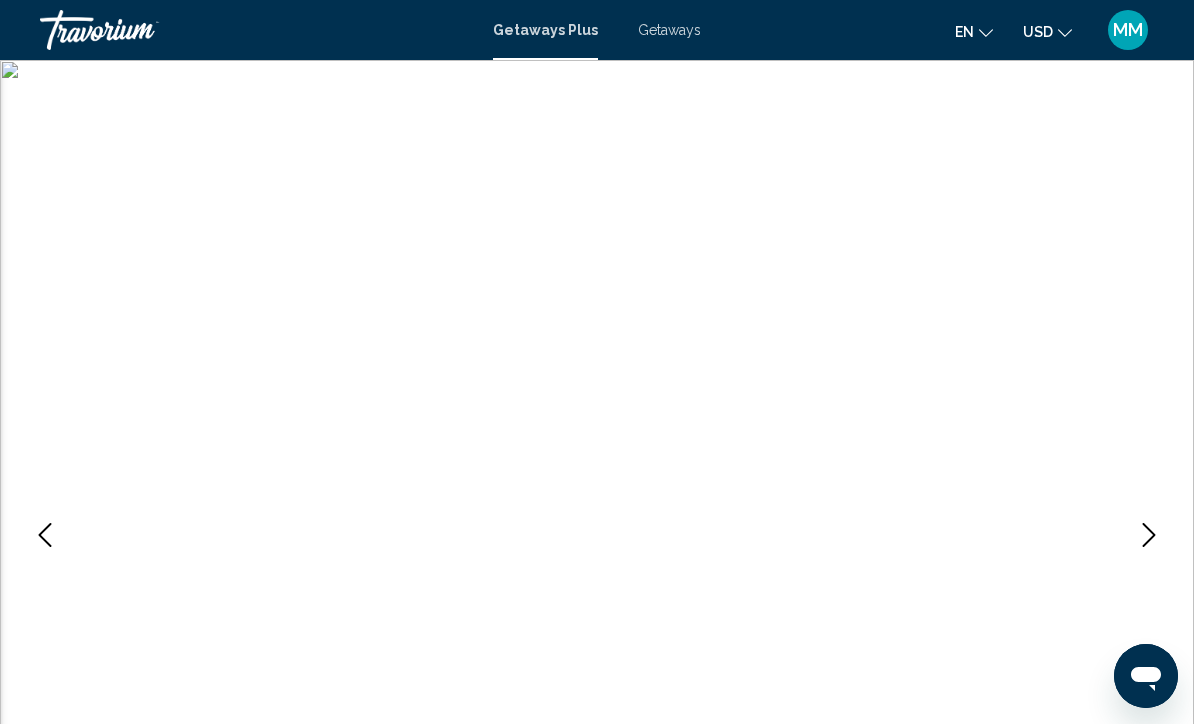 click at bounding box center (1149, 535) 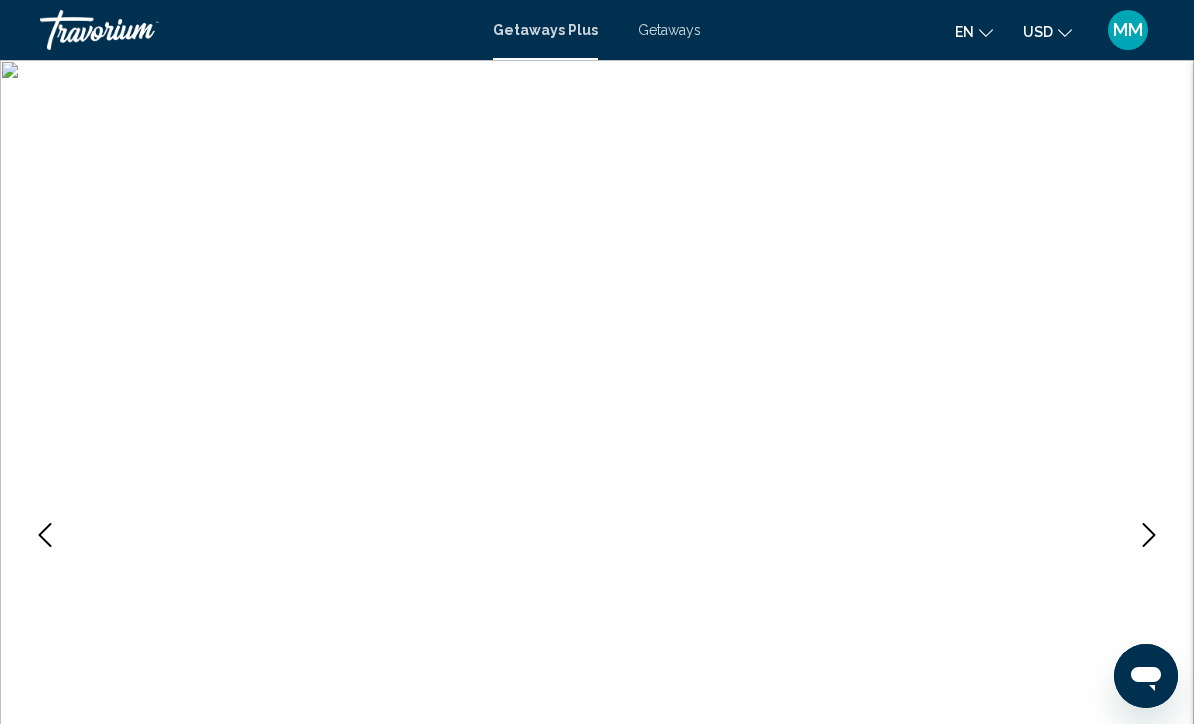 click at bounding box center (1149, 535) 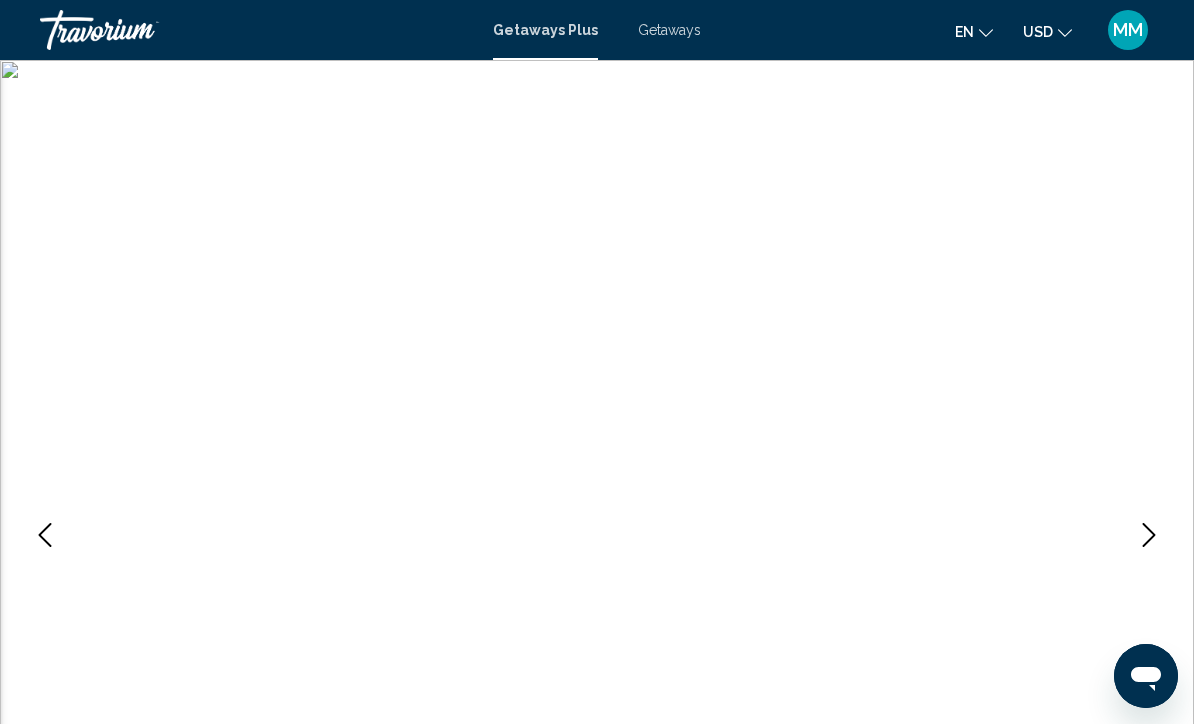 click at bounding box center (45, 535) 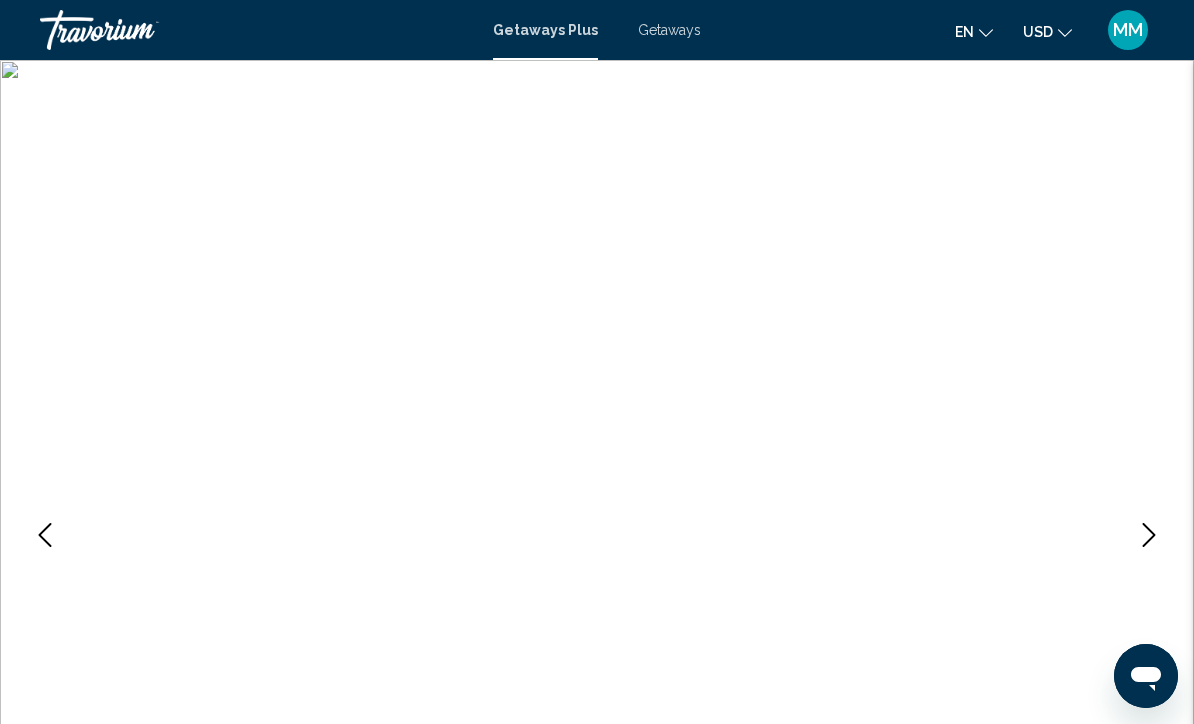click at bounding box center (45, 535) 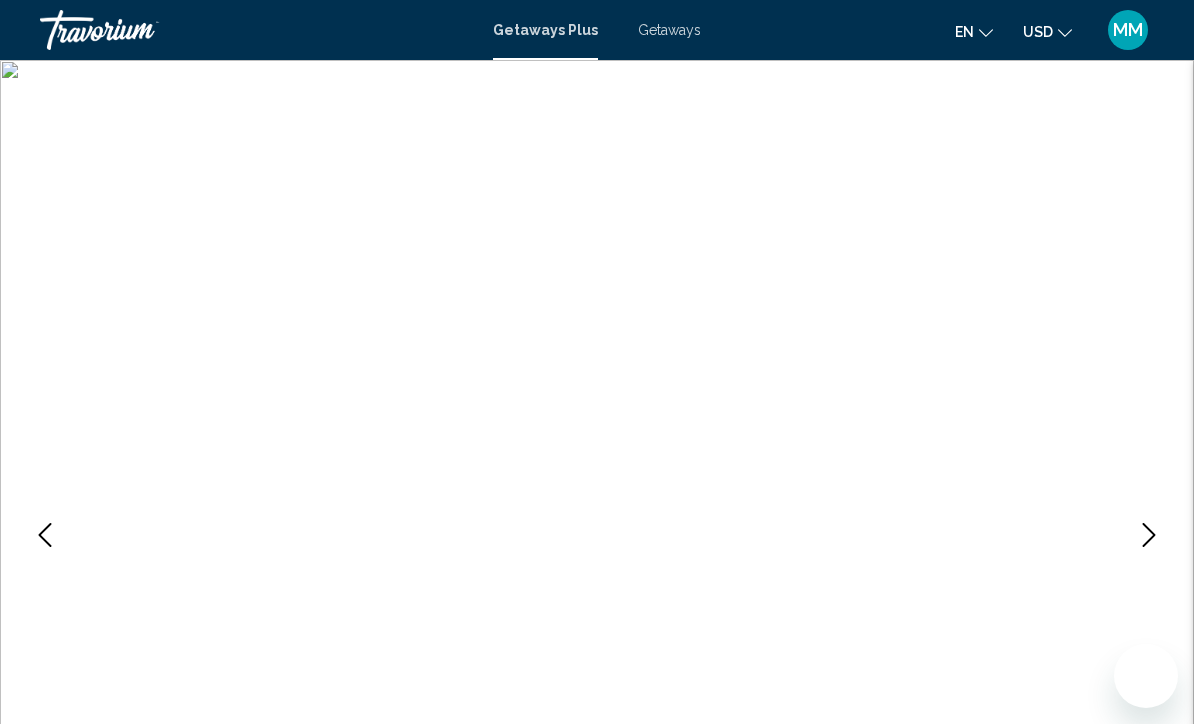 scroll, scrollTop: 0, scrollLeft: 0, axis: both 